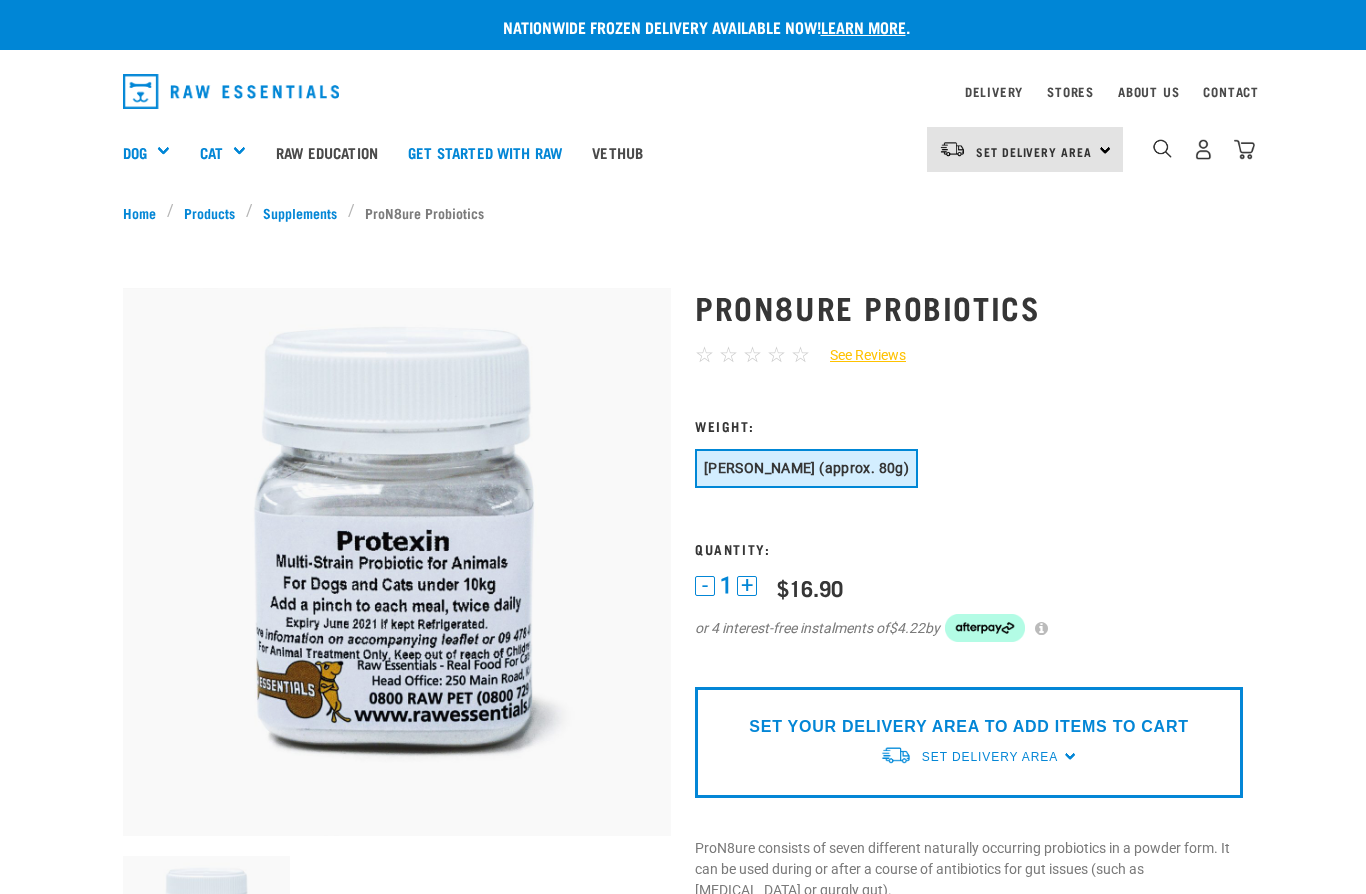 scroll, scrollTop: 0, scrollLeft: 0, axis: both 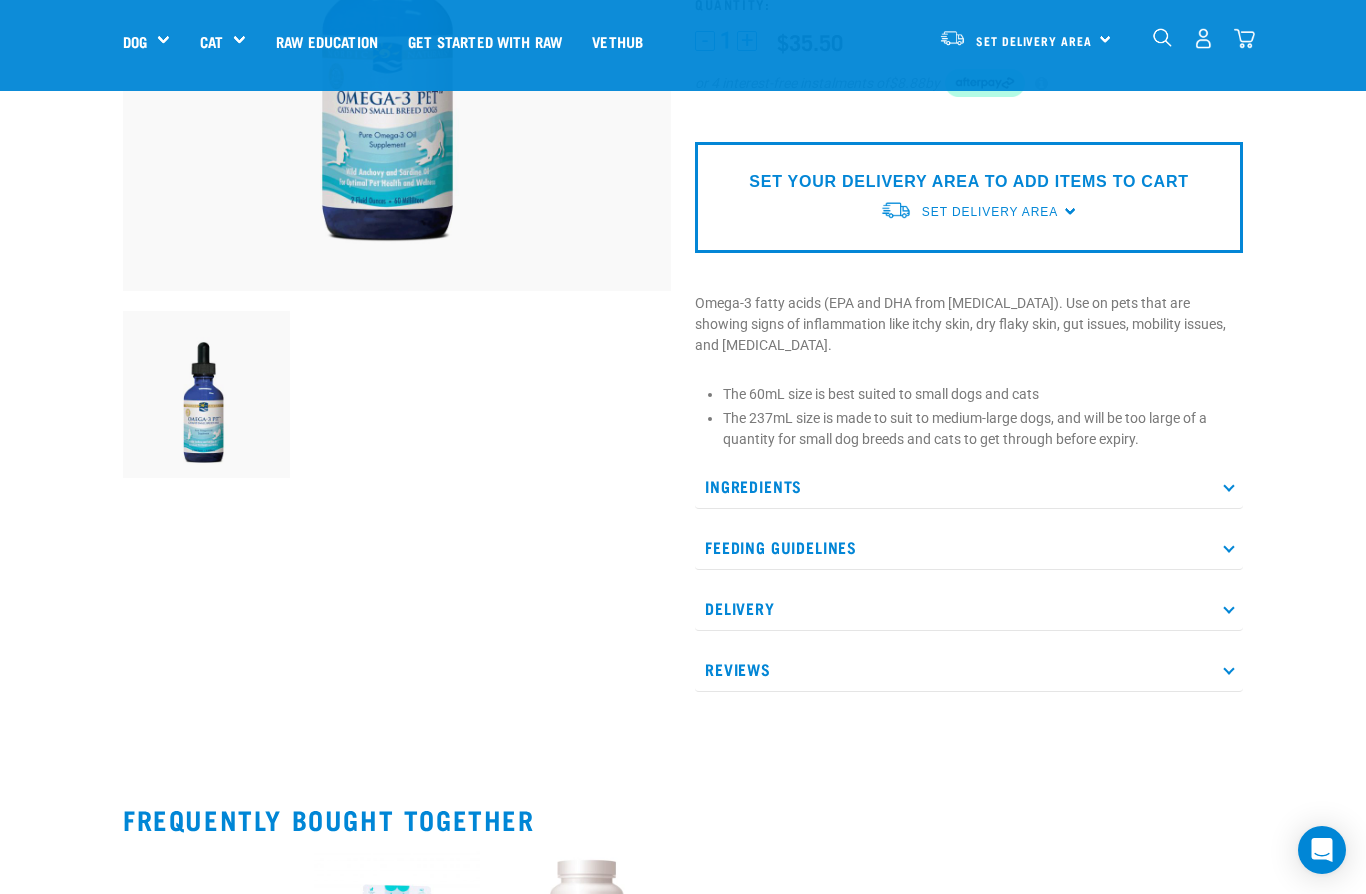 click on "Ingredients" at bounding box center (969, 486) 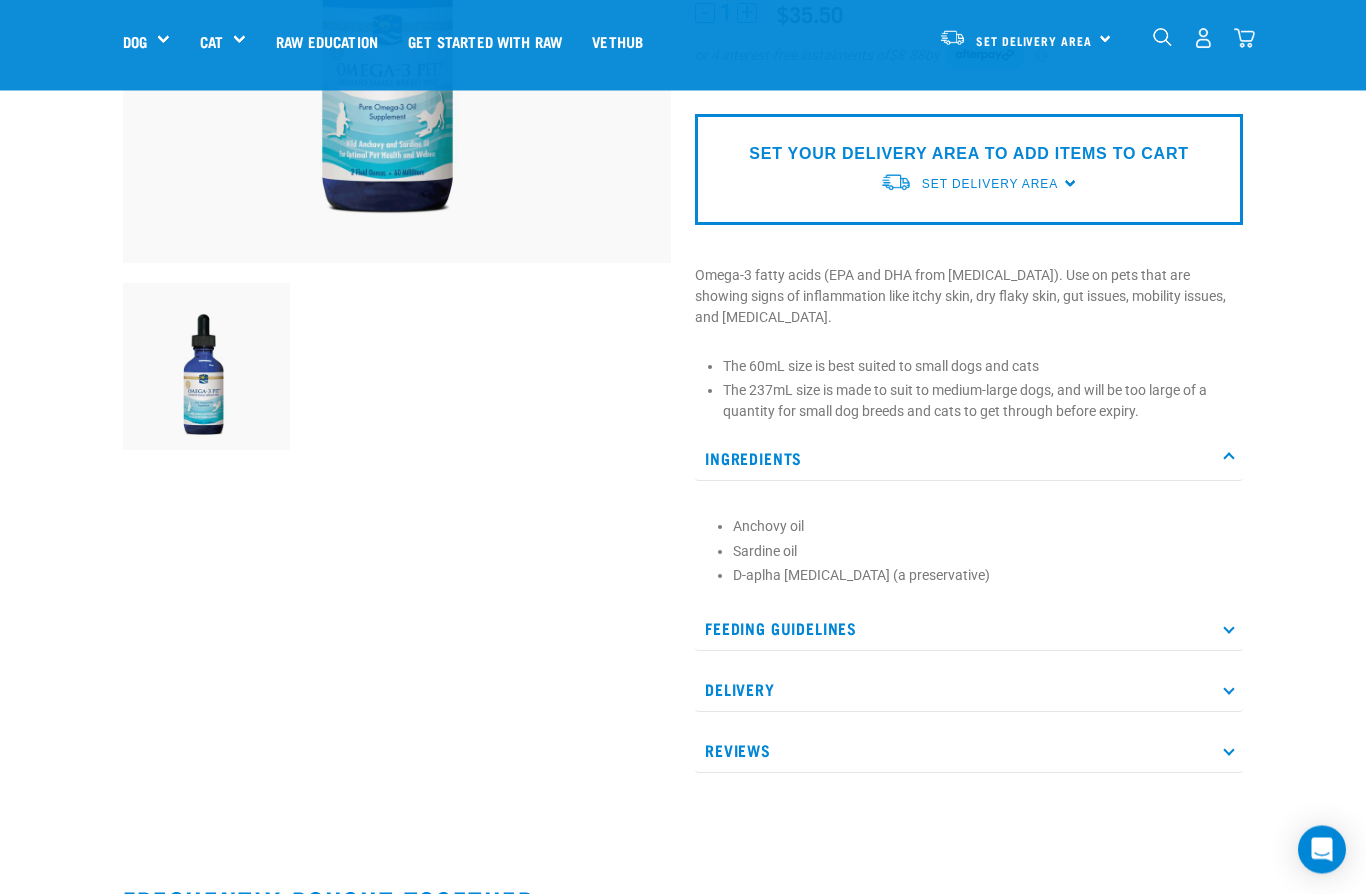 scroll, scrollTop: 433, scrollLeft: 0, axis: vertical 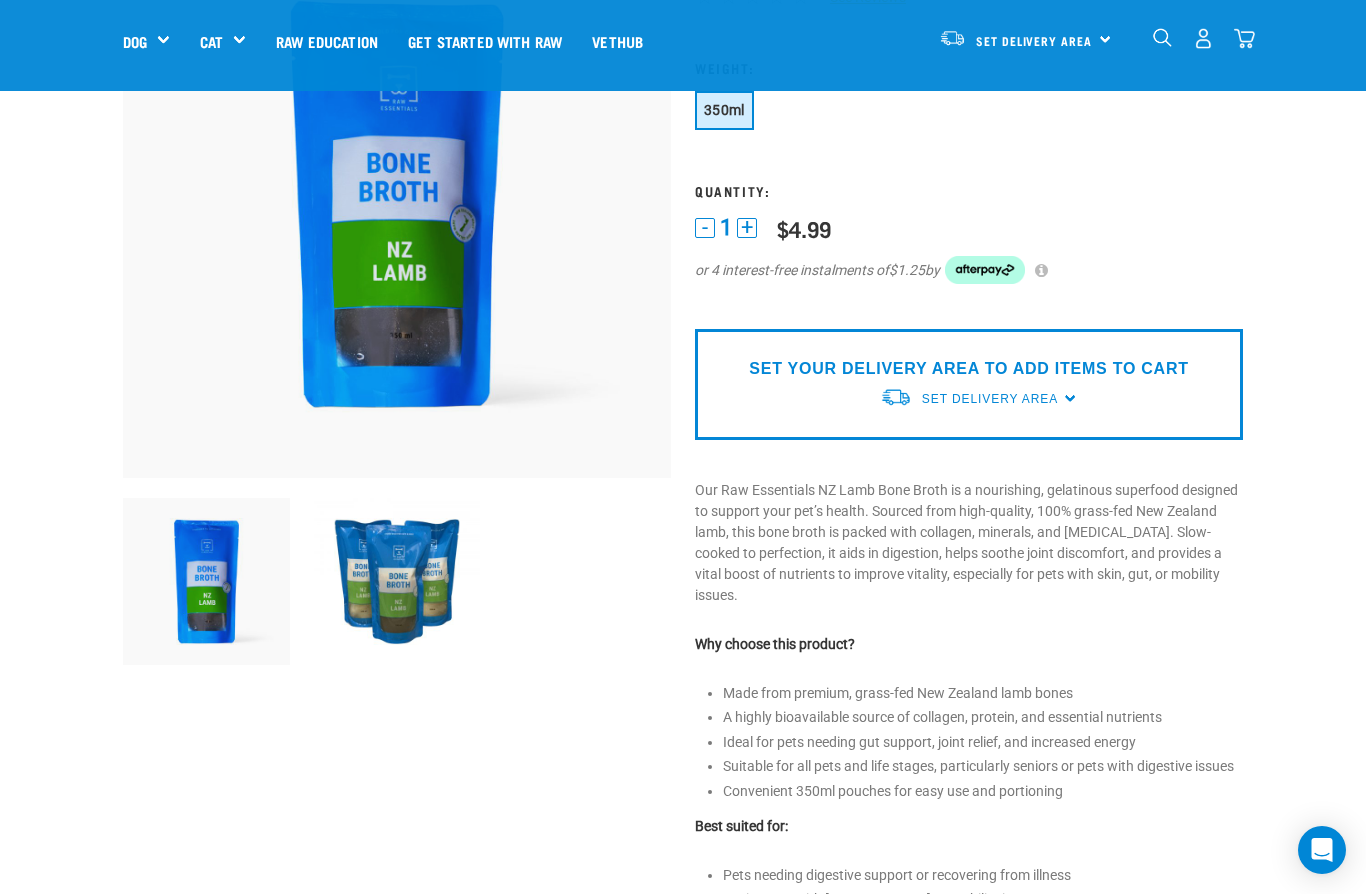 click at bounding box center [397, 581] 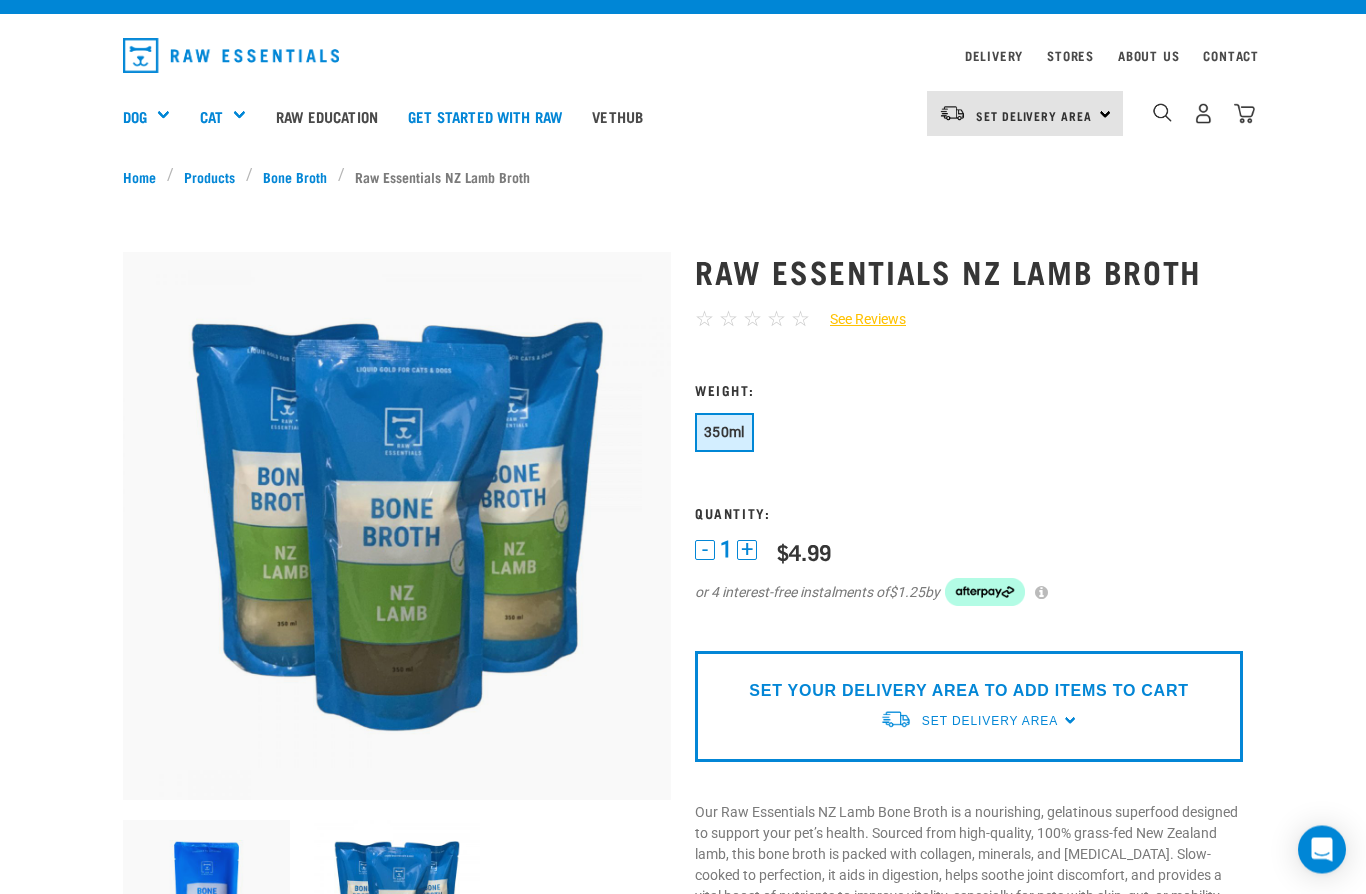 scroll, scrollTop: 34, scrollLeft: 0, axis: vertical 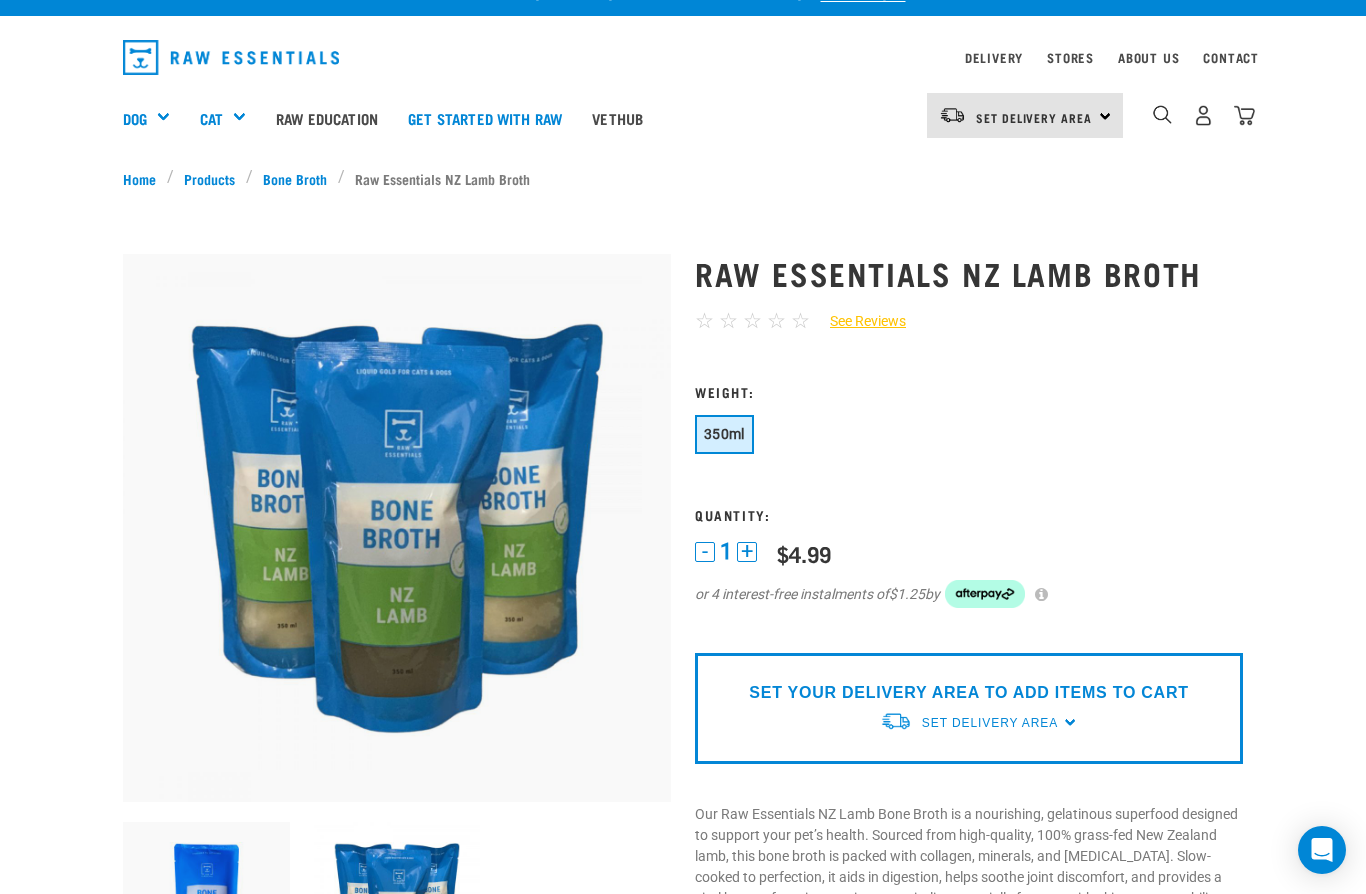 click at bounding box center (206, 905) 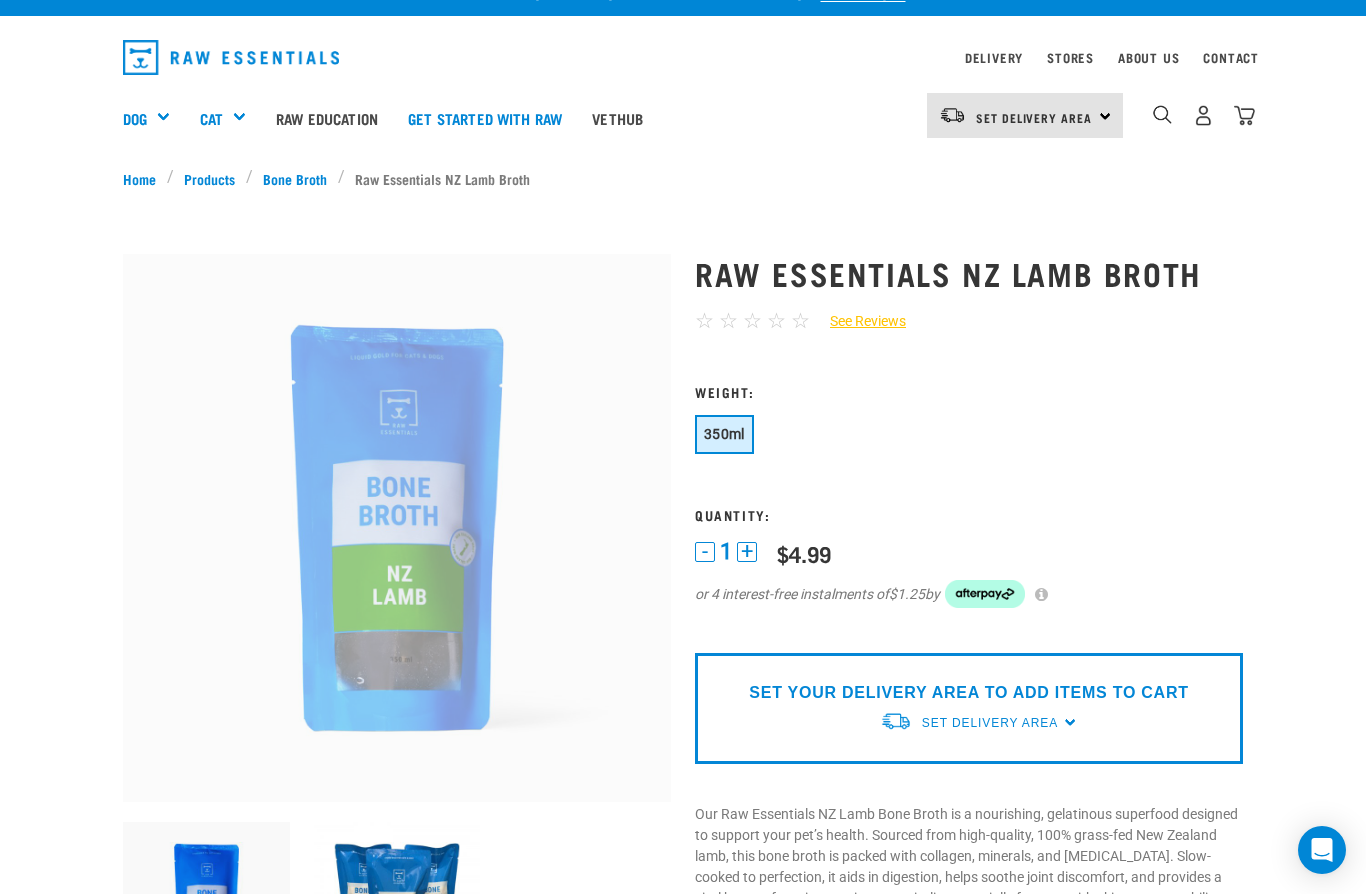 click at bounding box center (397, 905) 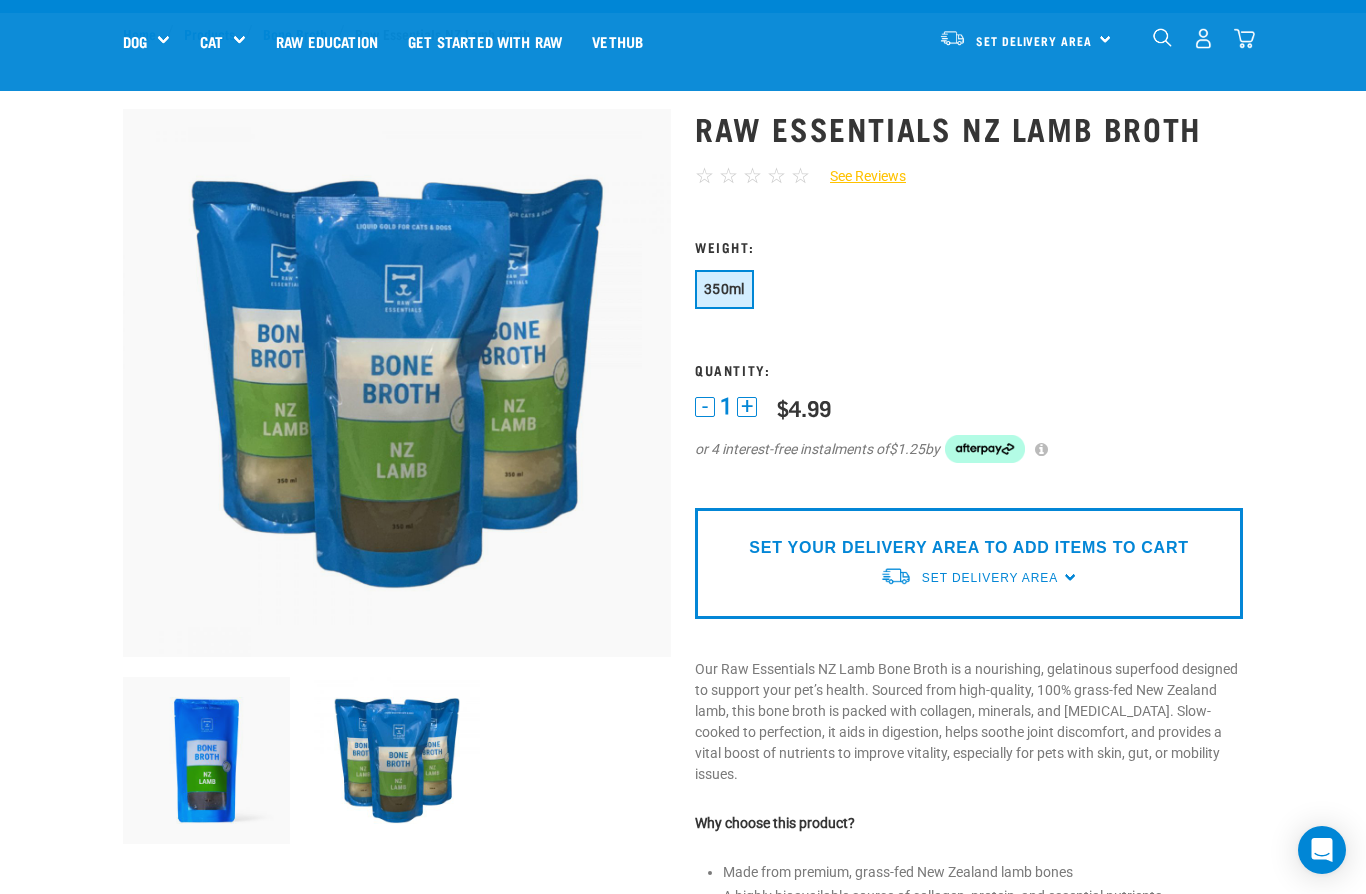 scroll, scrollTop: 0, scrollLeft: 0, axis: both 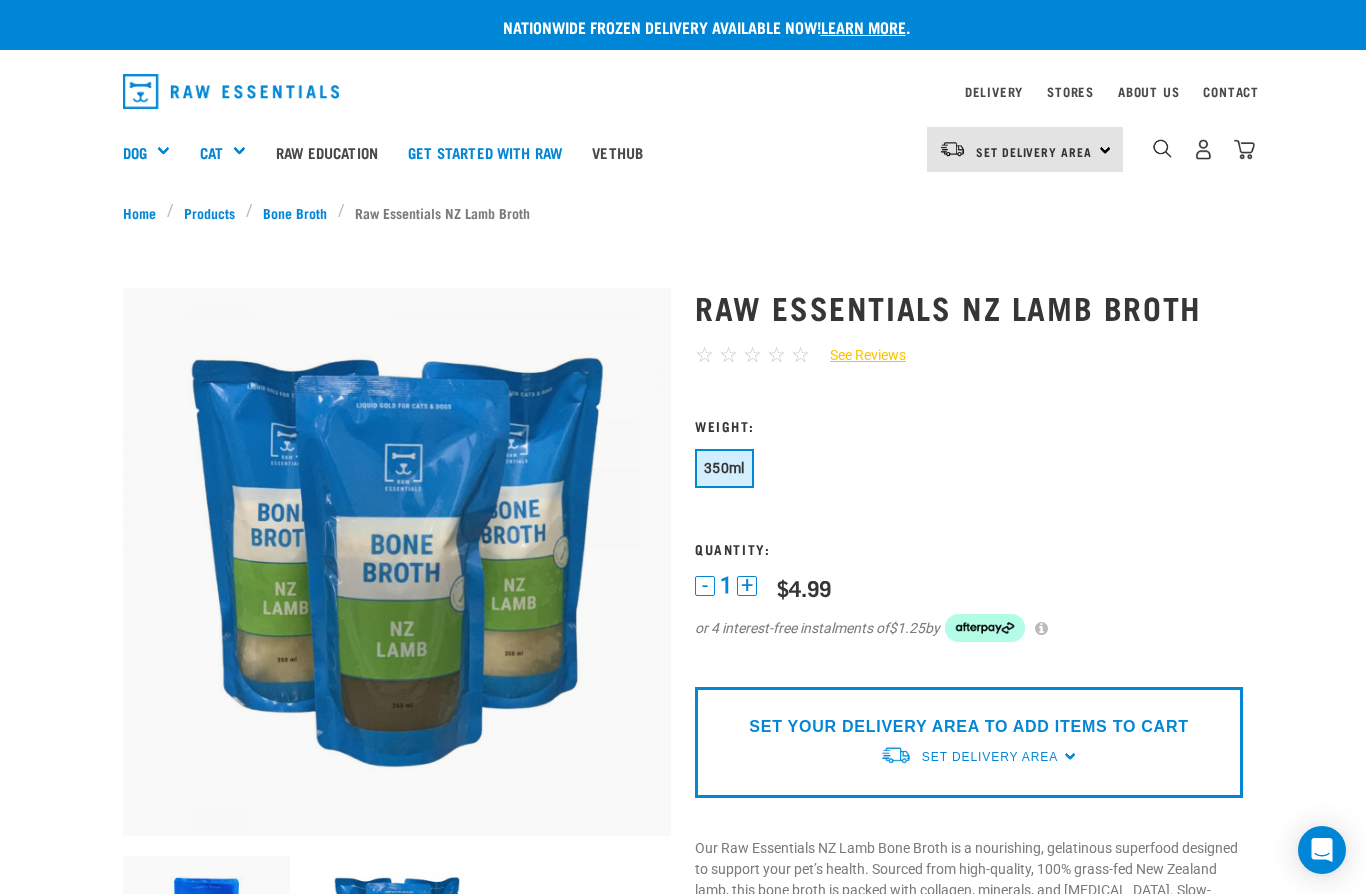 click at bounding box center (1162, 148) 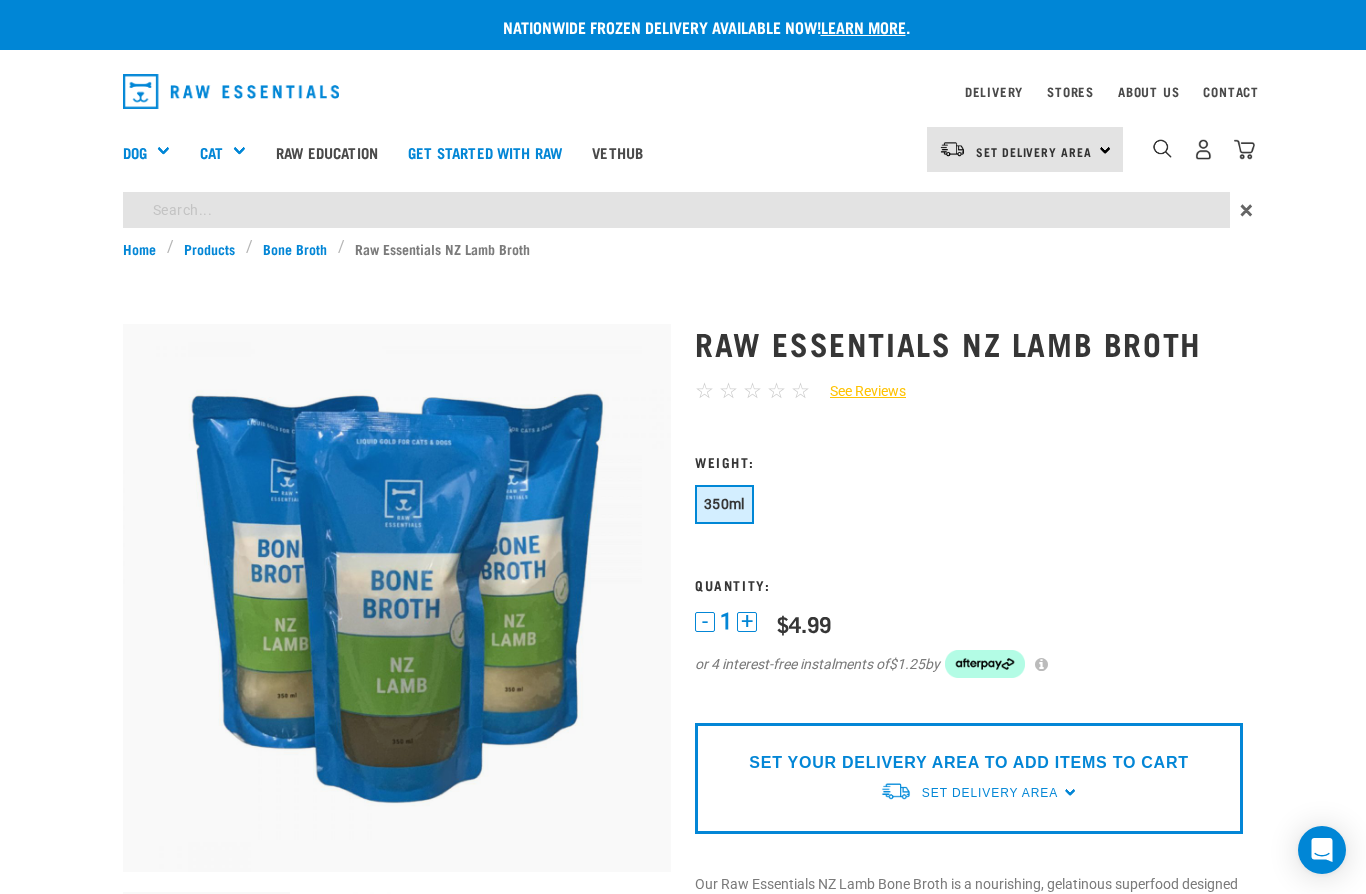click on "Nationwide frozen delivery available now!  Learn more .
Delivery
Stores
About Us
Contact" at bounding box center [683, 1017] 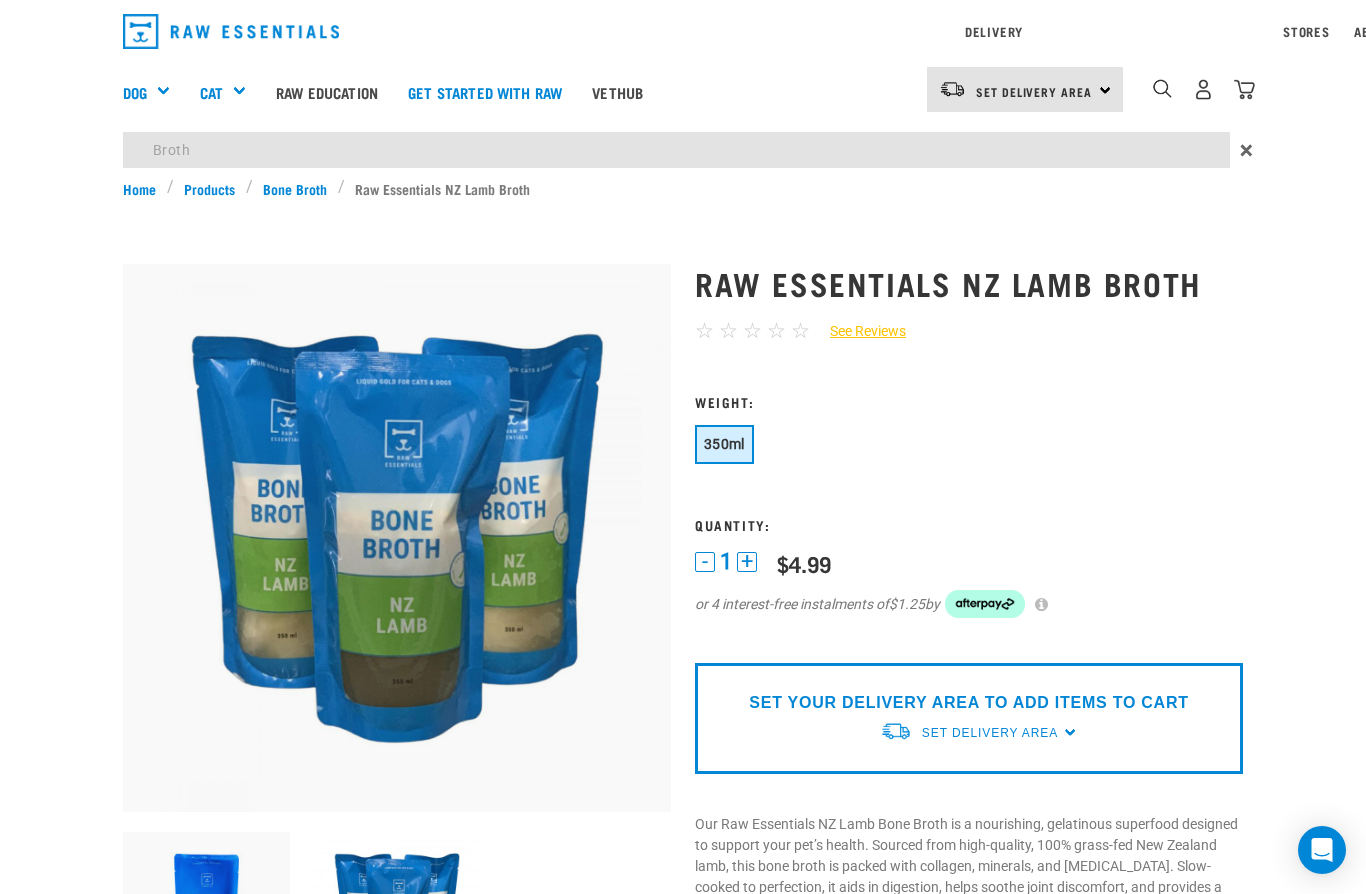 type on "Broth" 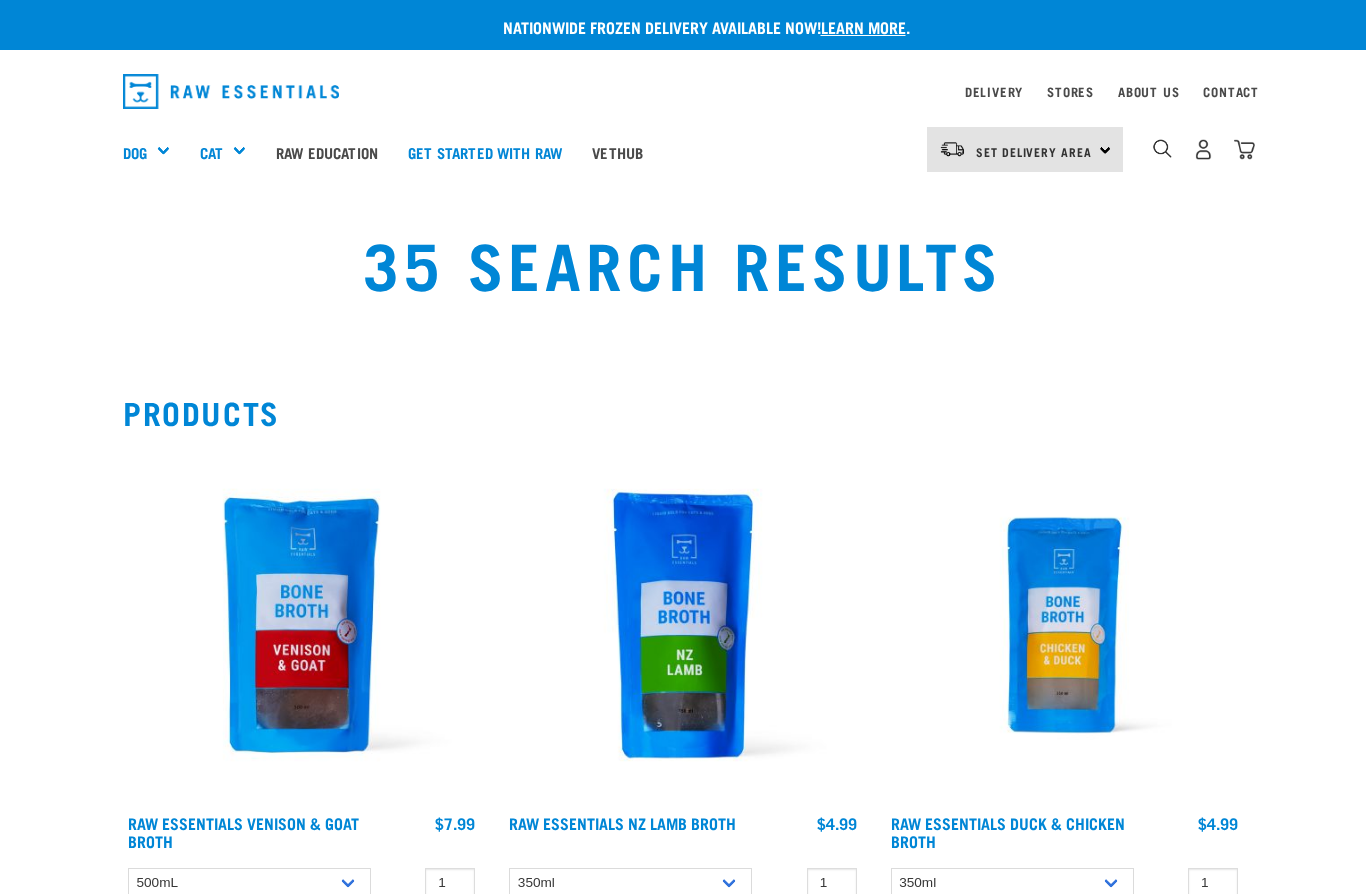 scroll, scrollTop: 0, scrollLeft: 0, axis: both 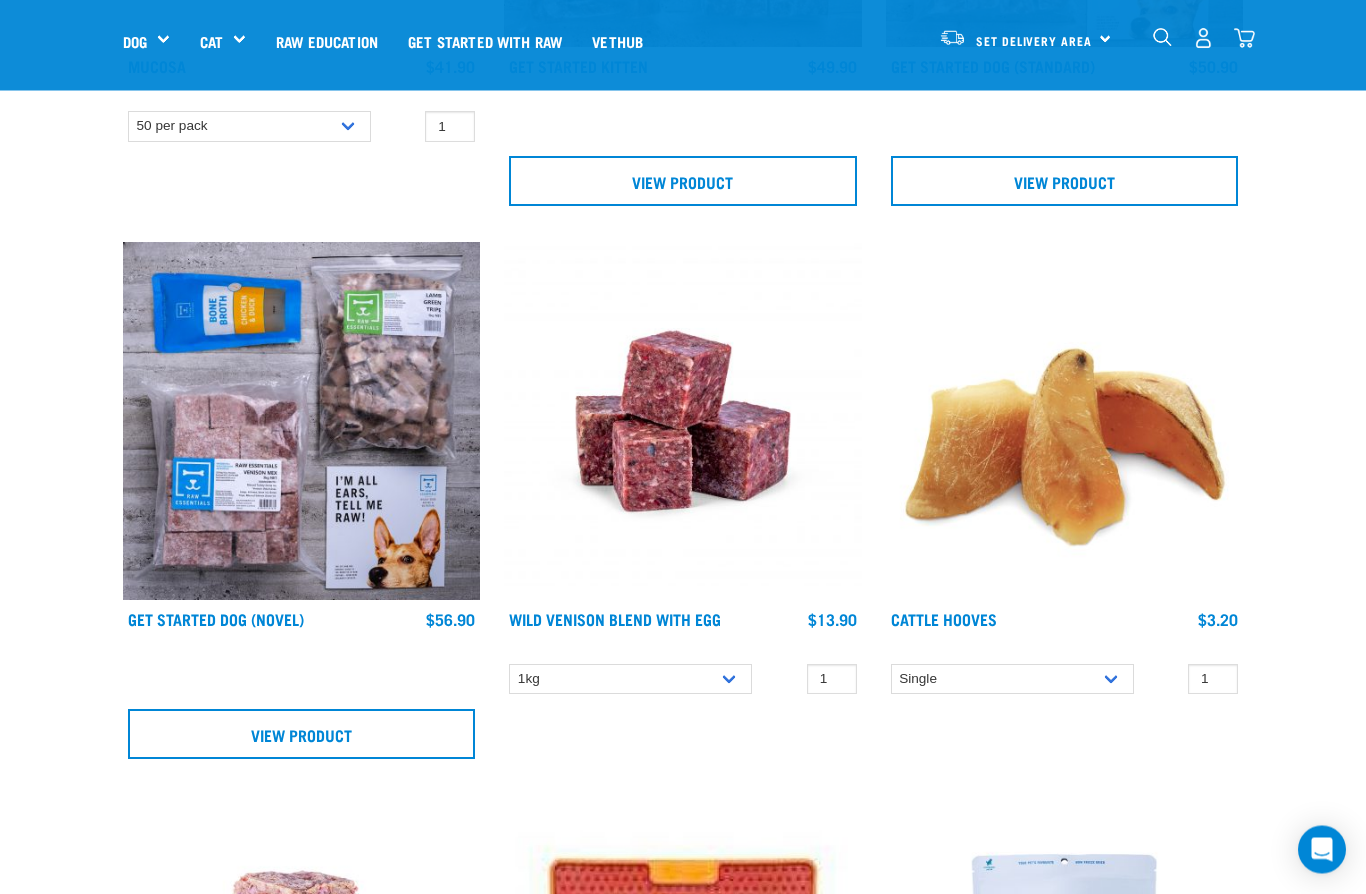 click on "Wild Venison Blend with Egg" at bounding box center (615, 619) 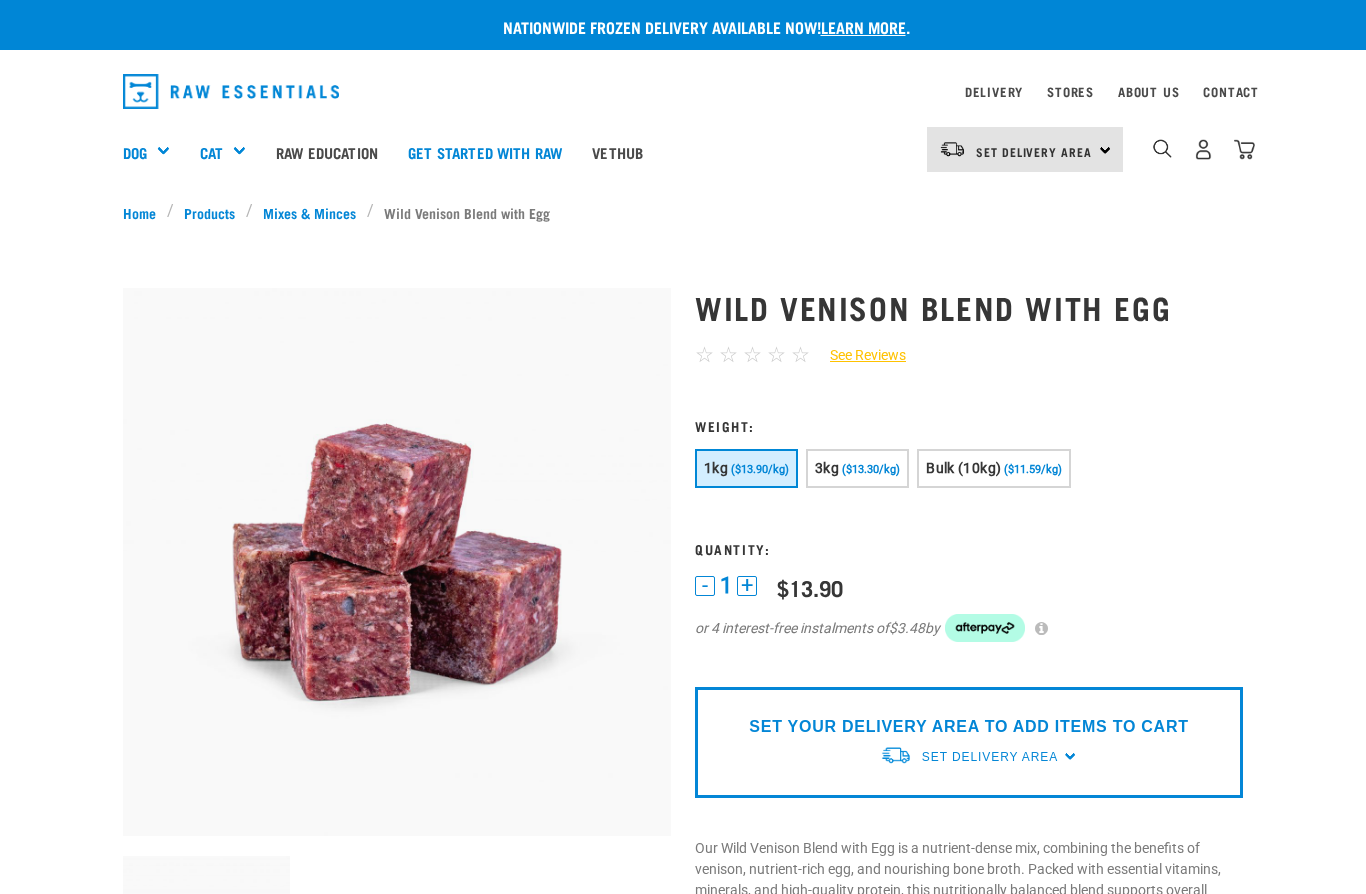 scroll, scrollTop: 0, scrollLeft: 0, axis: both 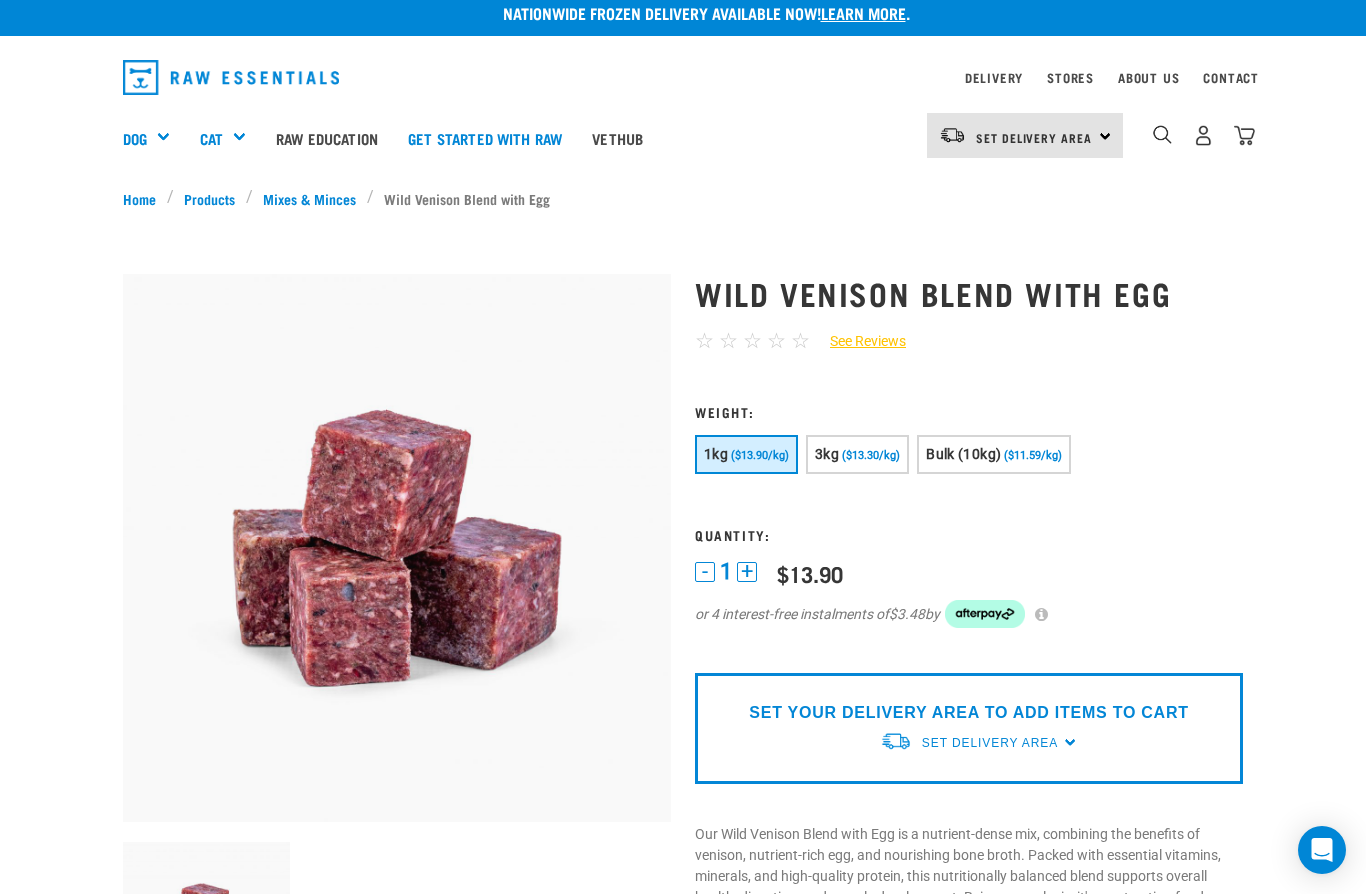 click on "SET YOUR DELIVERY AREA TO ADD ITEMS TO CART" at bounding box center (968, 713) 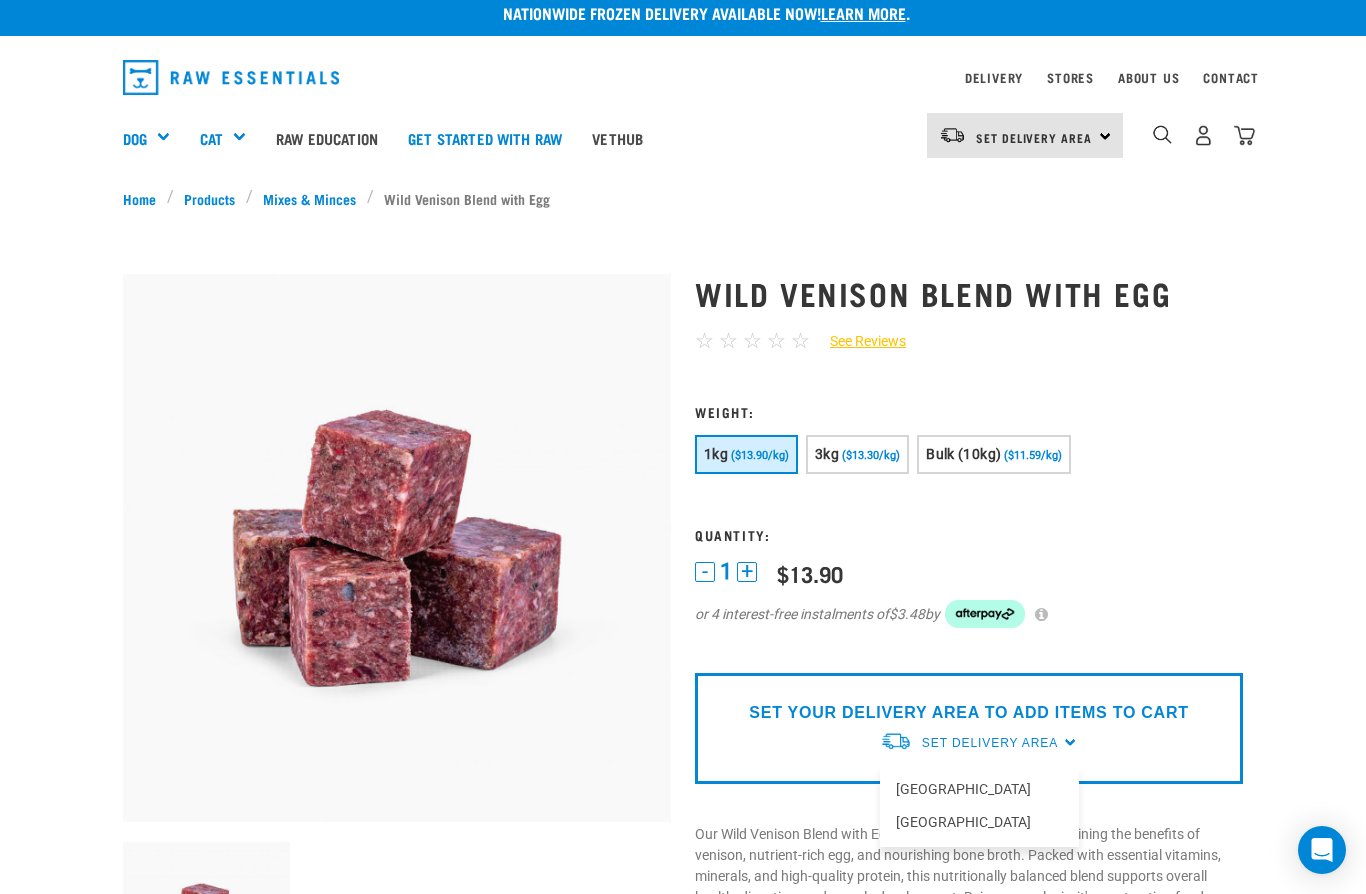 click on "[GEOGRAPHIC_DATA]" at bounding box center [979, 789] 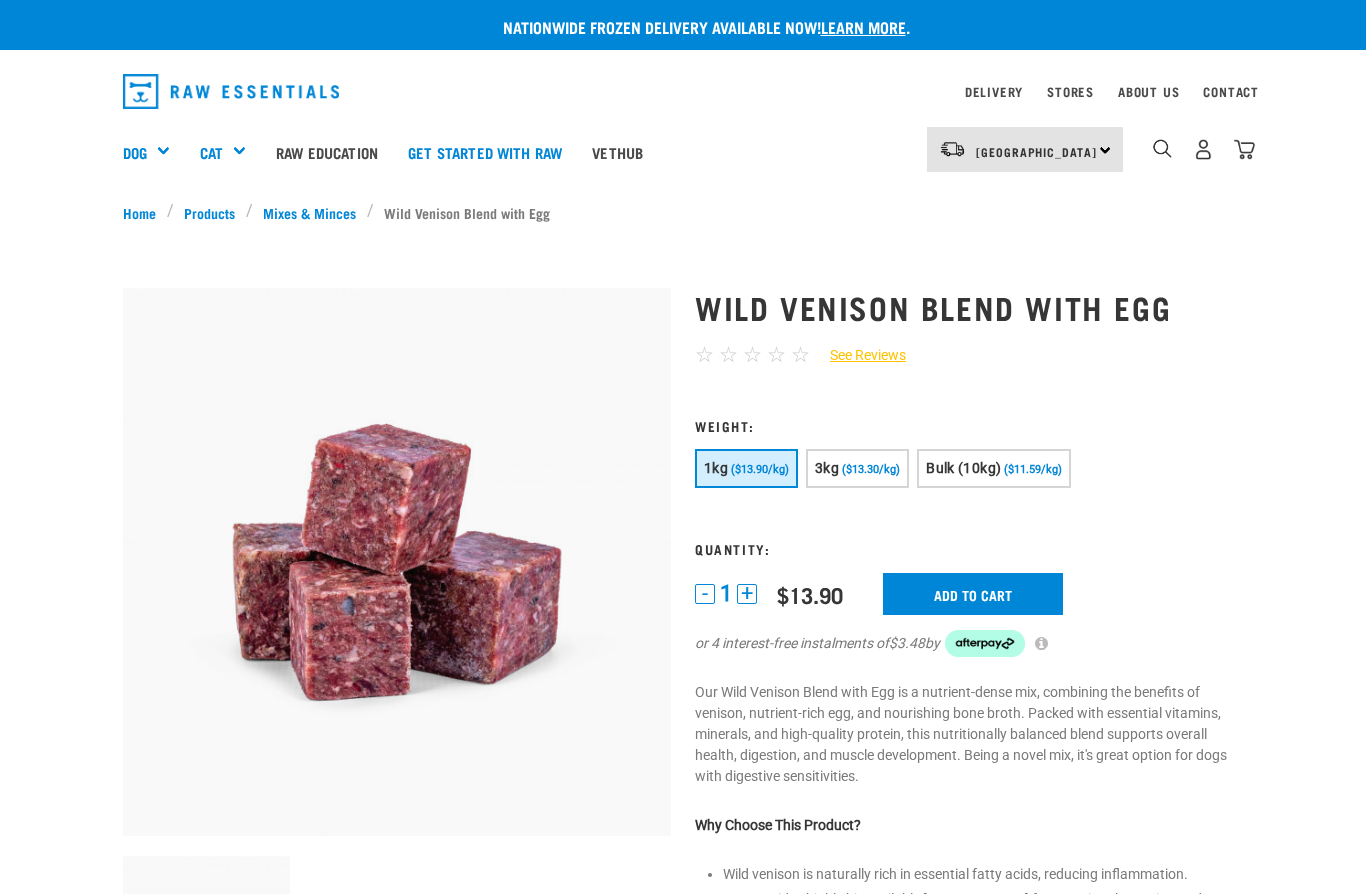 scroll, scrollTop: 0, scrollLeft: 0, axis: both 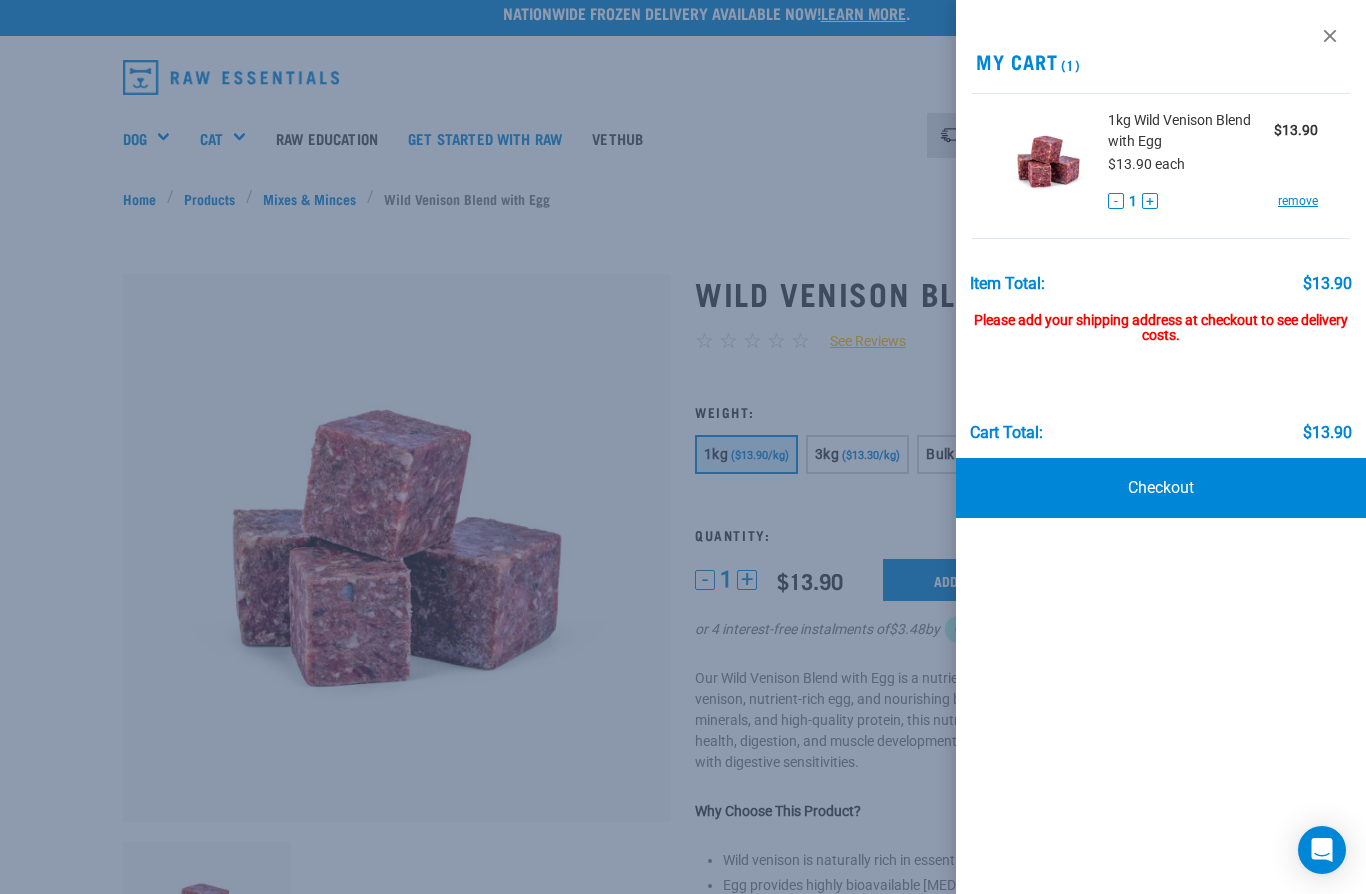 click on "View past orders / re-order
My Cart  (1)
1kg Wild Venison Blend with Egg
$13.90
$13.90 each
-
1
+
remove
Item Total:
$13.90" at bounding box center [1161, 447] 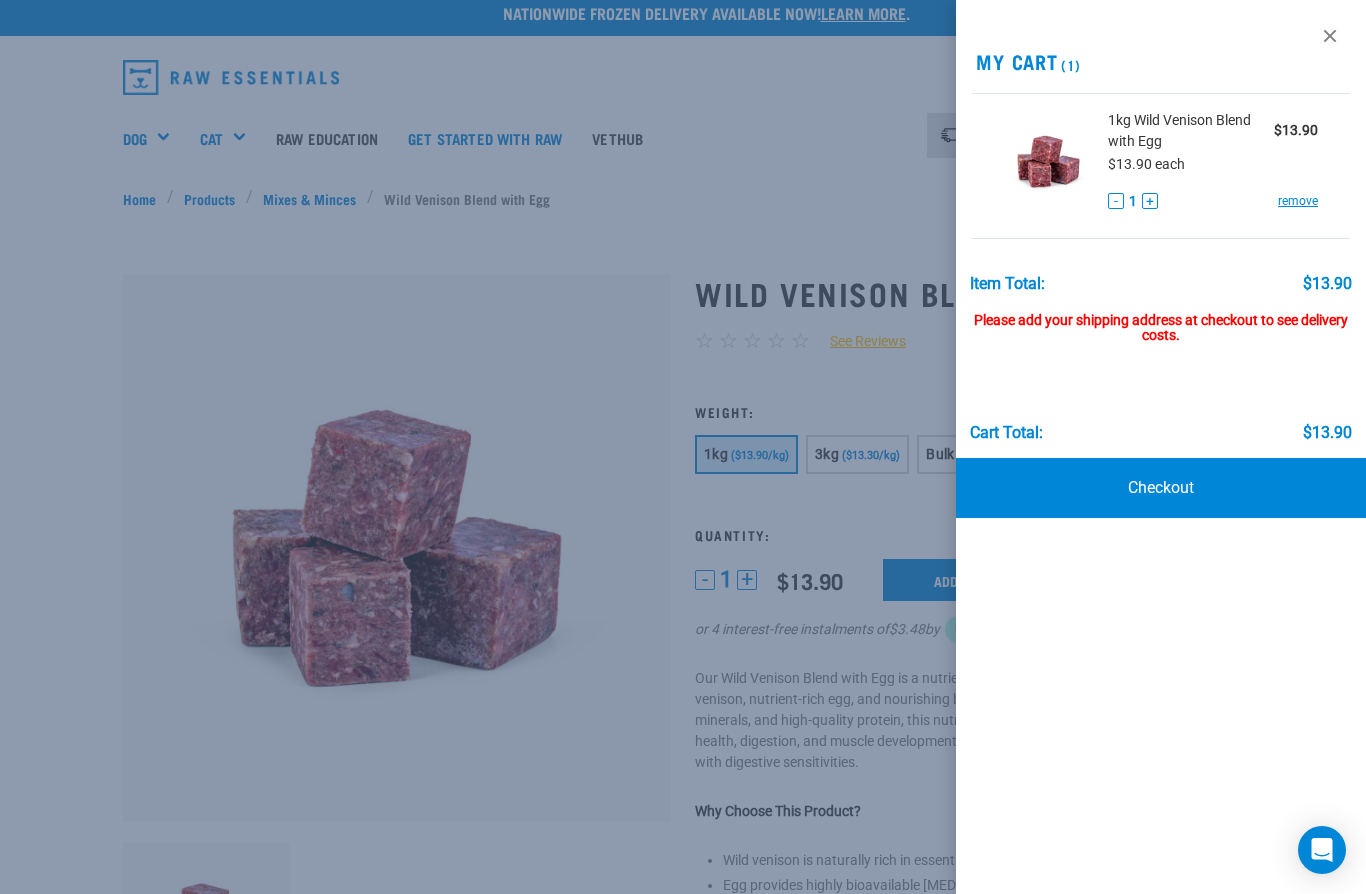 click at bounding box center (1330, 36) 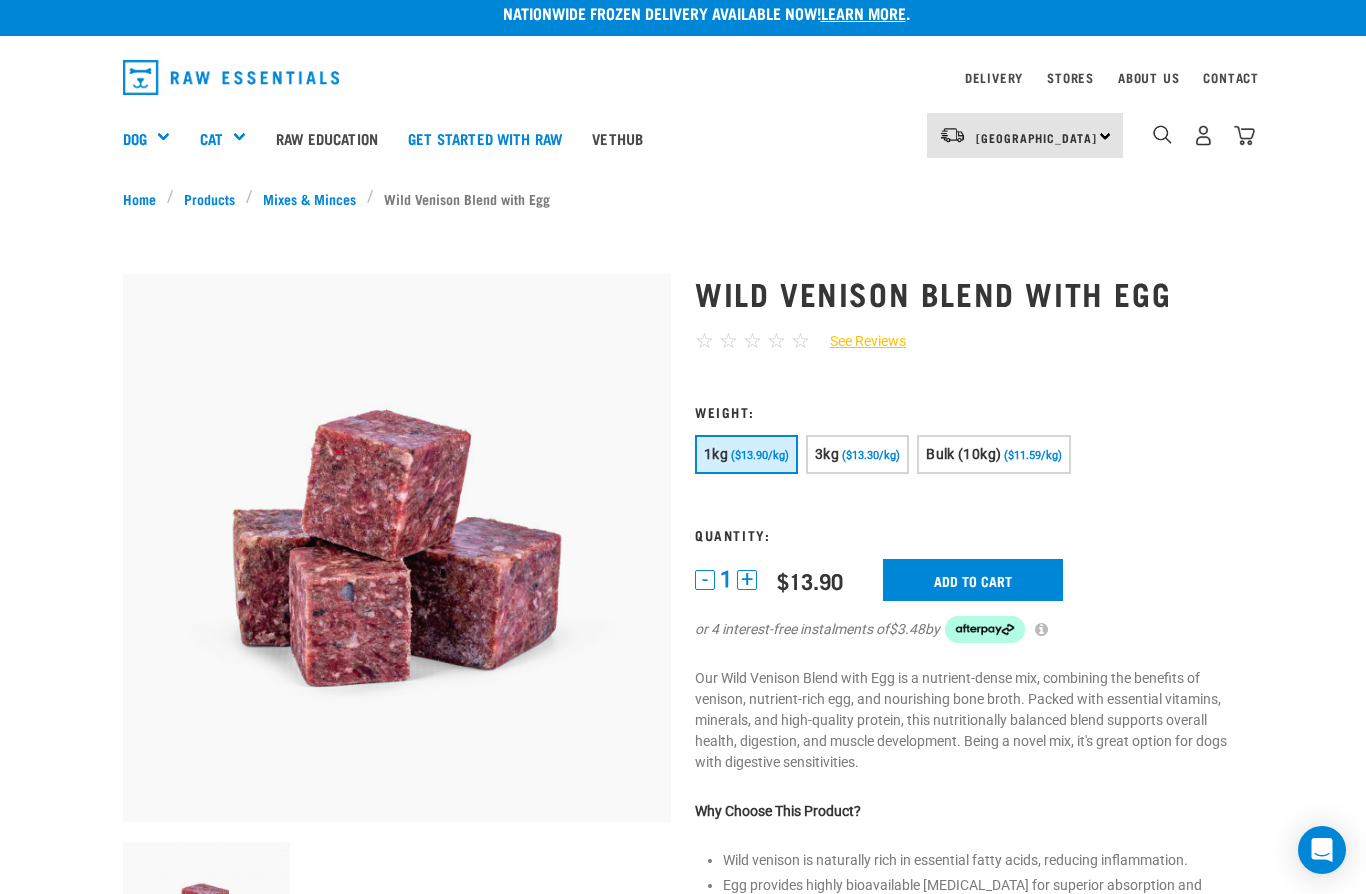 click on "Get started packs" at bounding box center [0, 0] 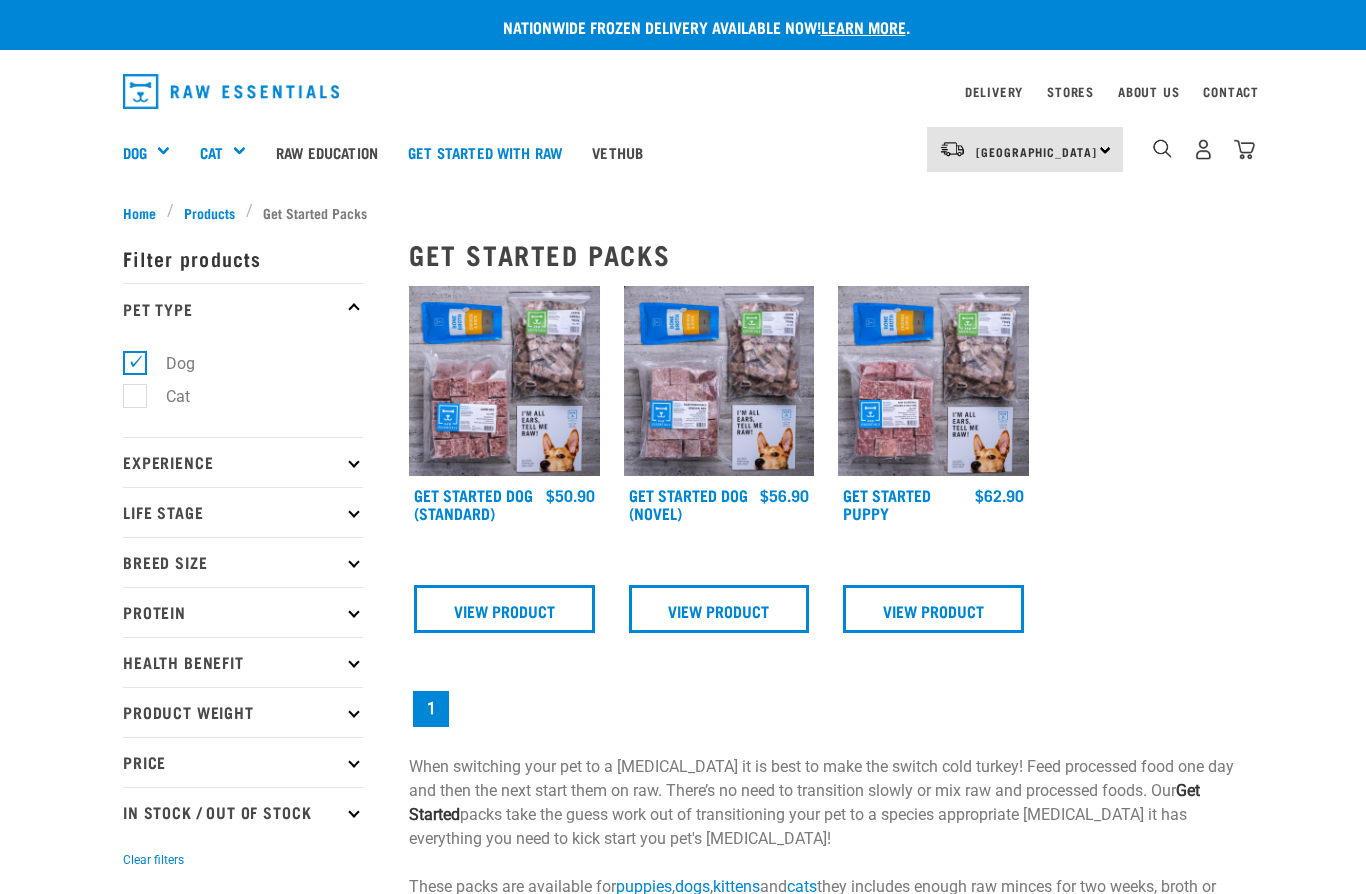 scroll, scrollTop: 0, scrollLeft: 0, axis: both 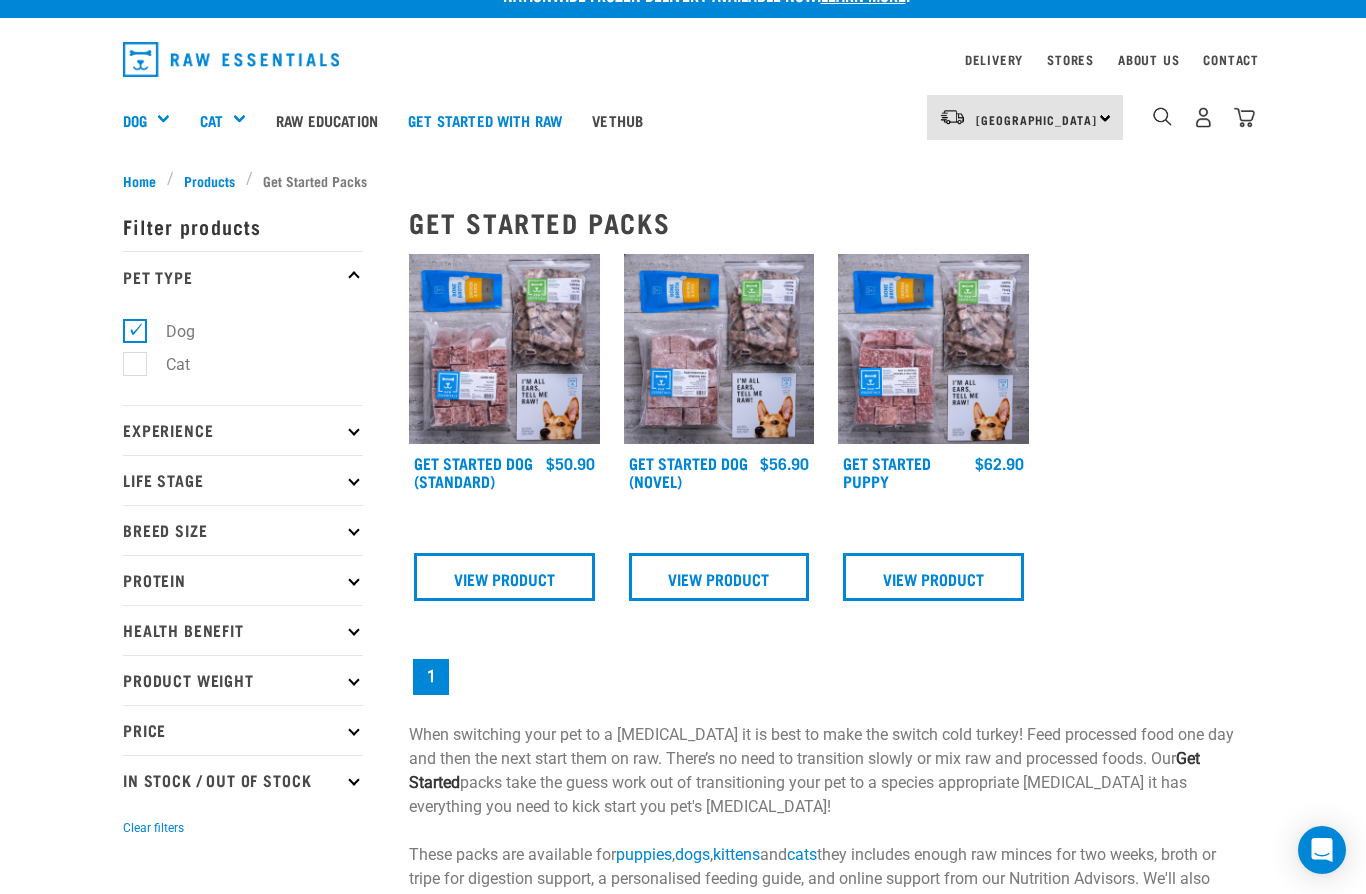 click on "Get Started Dog (Standard)" at bounding box center [473, 471] 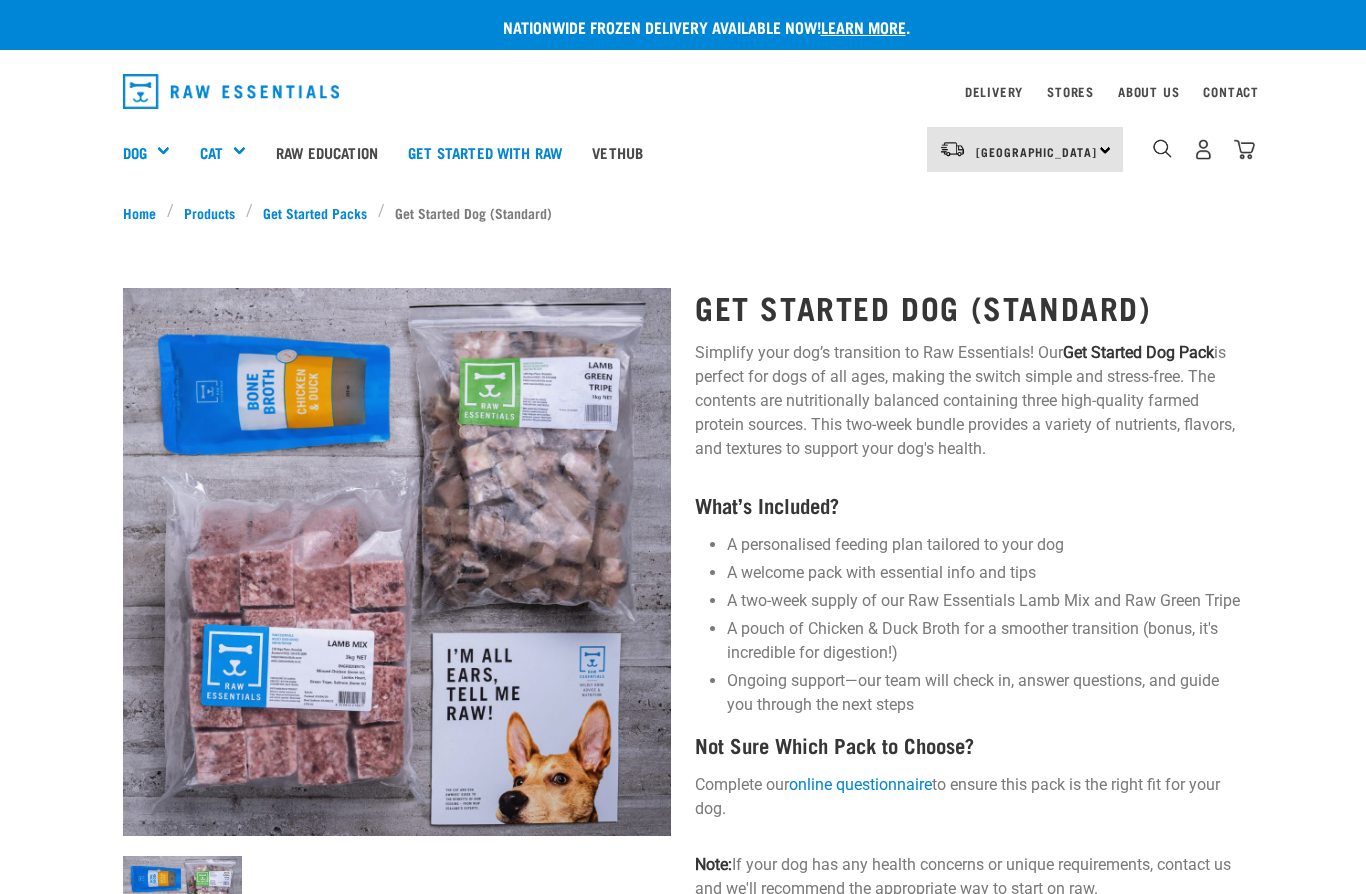 scroll, scrollTop: 0, scrollLeft: 0, axis: both 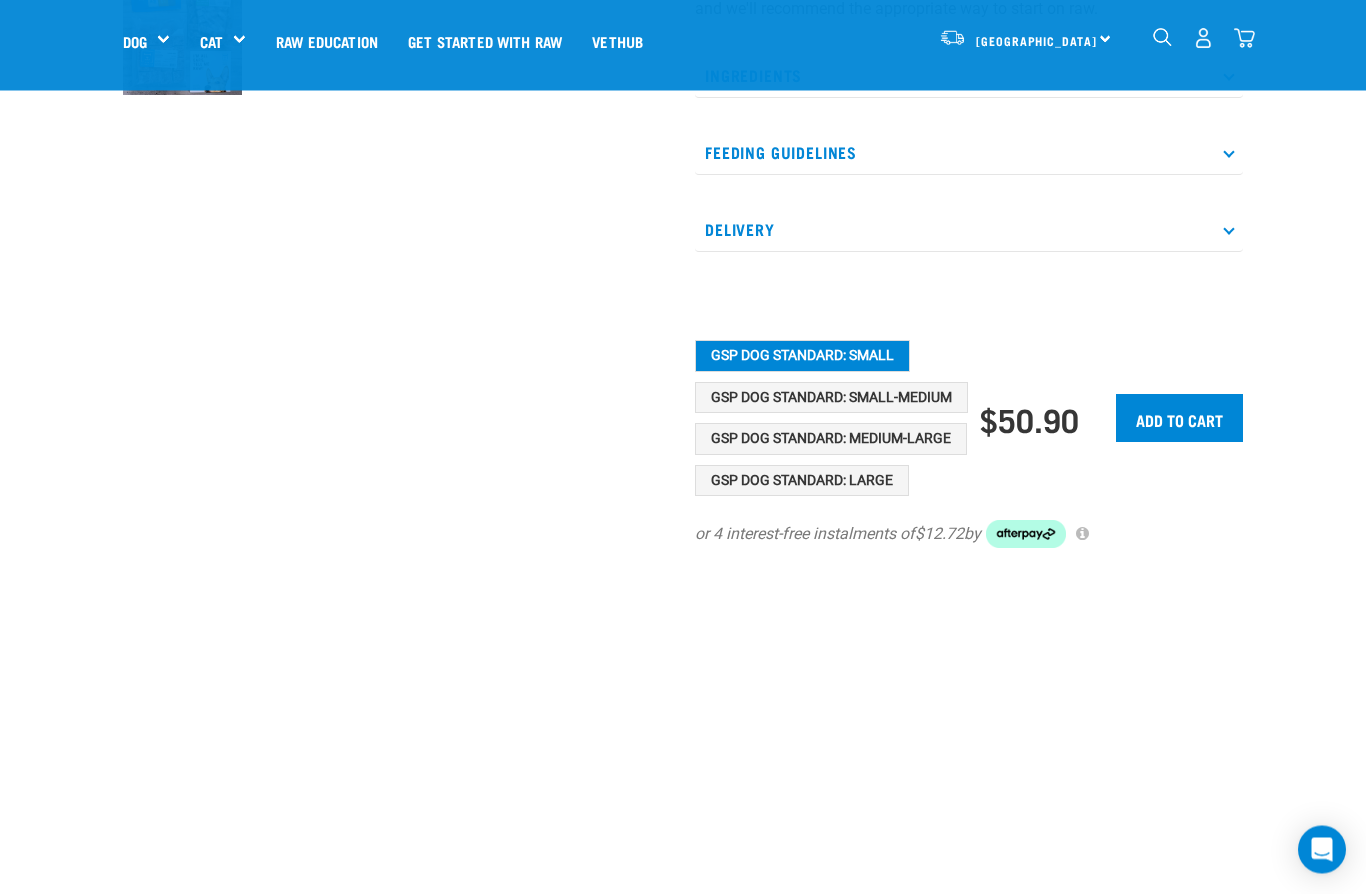 click on "GSP Dog Standard: Small-Medium" at bounding box center [831, 399] 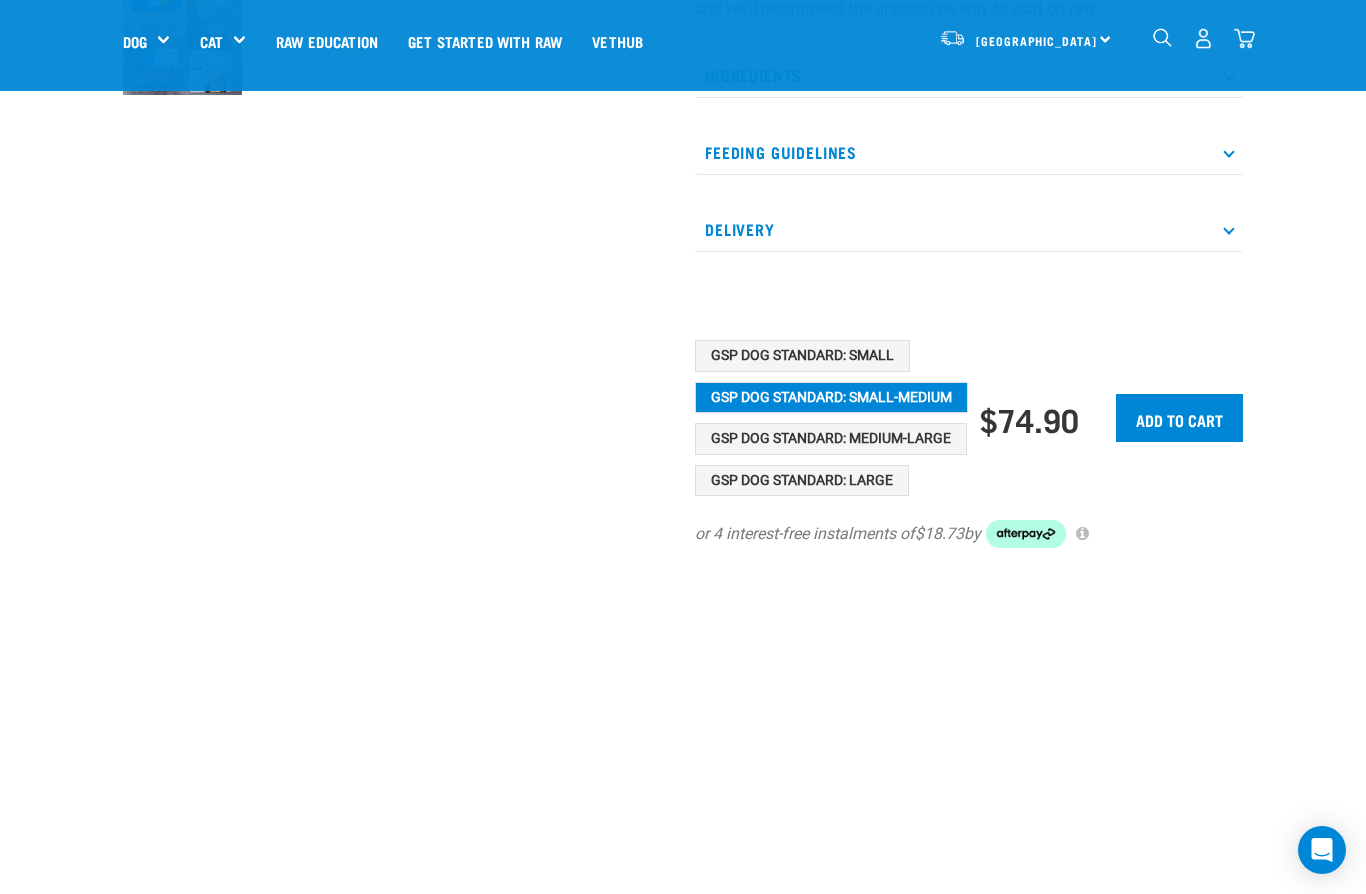 click on "GSP Dog Standard: Medium-Large" at bounding box center (831, 439) 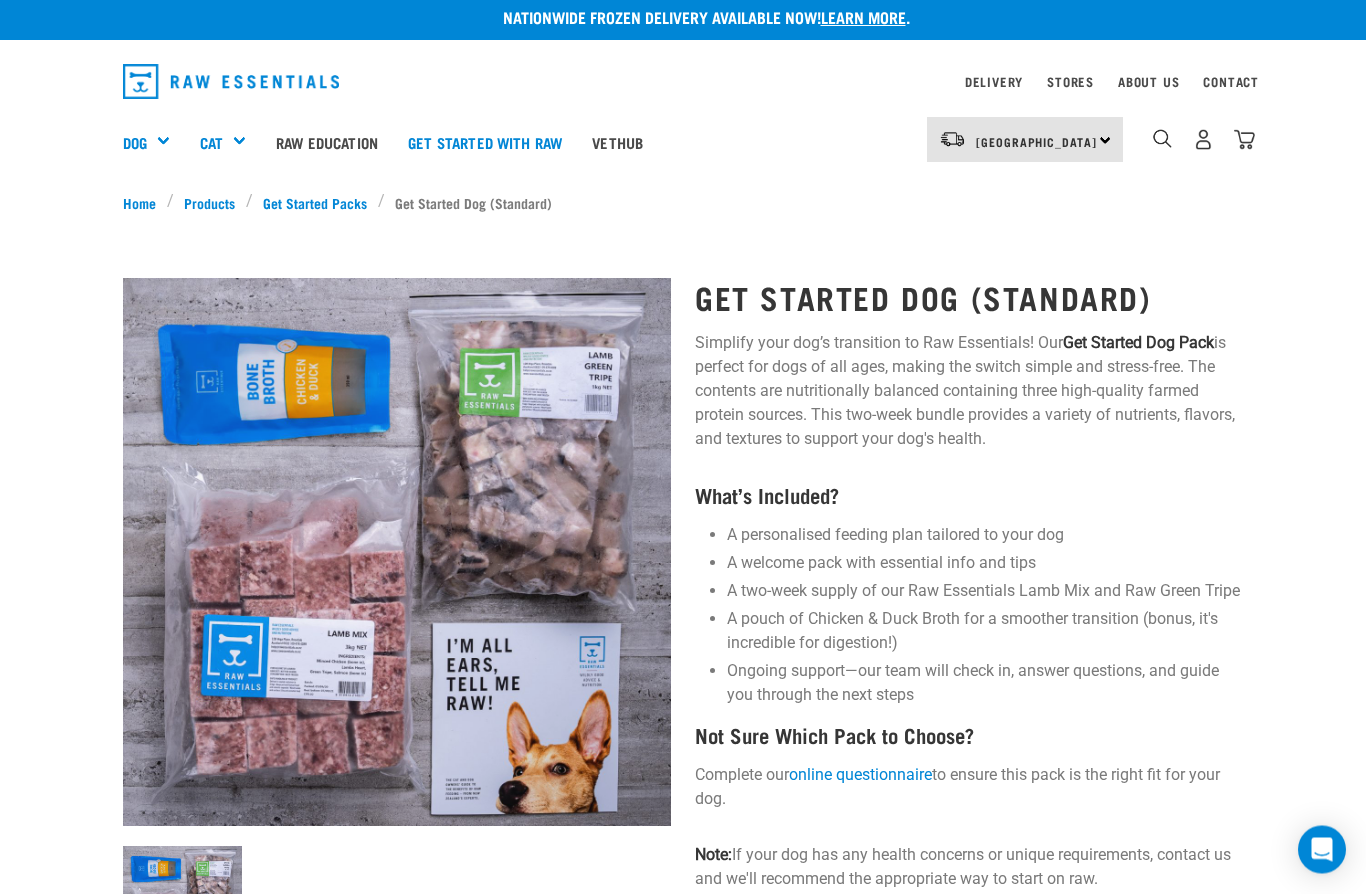 scroll, scrollTop: 10, scrollLeft: 0, axis: vertical 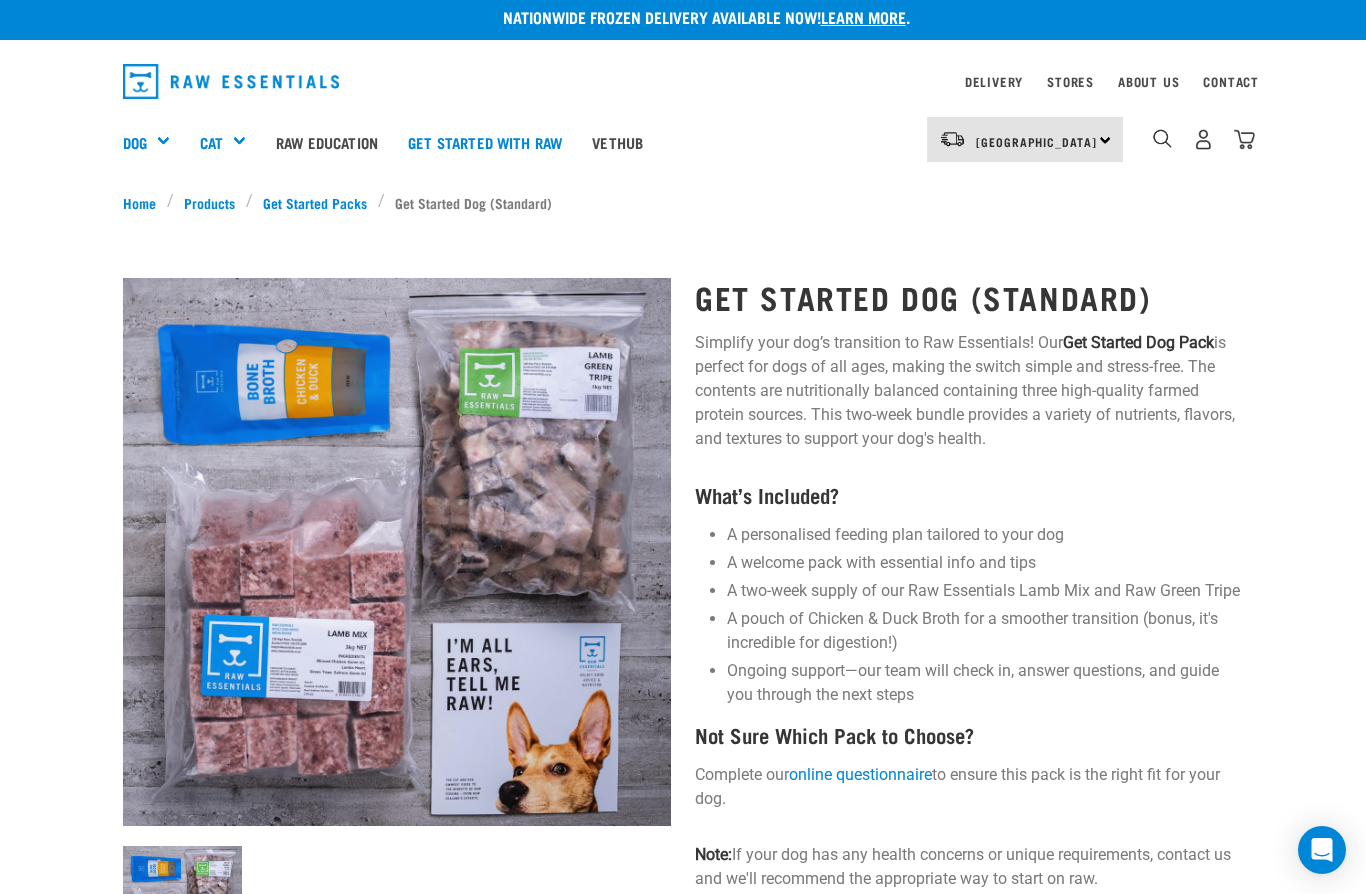 click on "Wildly Good Meal Packs" at bounding box center (0, 0) 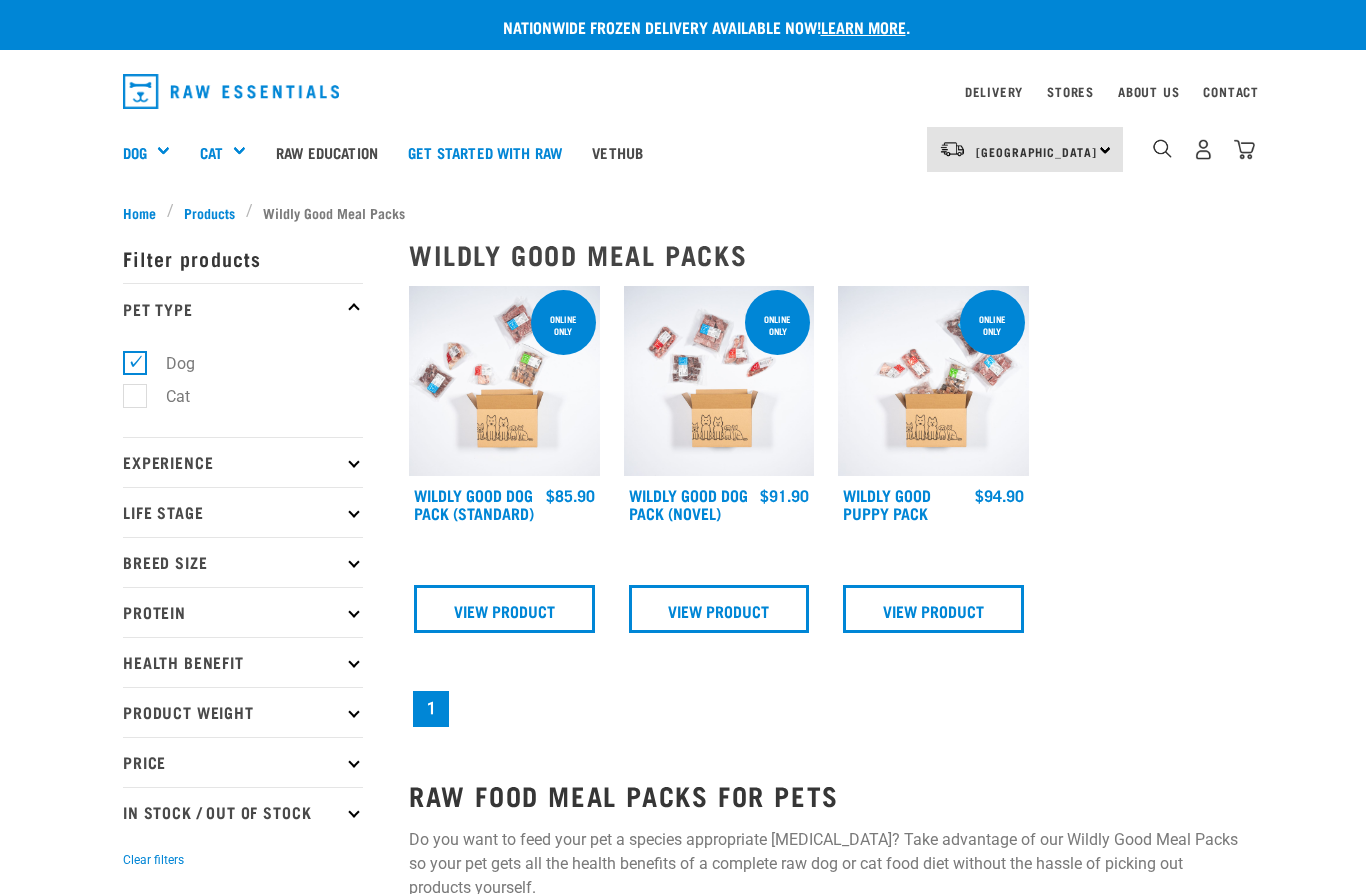 scroll, scrollTop: 0, scrollLeft: 0, axis: both 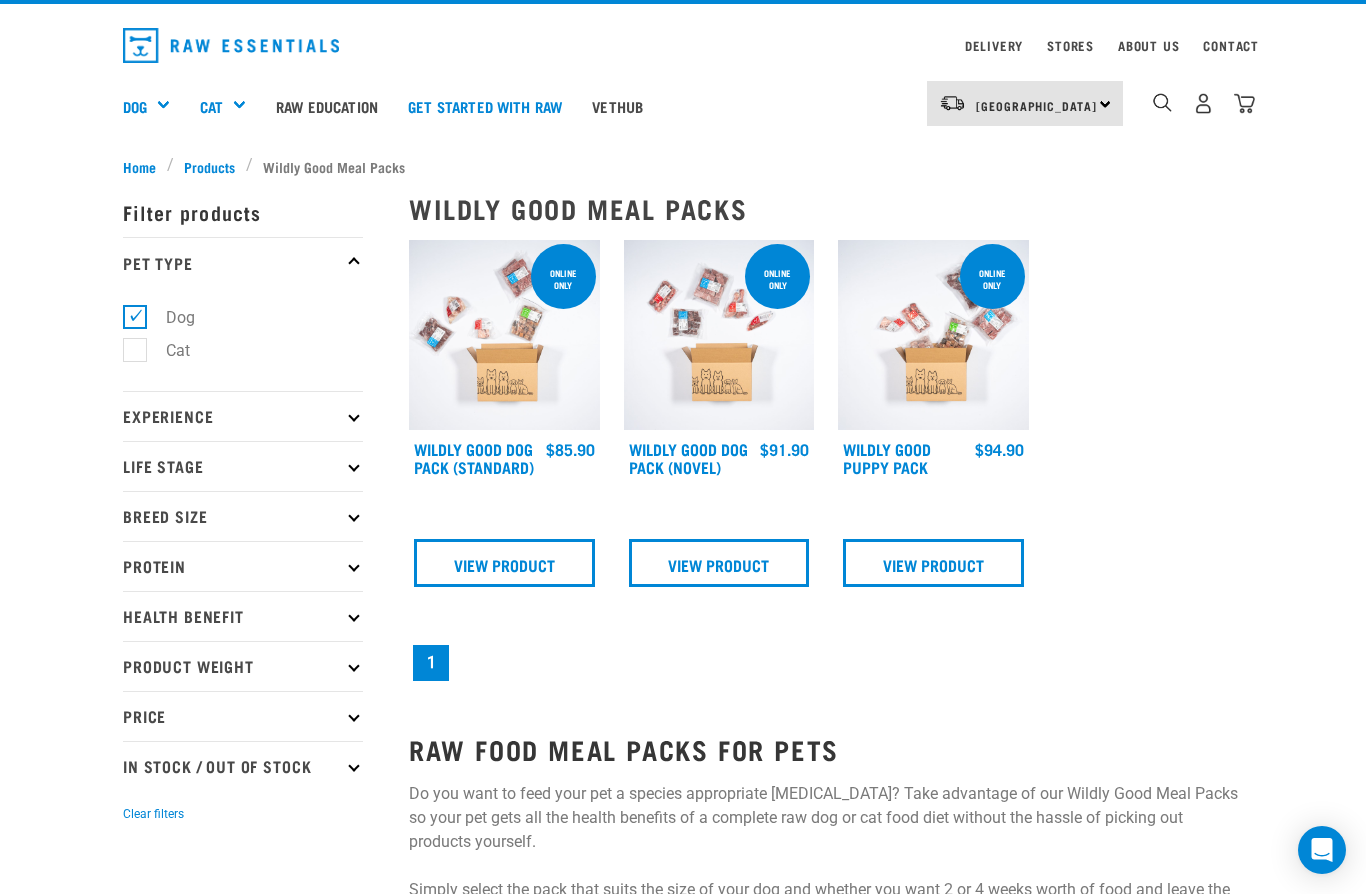 click on "View Product" at bounding box center [504, 563] 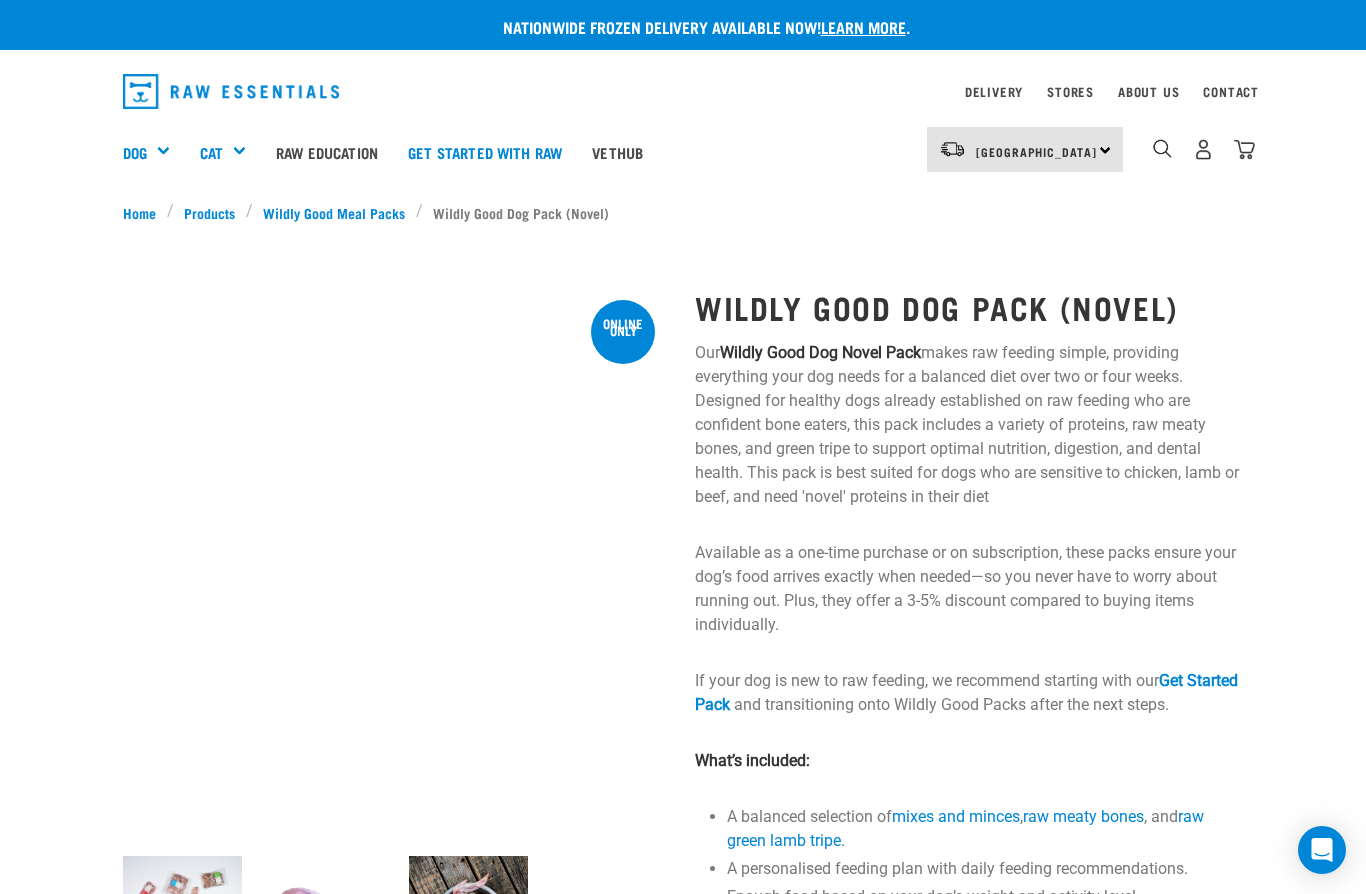 scroll, scrollTop: 0, scrollLeft: 0, axis: both 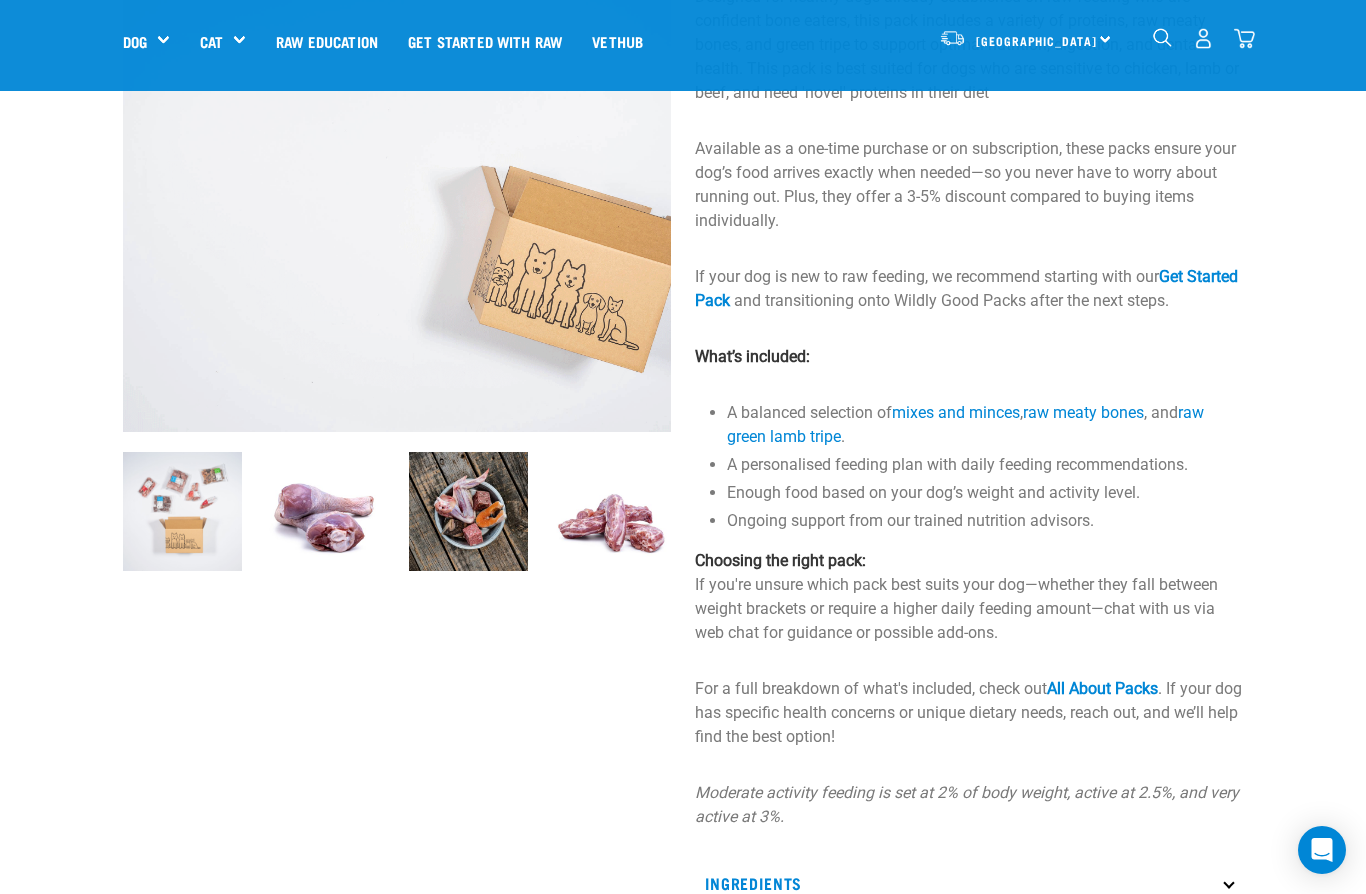 click at bounding box center (325, 511) 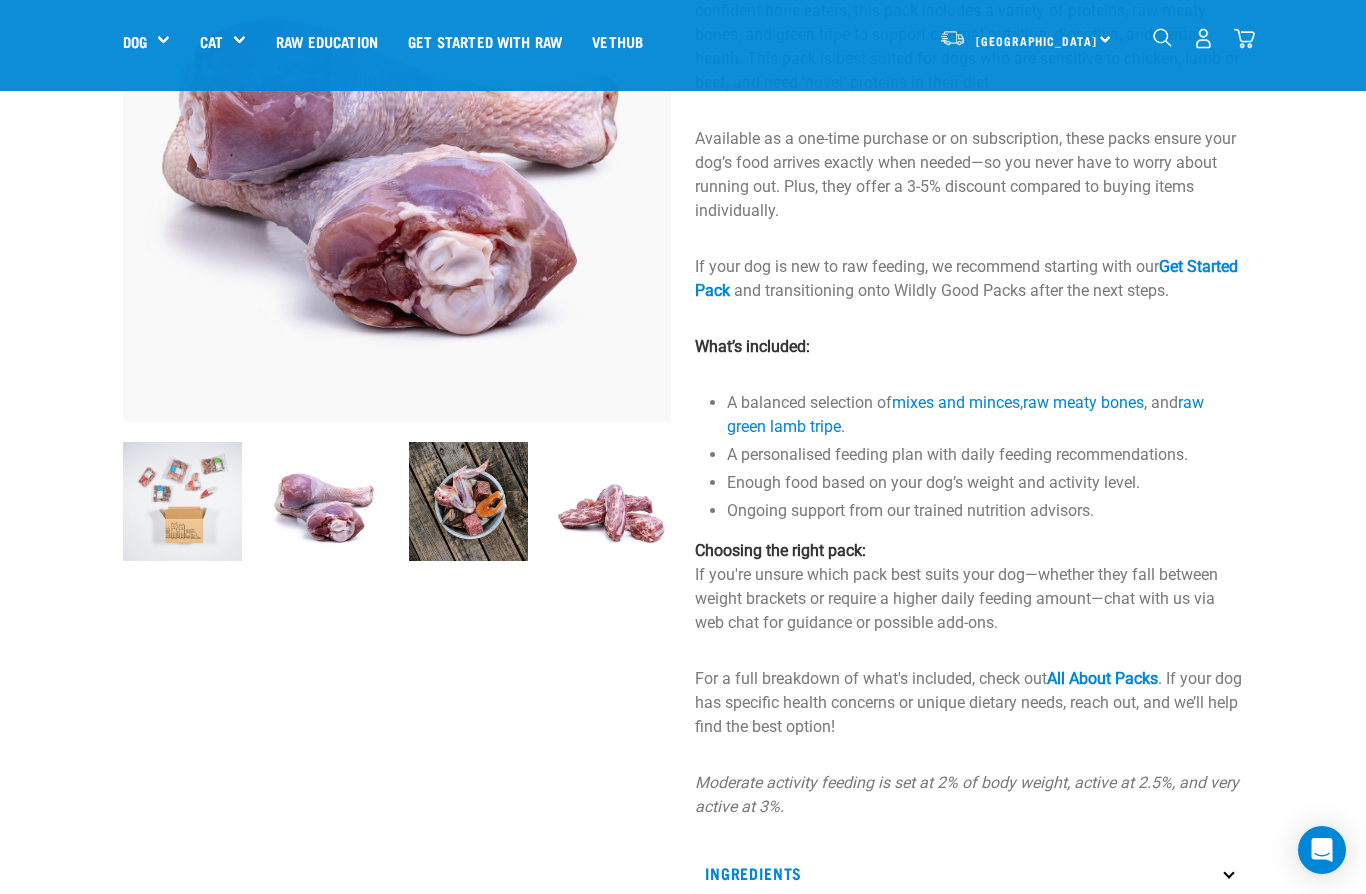 click at bounding box center (468, 501) 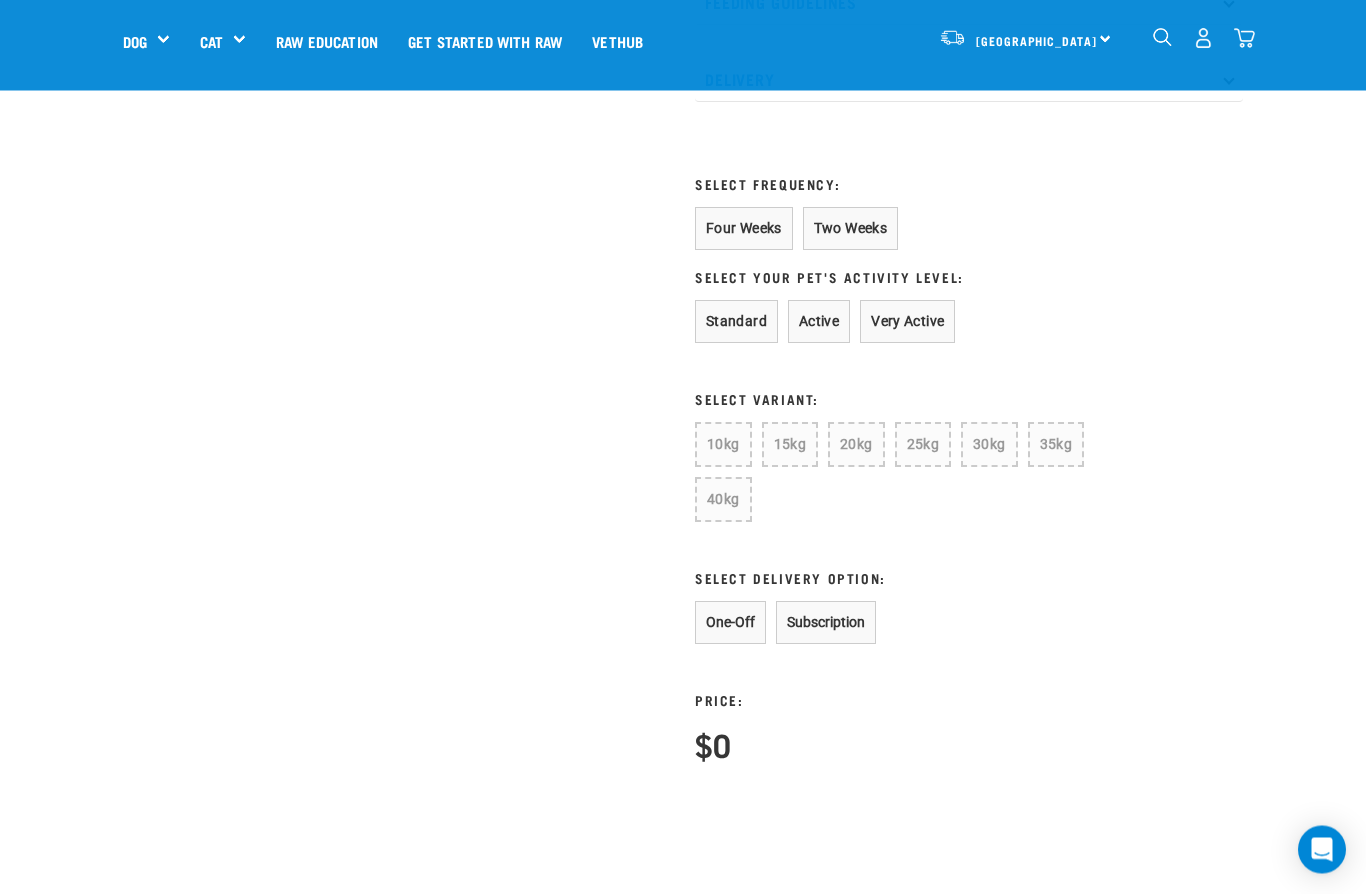scroll, scrollTop: 1228, scrollLeft: 0, axis: vertical 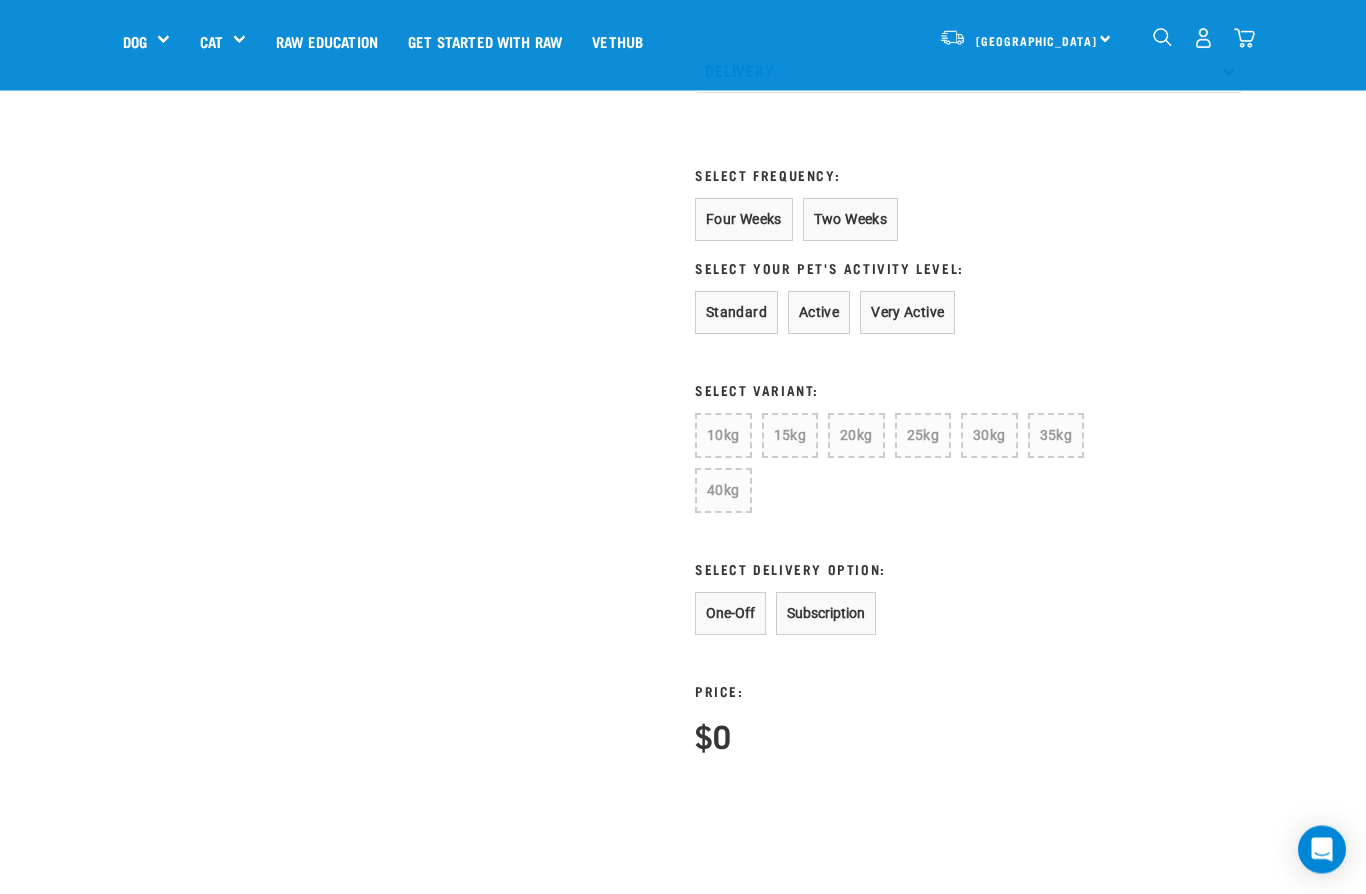 click on "Active" at bounding box center (819, 313) 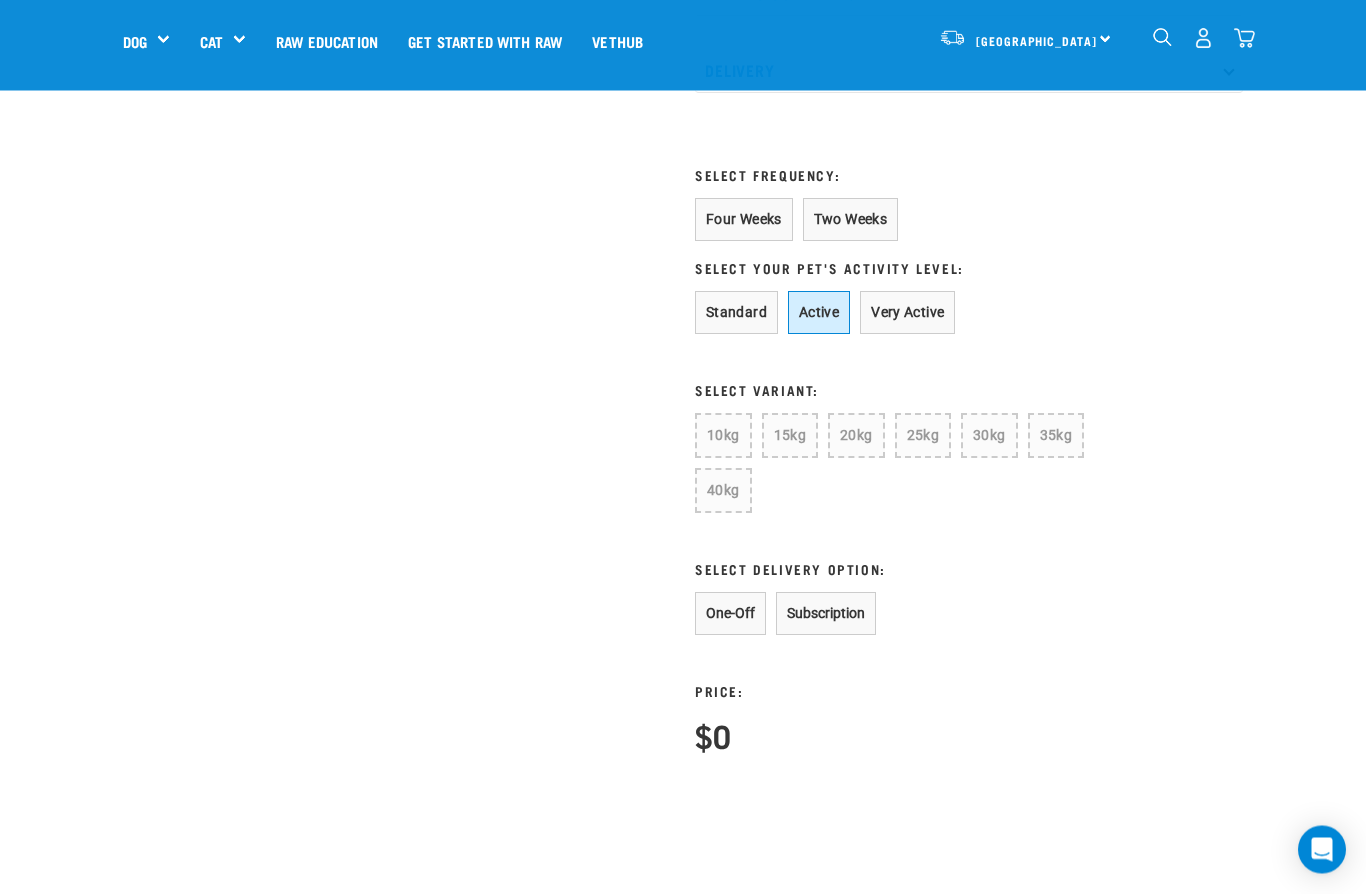 click on "Two Weeks" at bounding box center [850, 220] 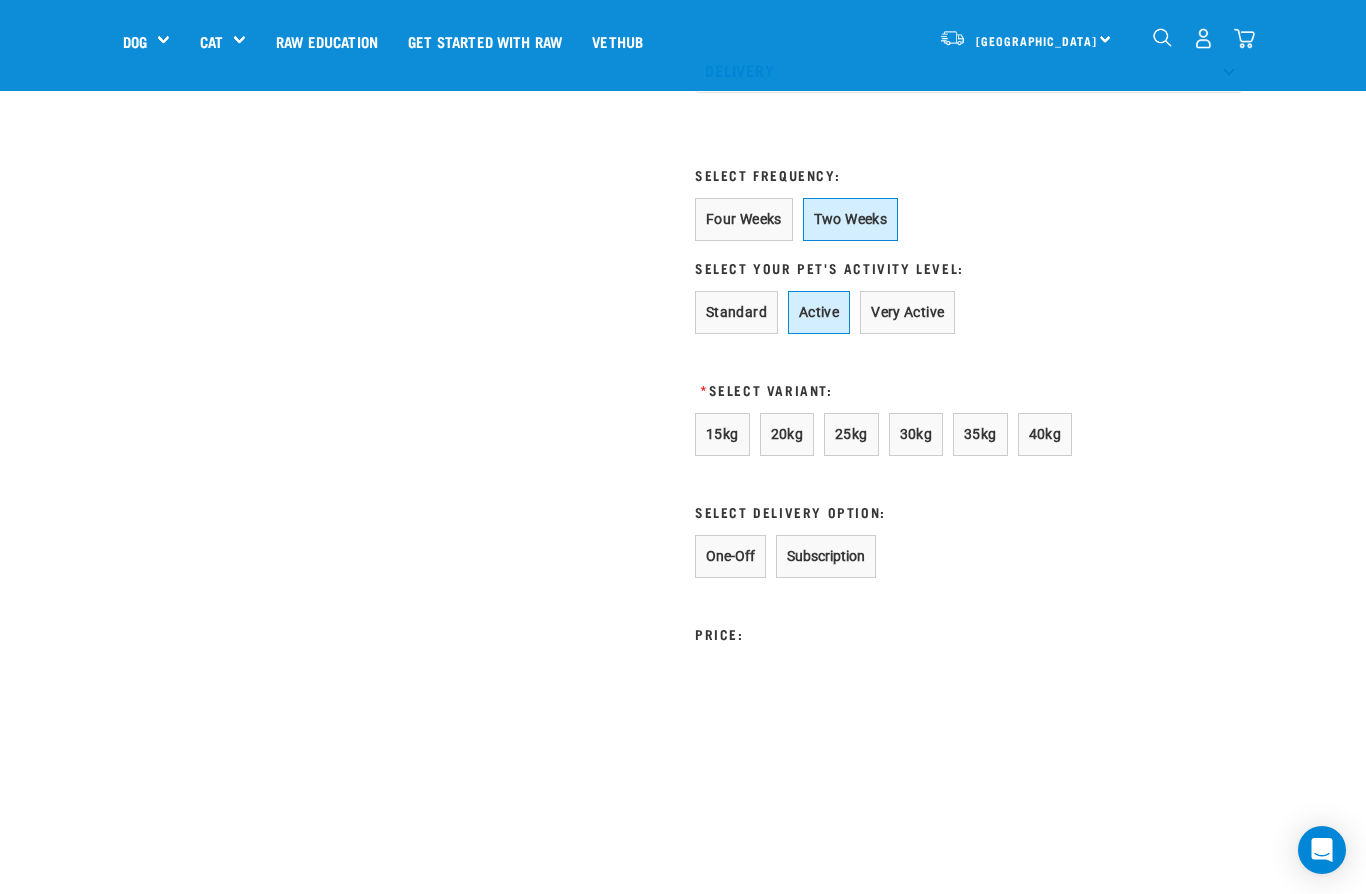click on "One-Off" at bounding box center [730, 556] 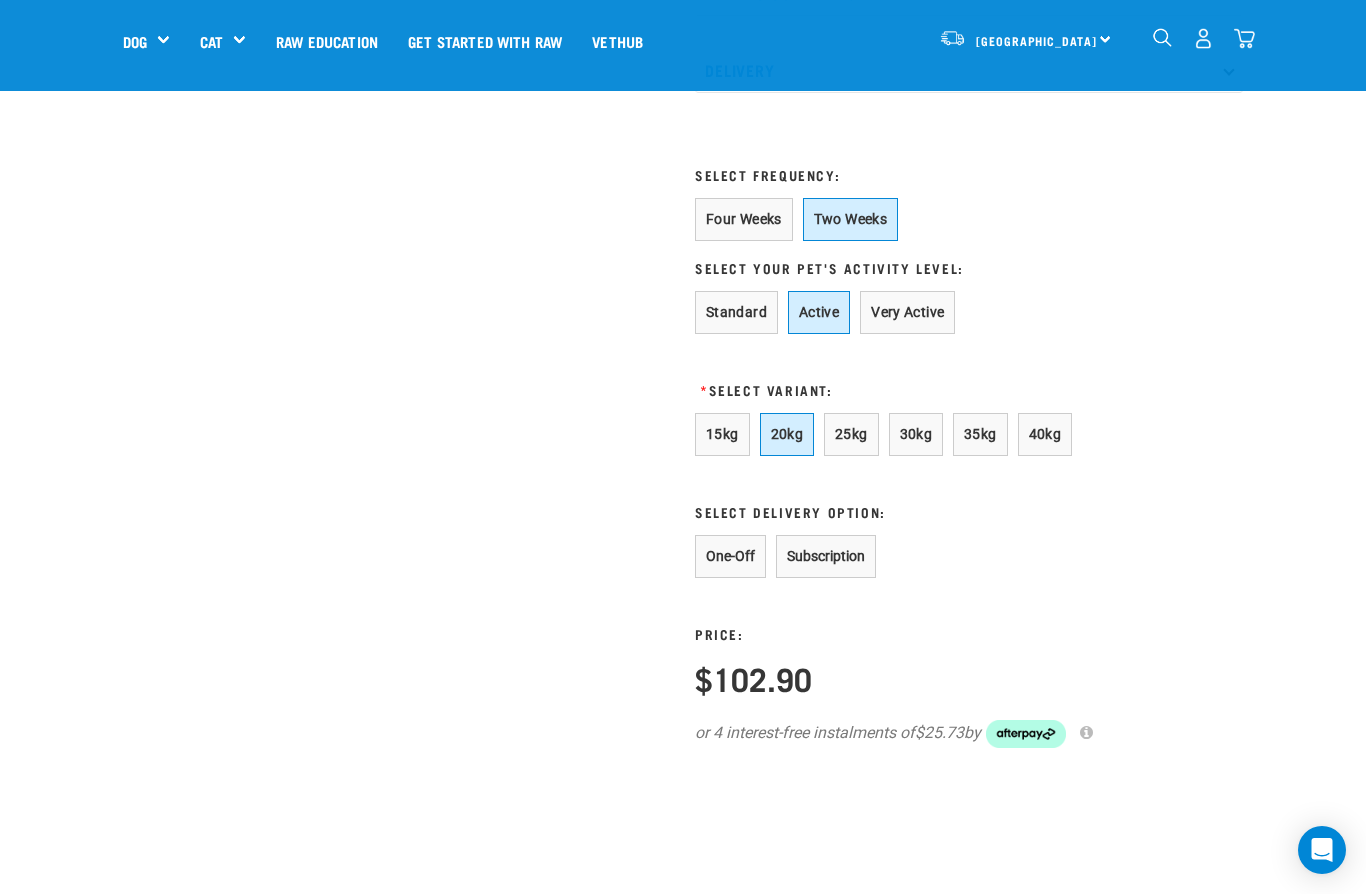 click on "One-Off" at bounding box center (730, 556) 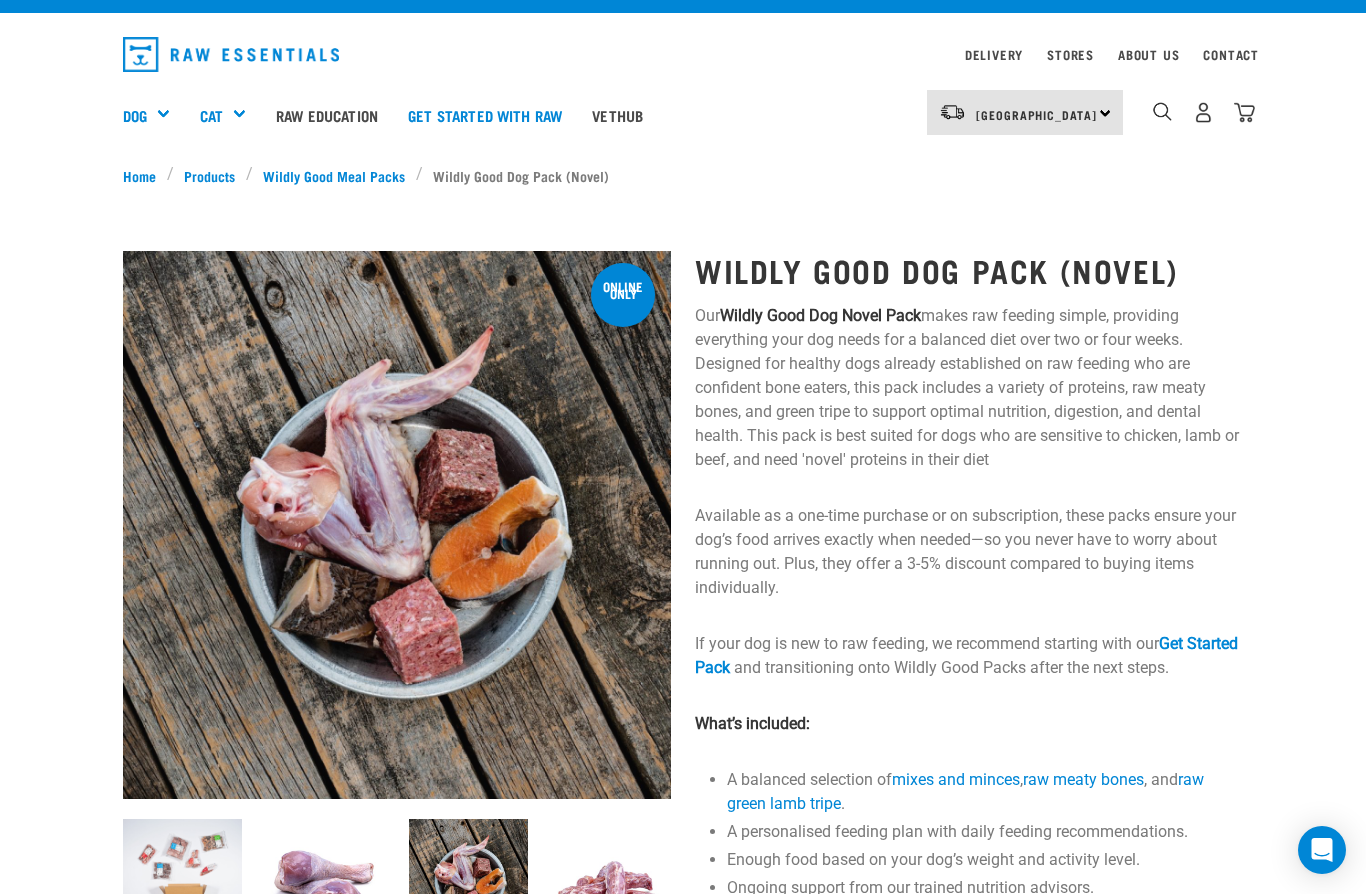 scroll, scrollTop: 56, scrollLeft: 0, axis: vertical 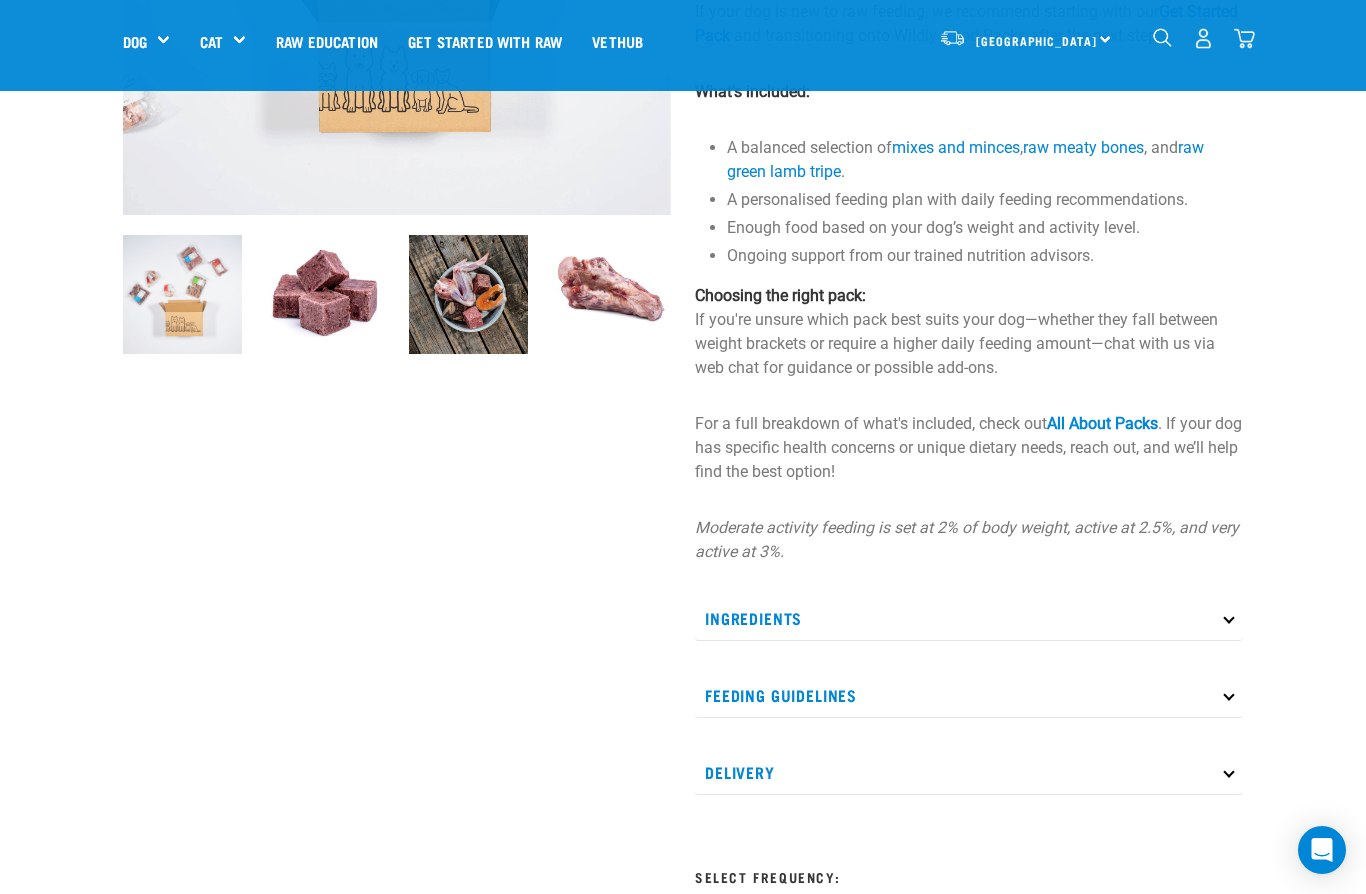 click at bounding box center [468, 294] 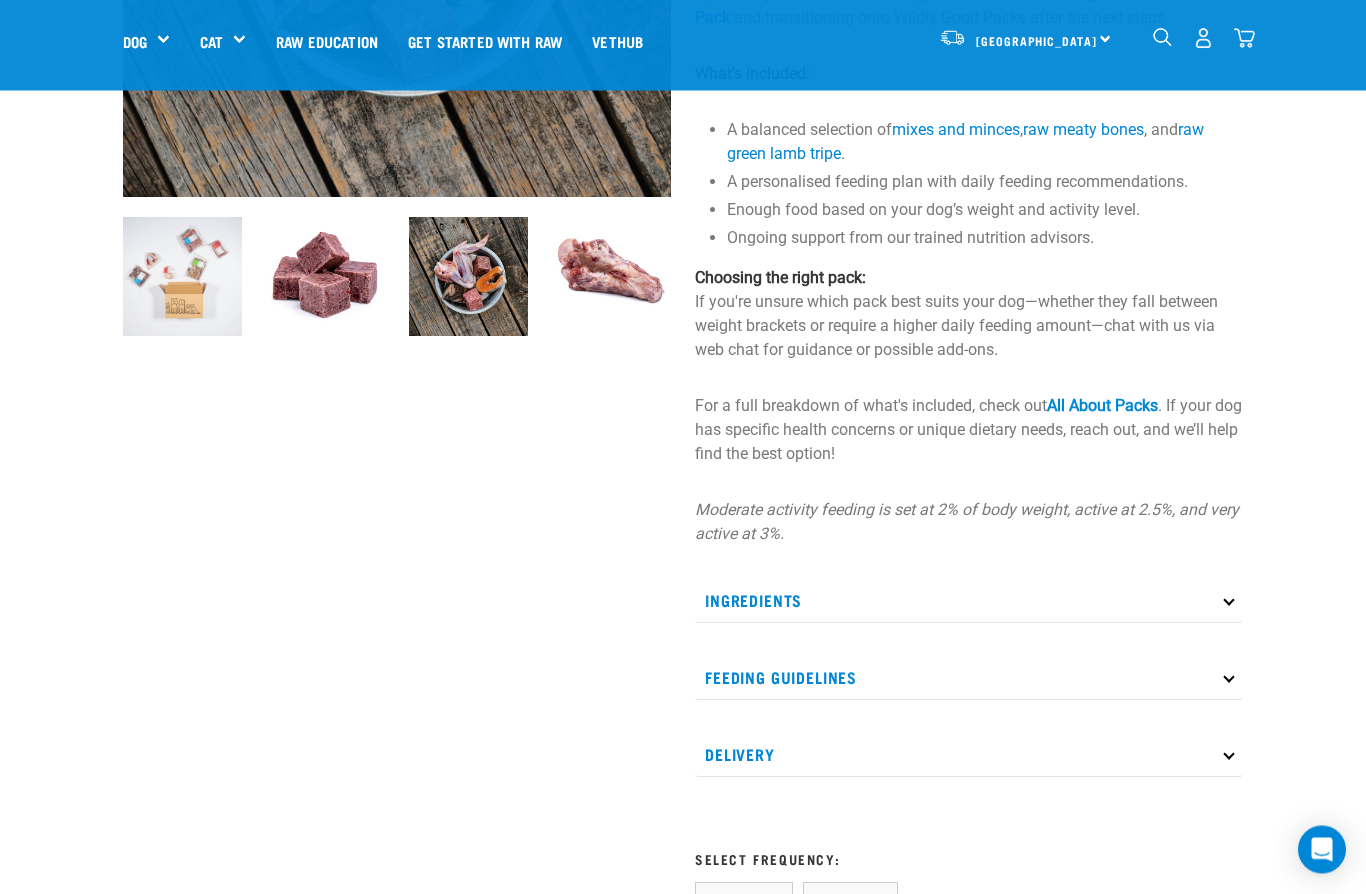 scroll, scrollTop: 497, scrollLeft: 0, axis: vertical 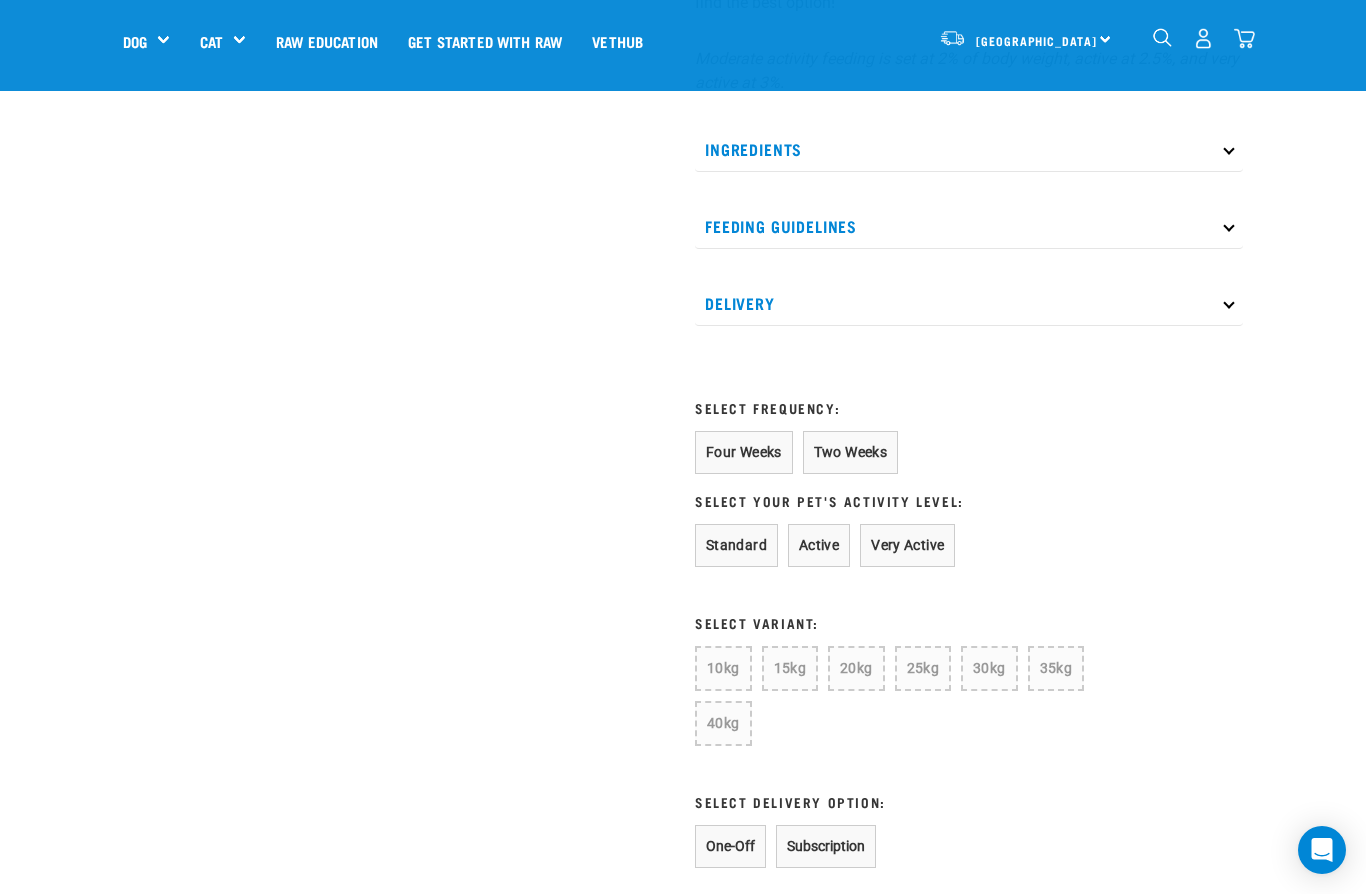 click on "Two Weeks" at bounding box center [850, 452] 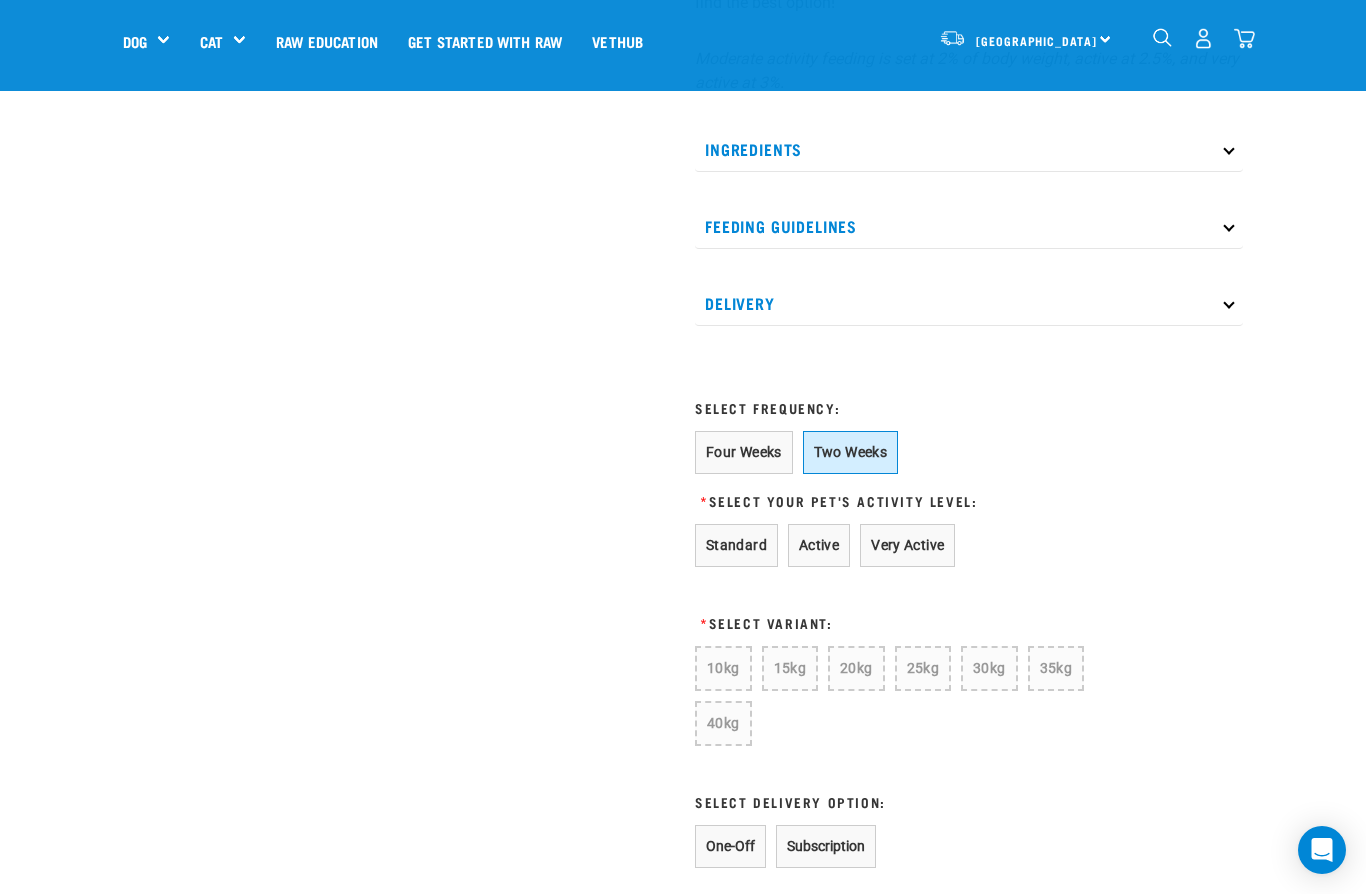 click on "Standard" at bounding box center (736, 545) 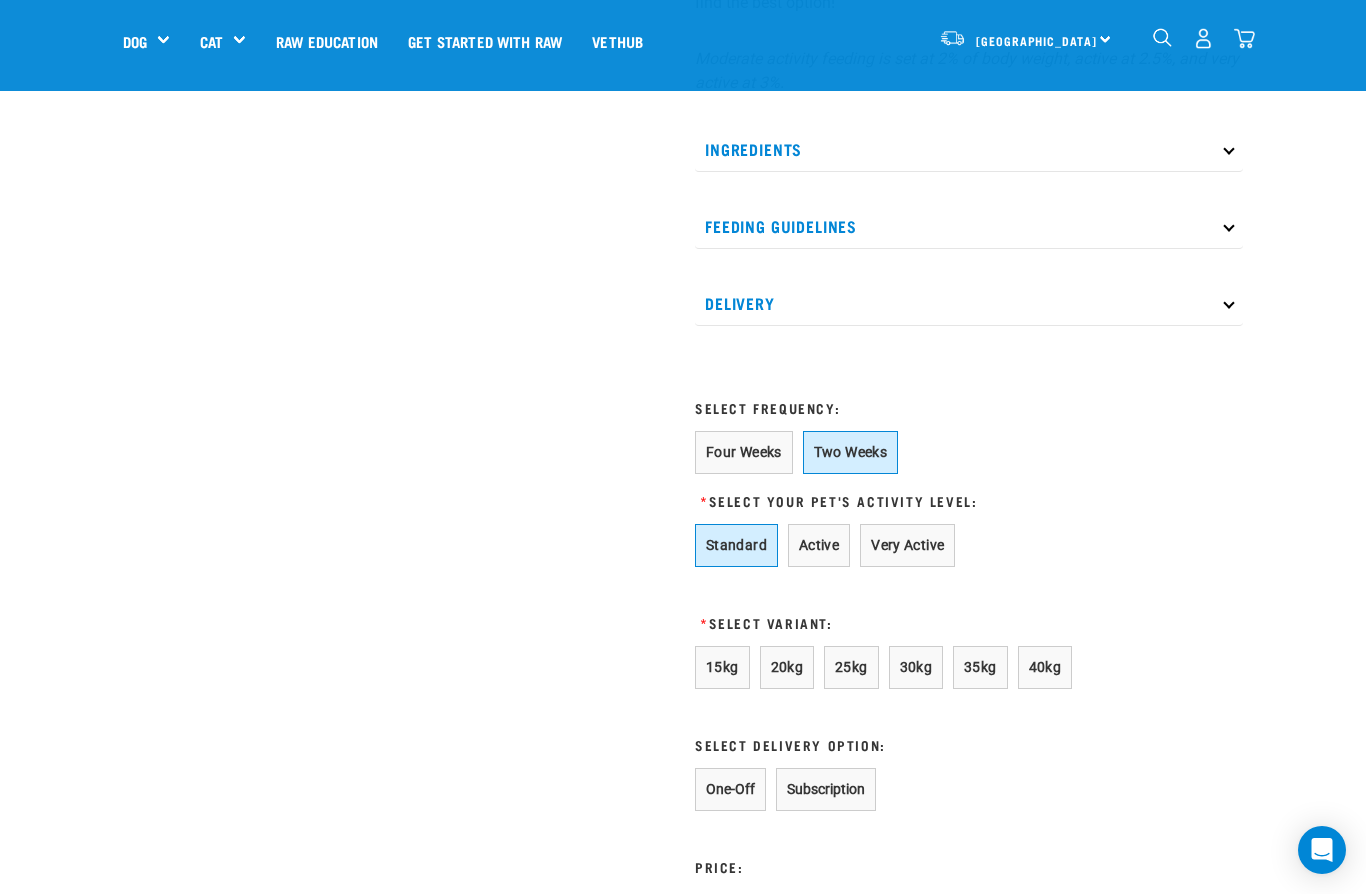click on "Active" at bounding box center [819, 545] 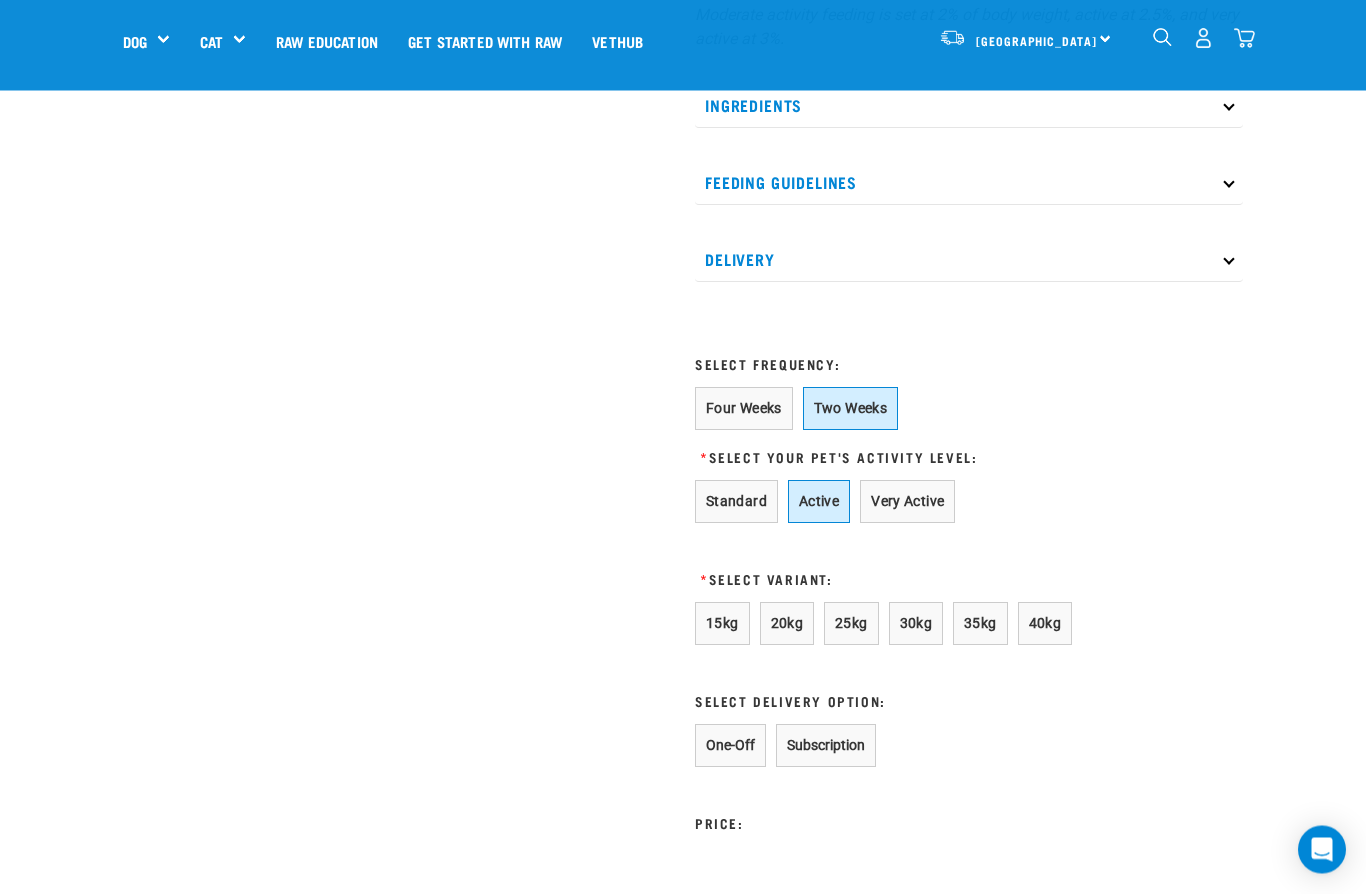 scroll, scrollTop: 1046, scrollLeft: 0, axis: vertical 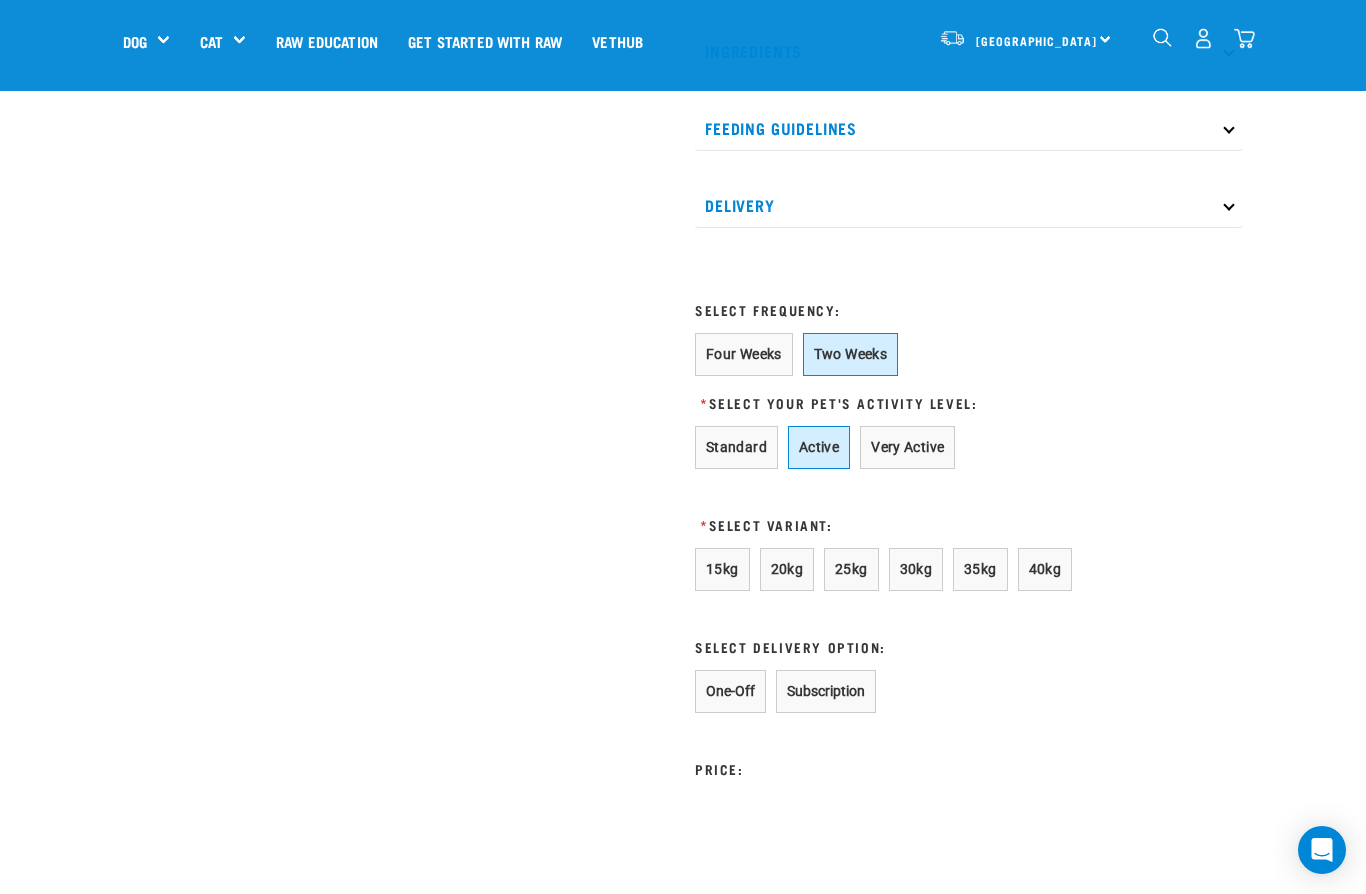 click on "20kg" at bounding box center [787, 569] 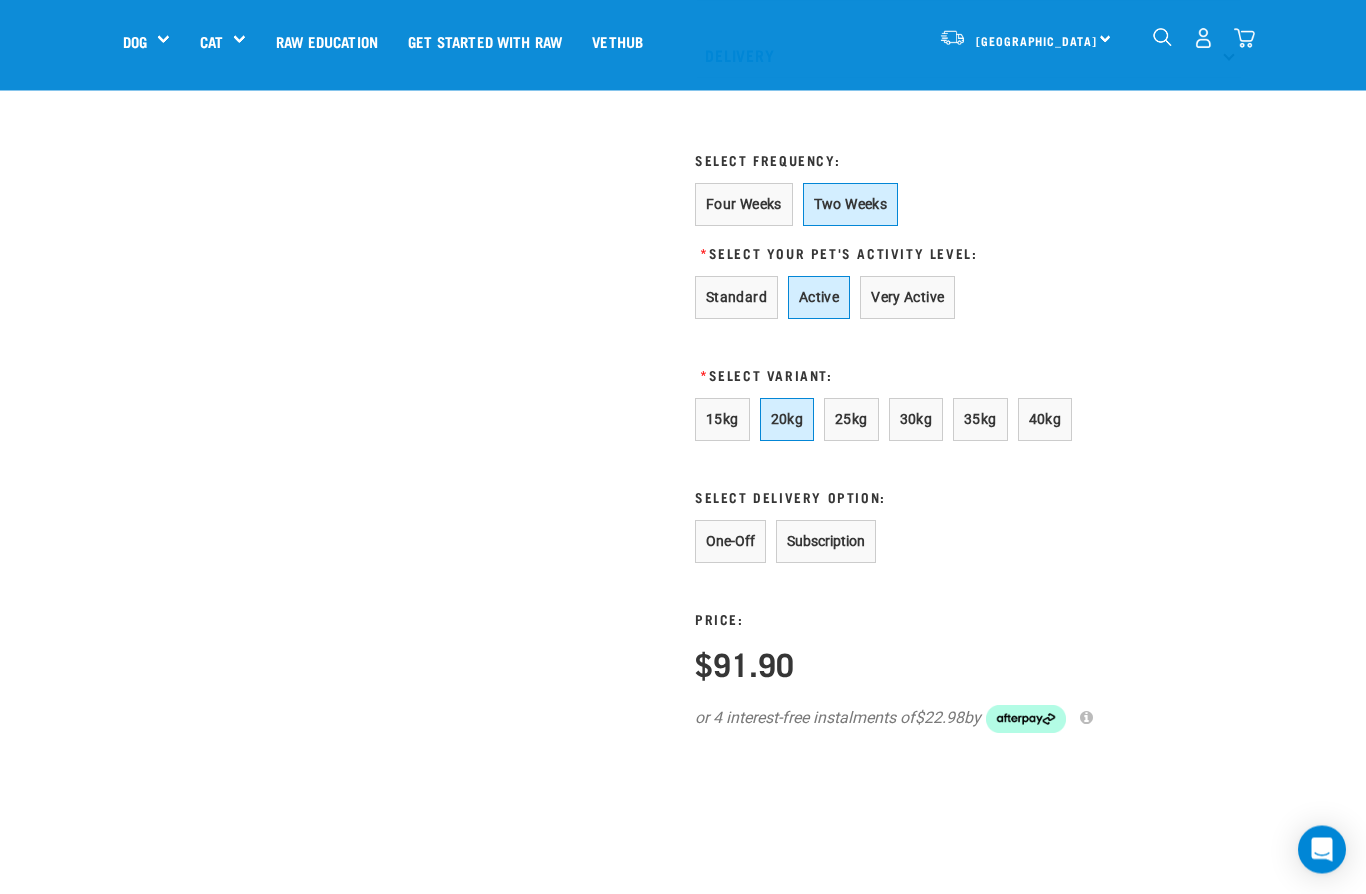 click on "One-Off" at bounding box center (730, 542) 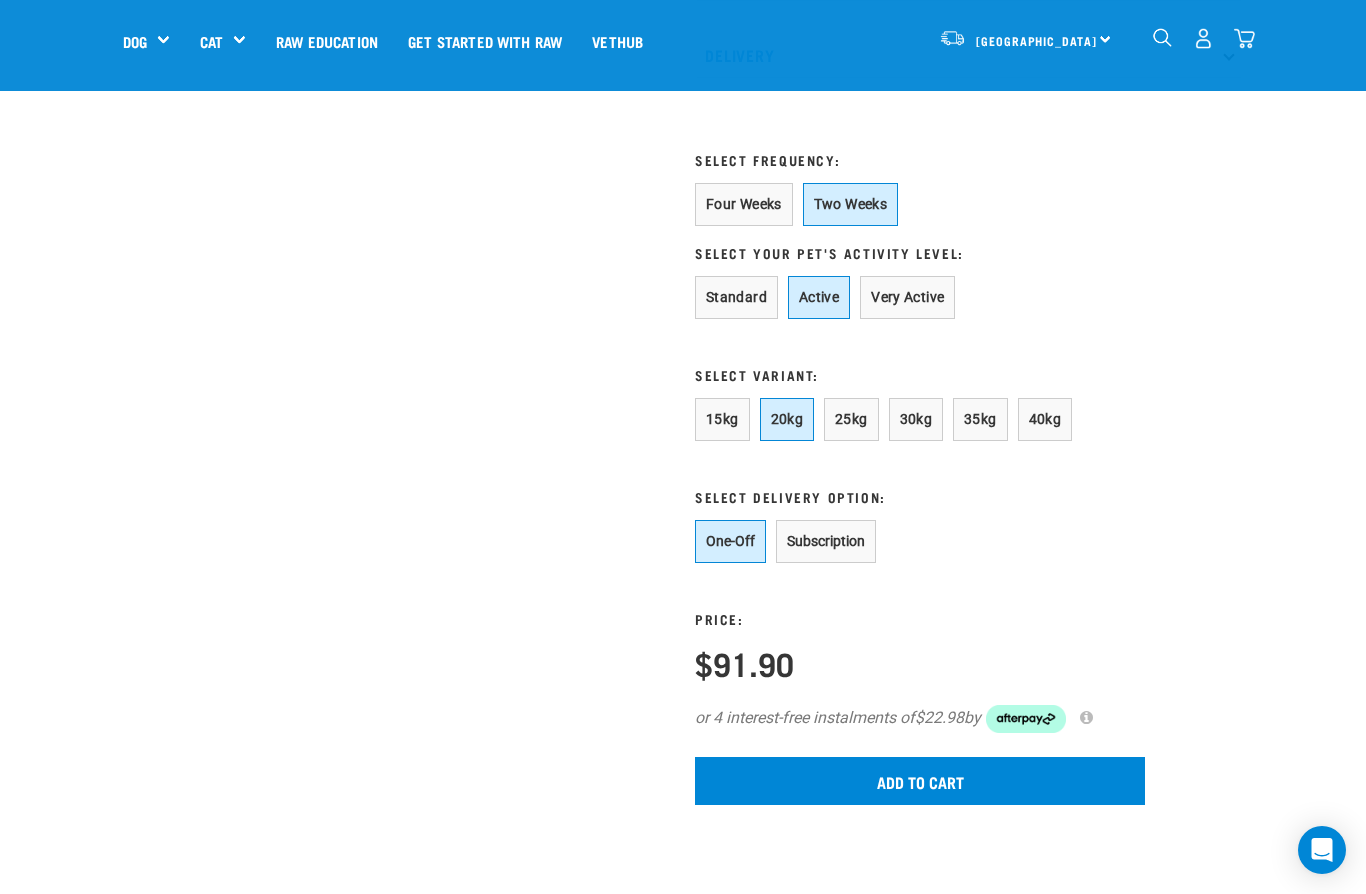 click on "Add to cart" at bounding box center [920, 781] 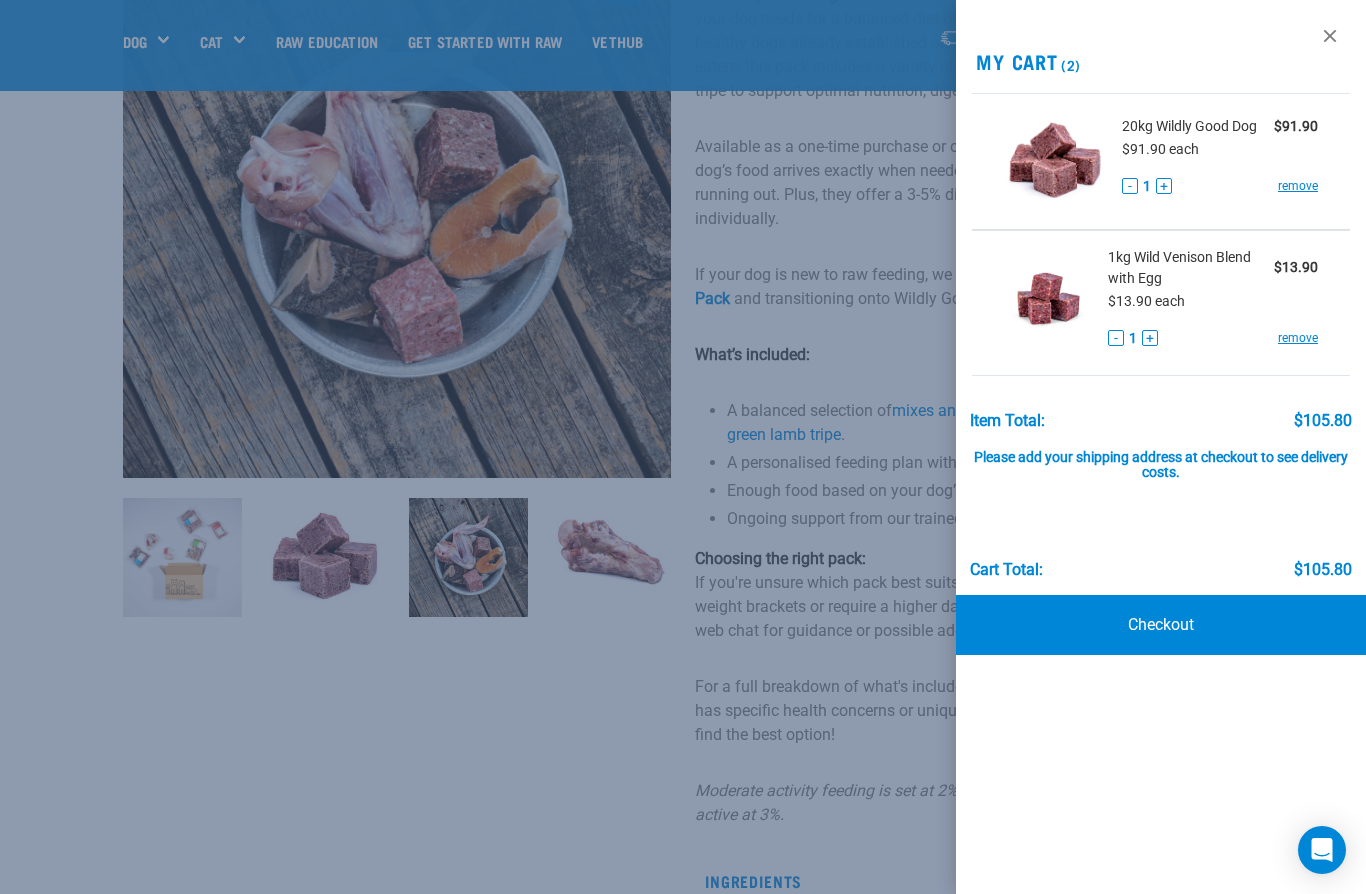 scroll, scrollTop: 217, scrollLeft: 0, axis: vertical 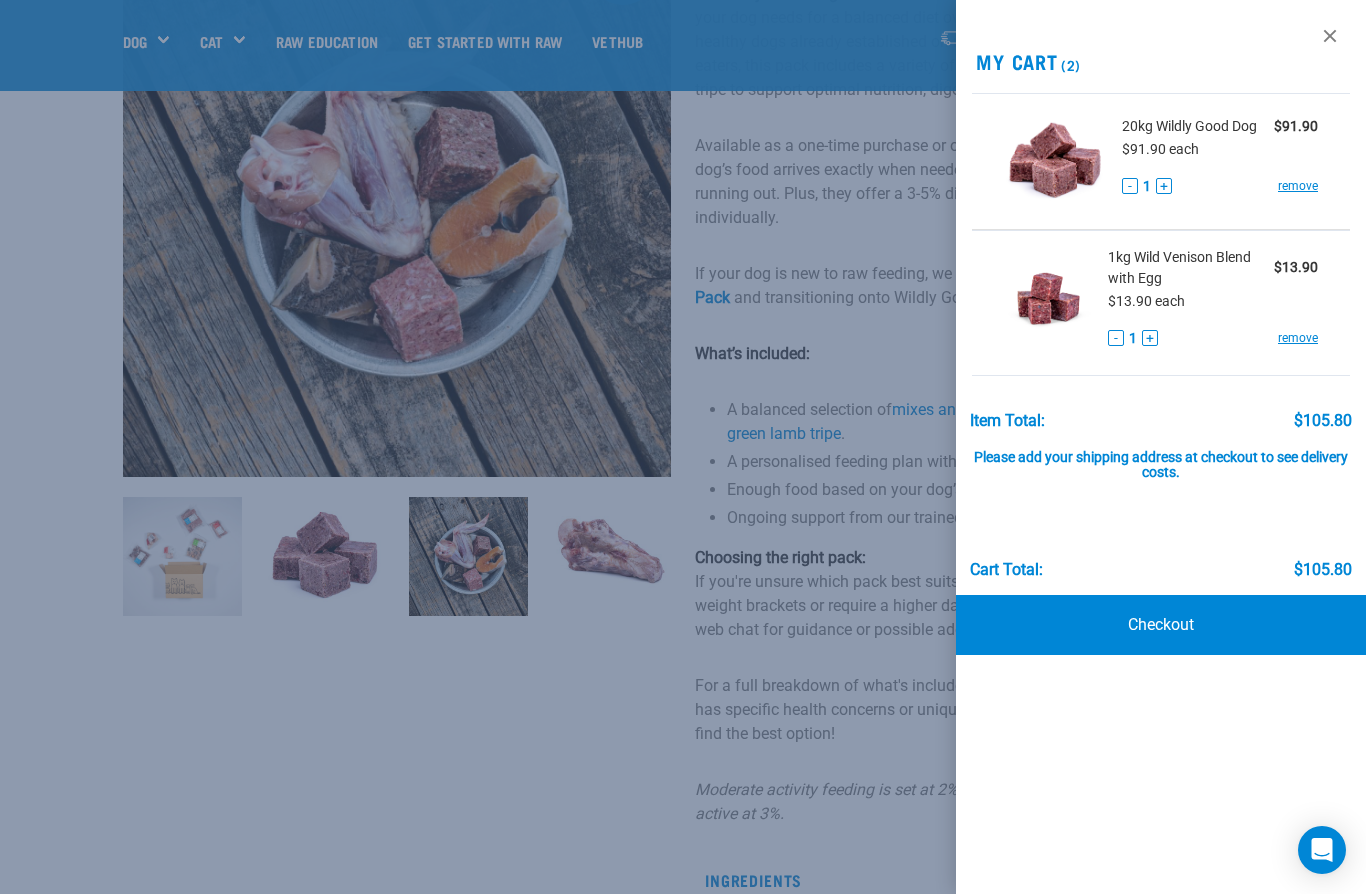 click at bounding box center (1330, 36) 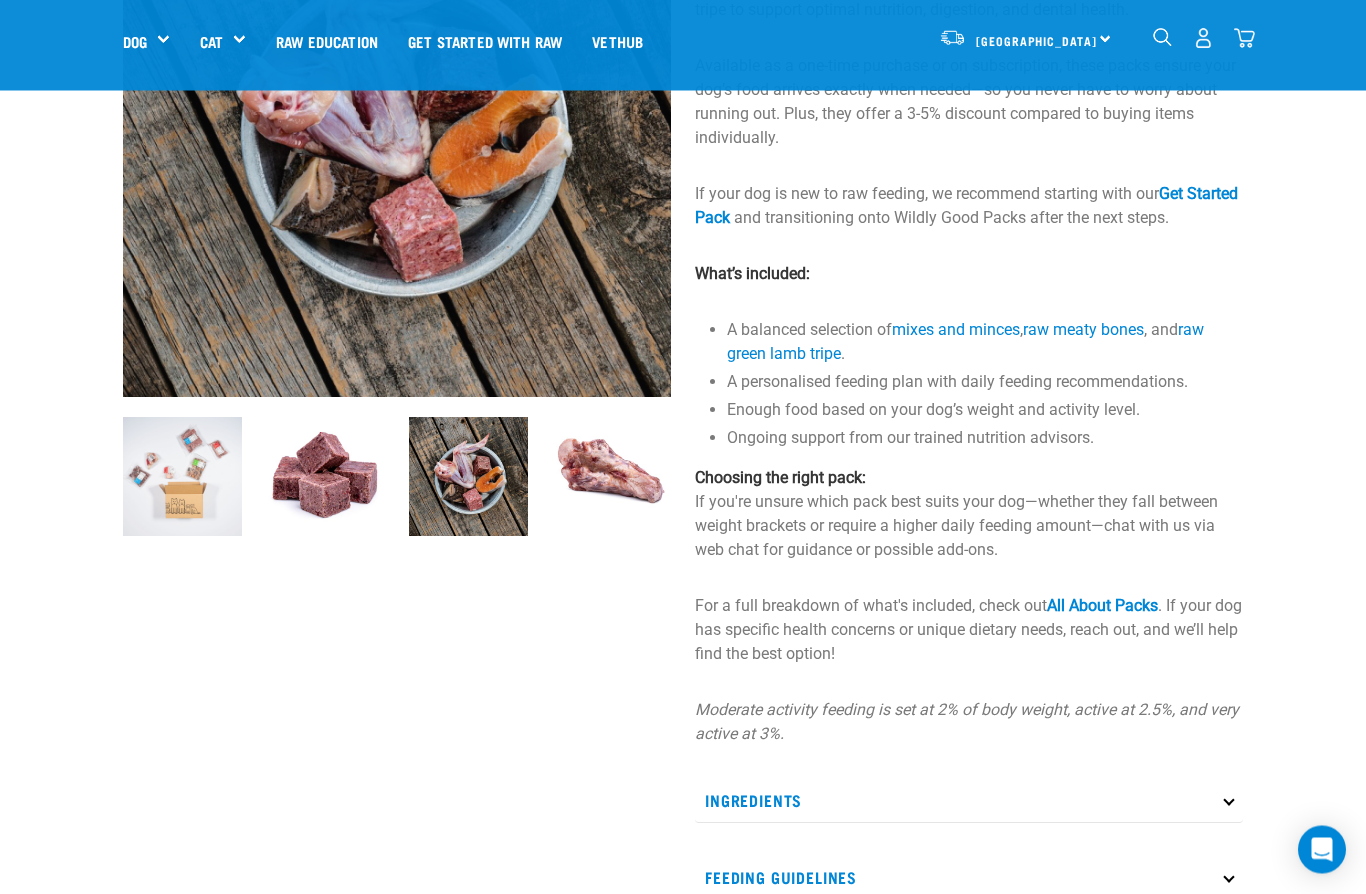 scroll, scrollTop: 298, scrollLeft: 0, axis: vertical 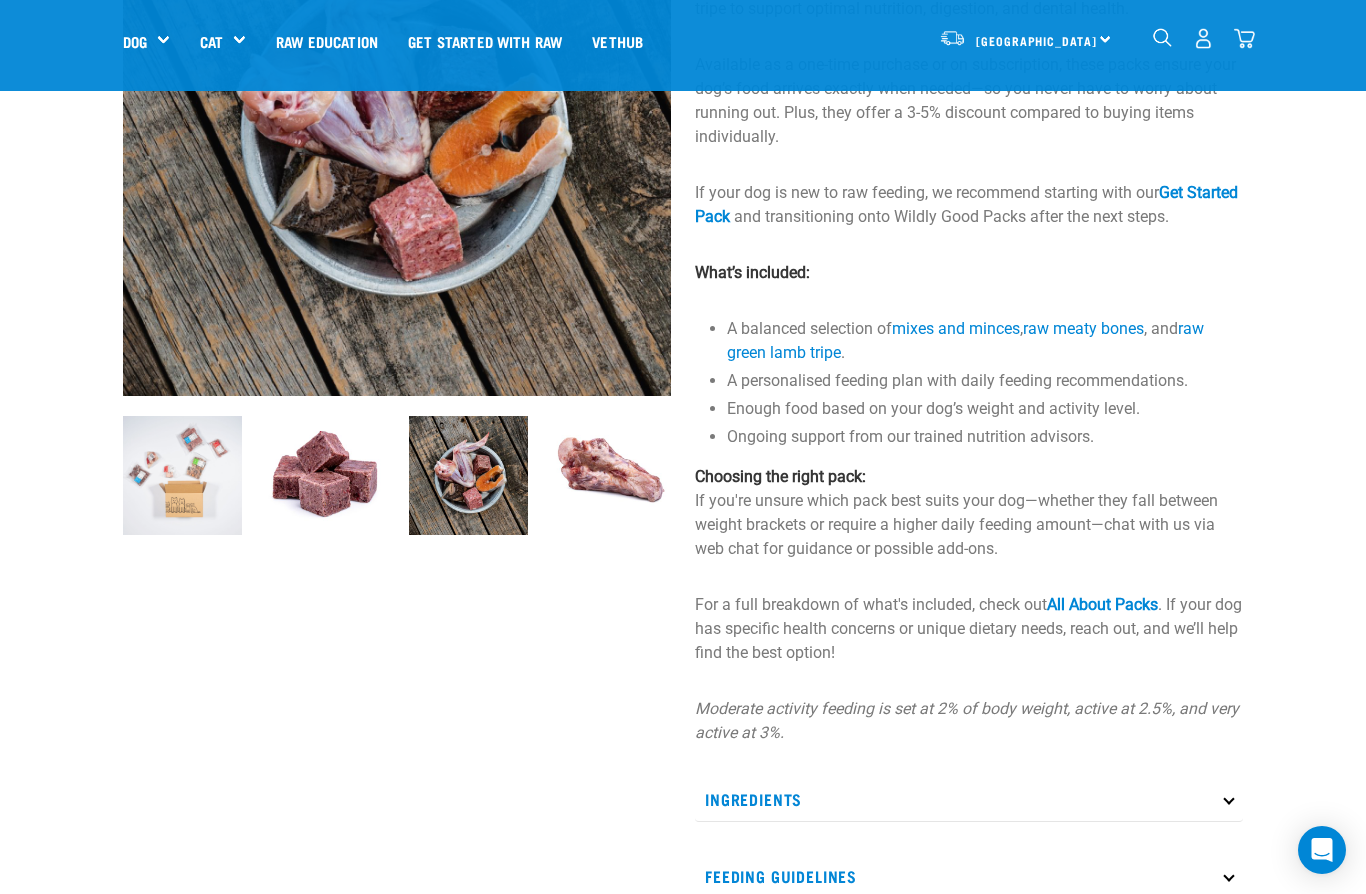 click at bounding box center (182, 475) 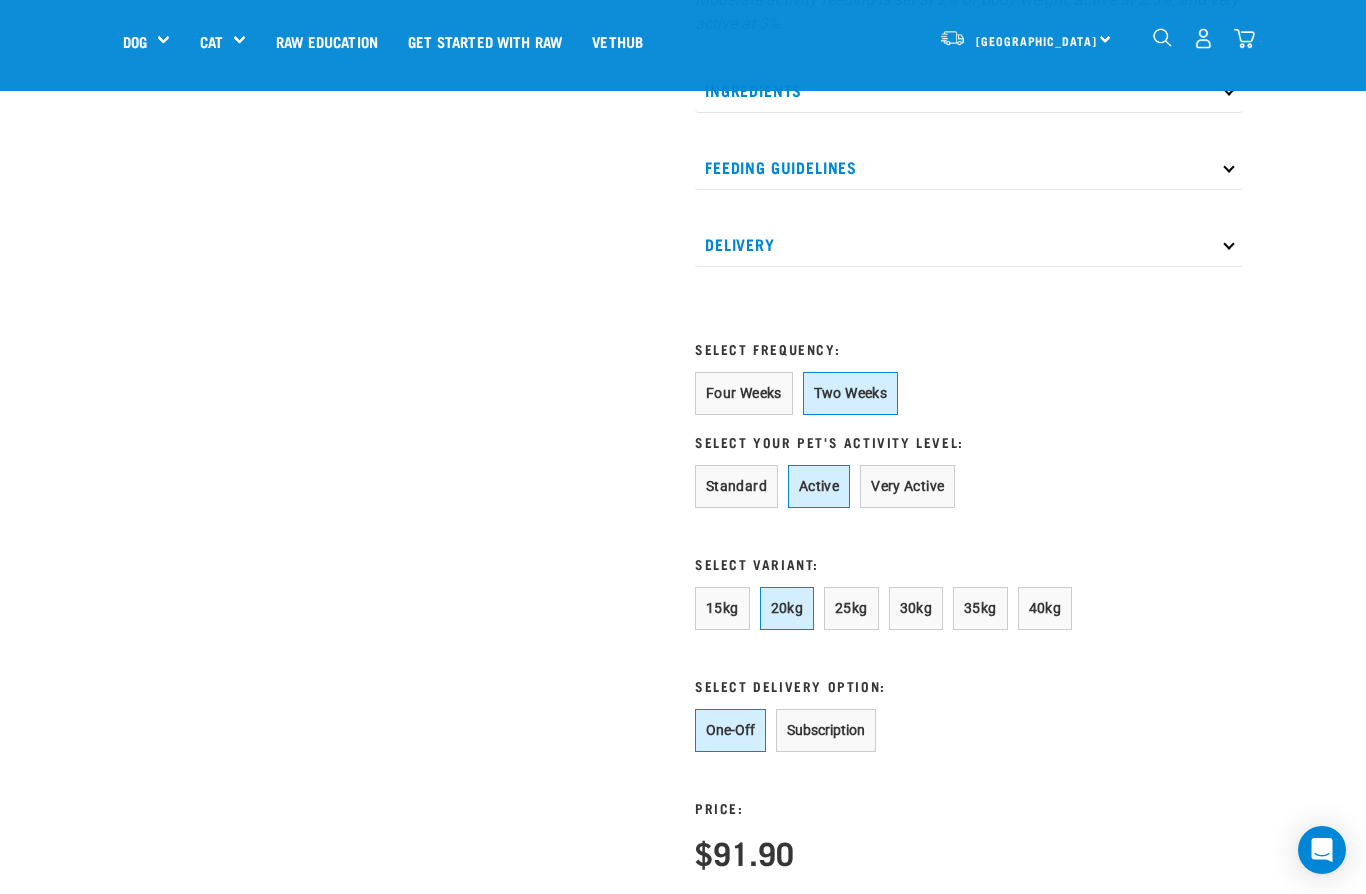 scroll, scrollTop: 1029, scrollLeft: 0, axis: vertical 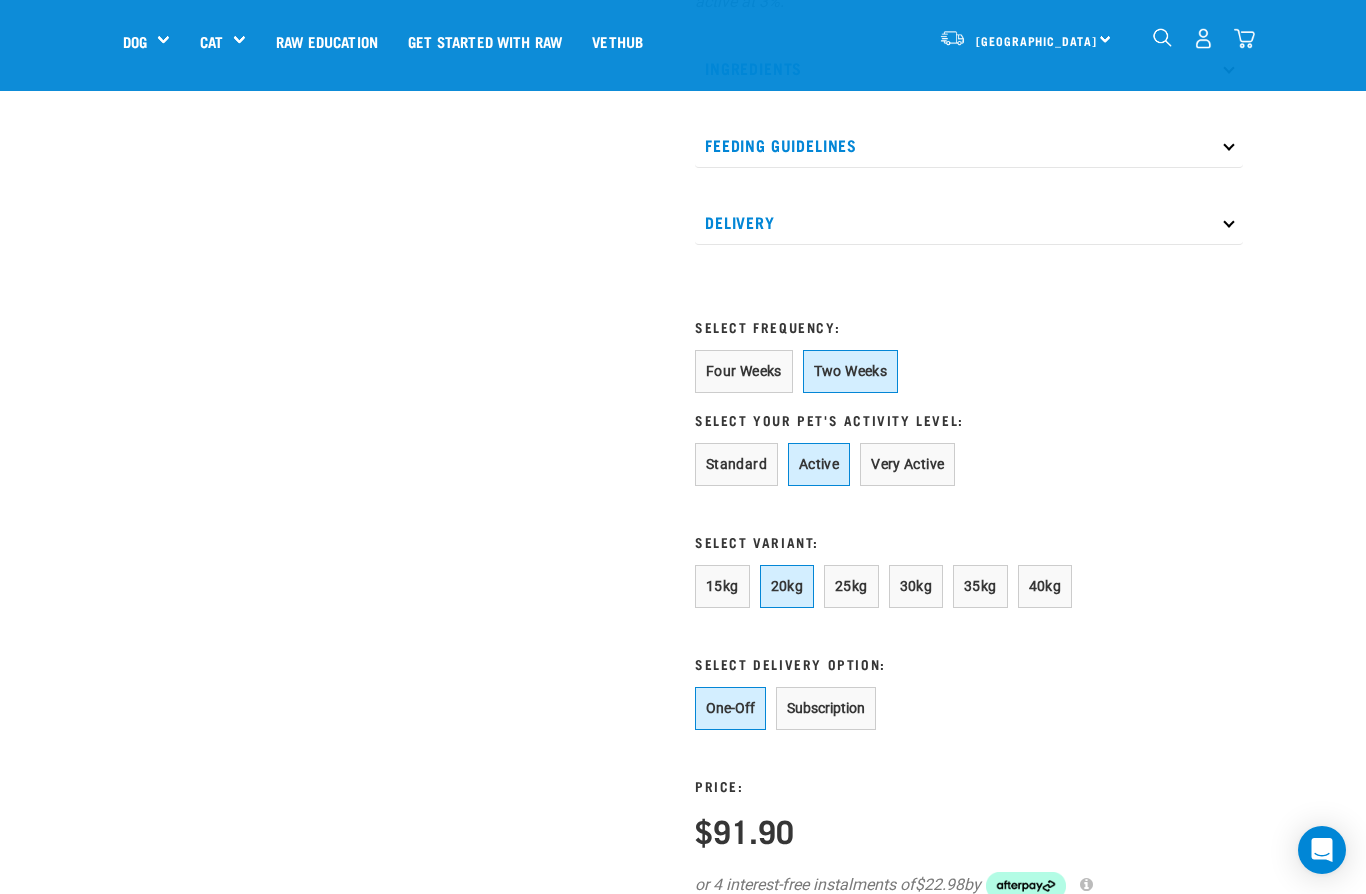 click on "Standard" at bounding box center (736, 464) 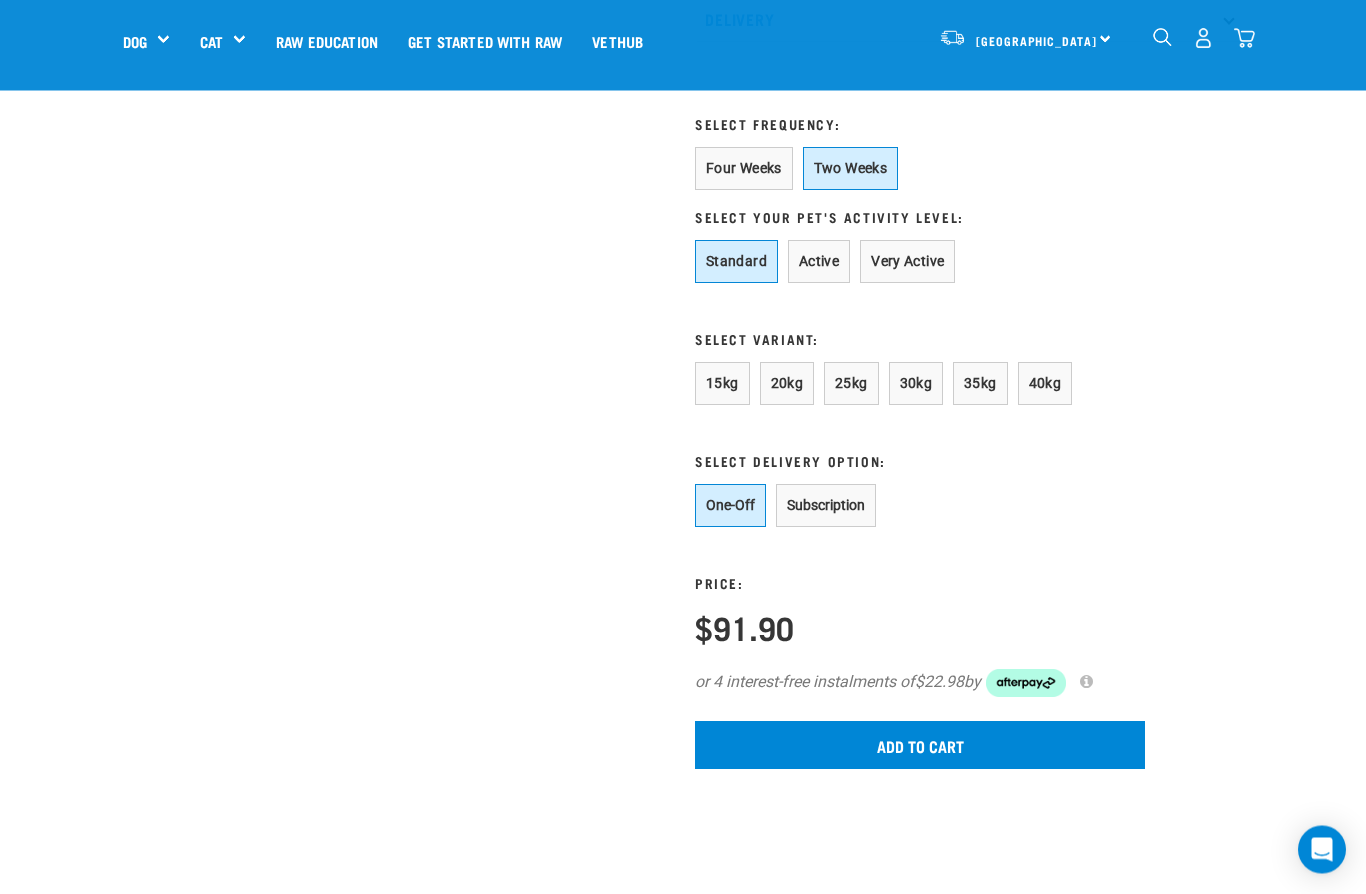 click on "Add to cart" at bounding box center [920, 746] 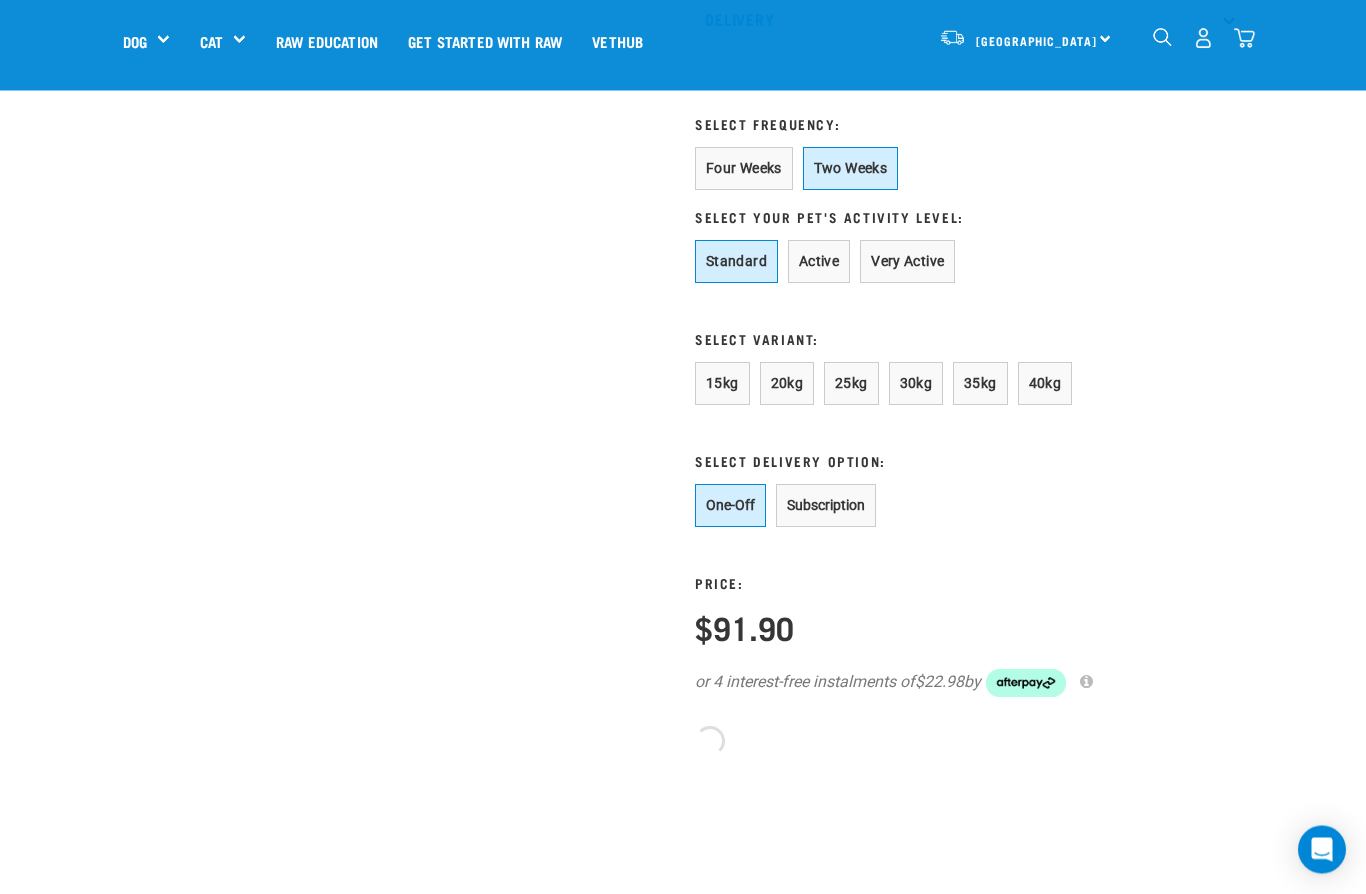 scroll, scrollTop: 1232, scrollLeft: 0, axis: vertical 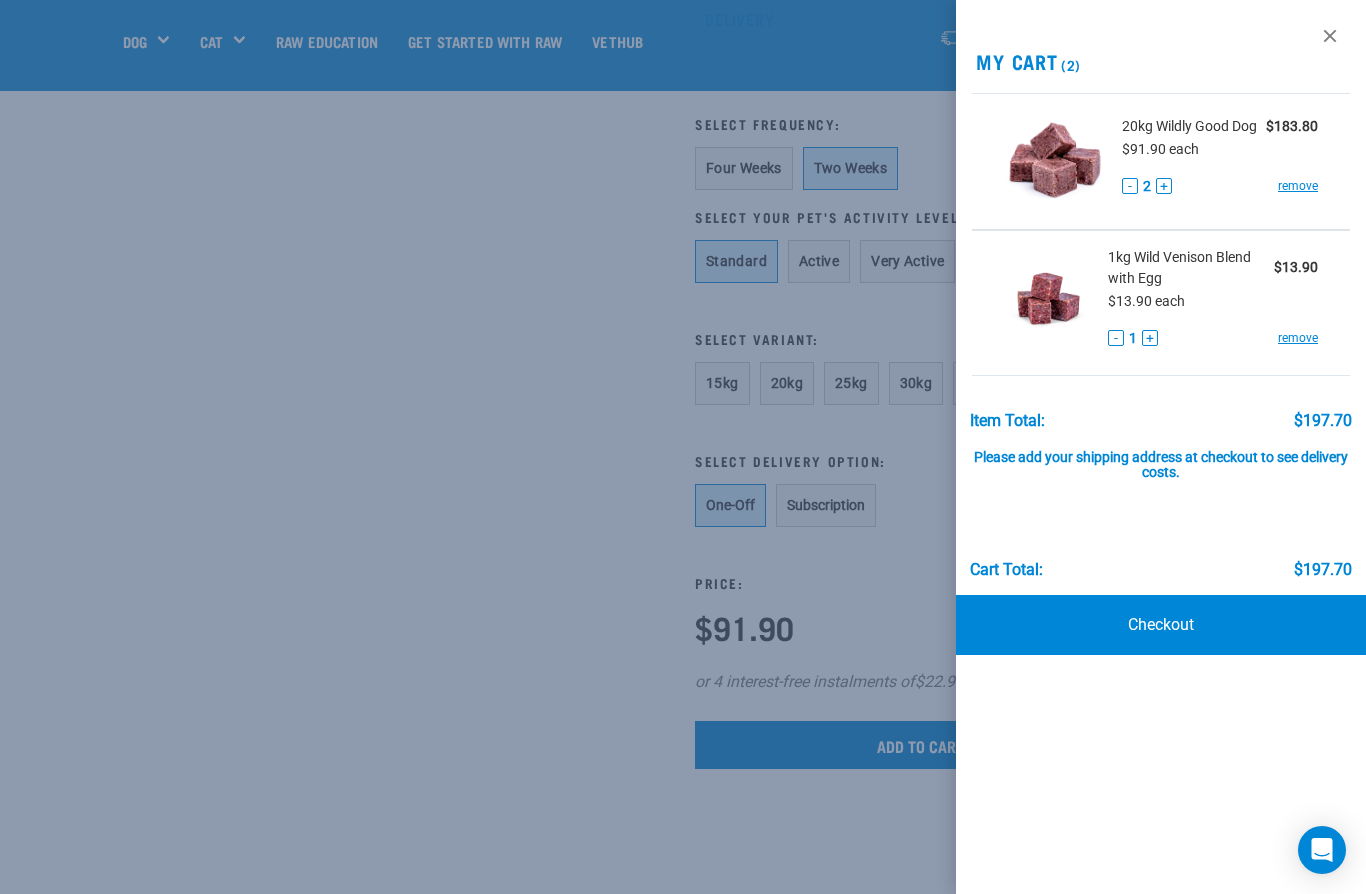 click on "remove" at bounding box center [1298, 338] 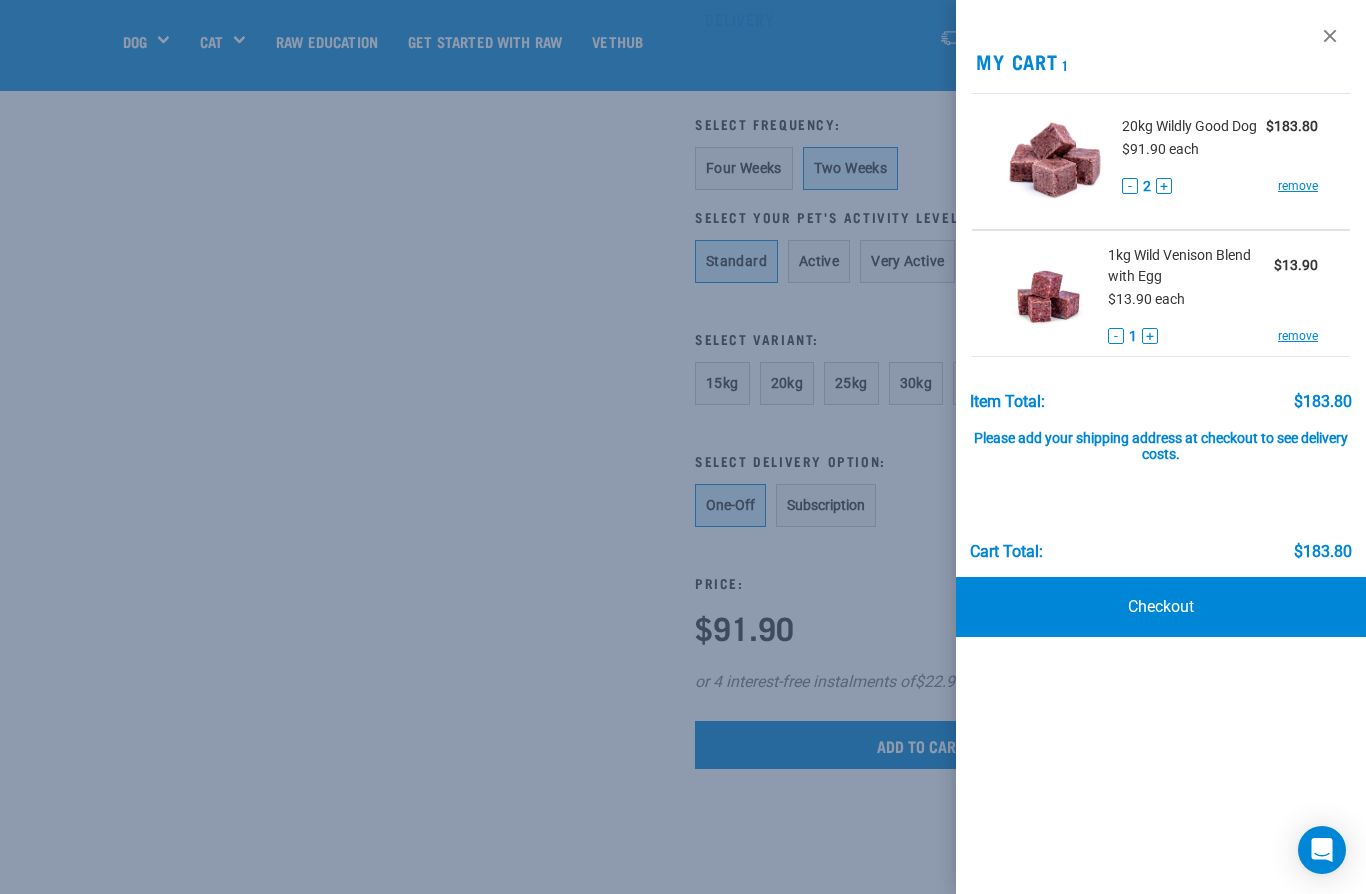 click on "remove" at bounding box center (1298, 186) 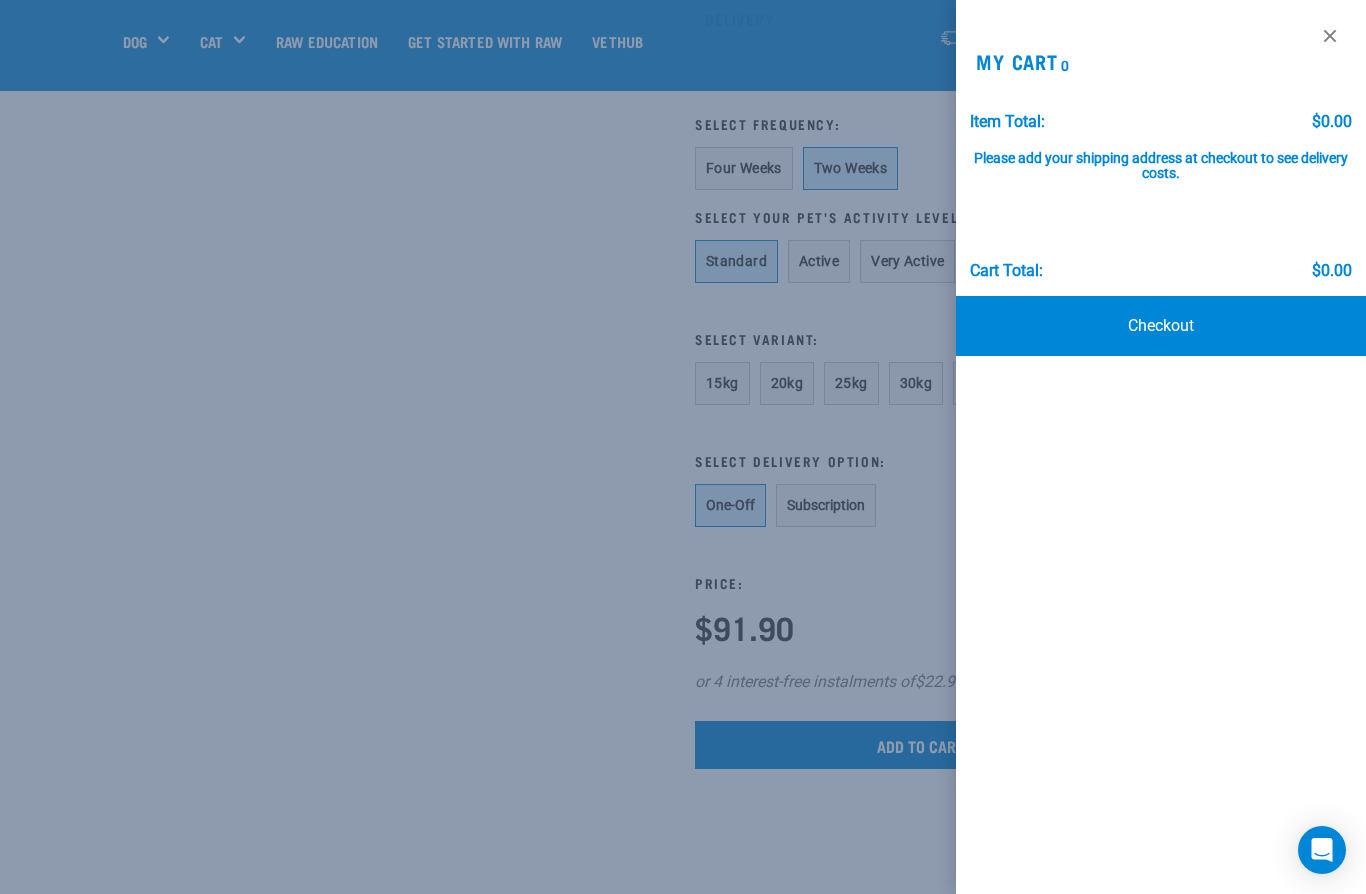 click at bounding box center [1330, 36] 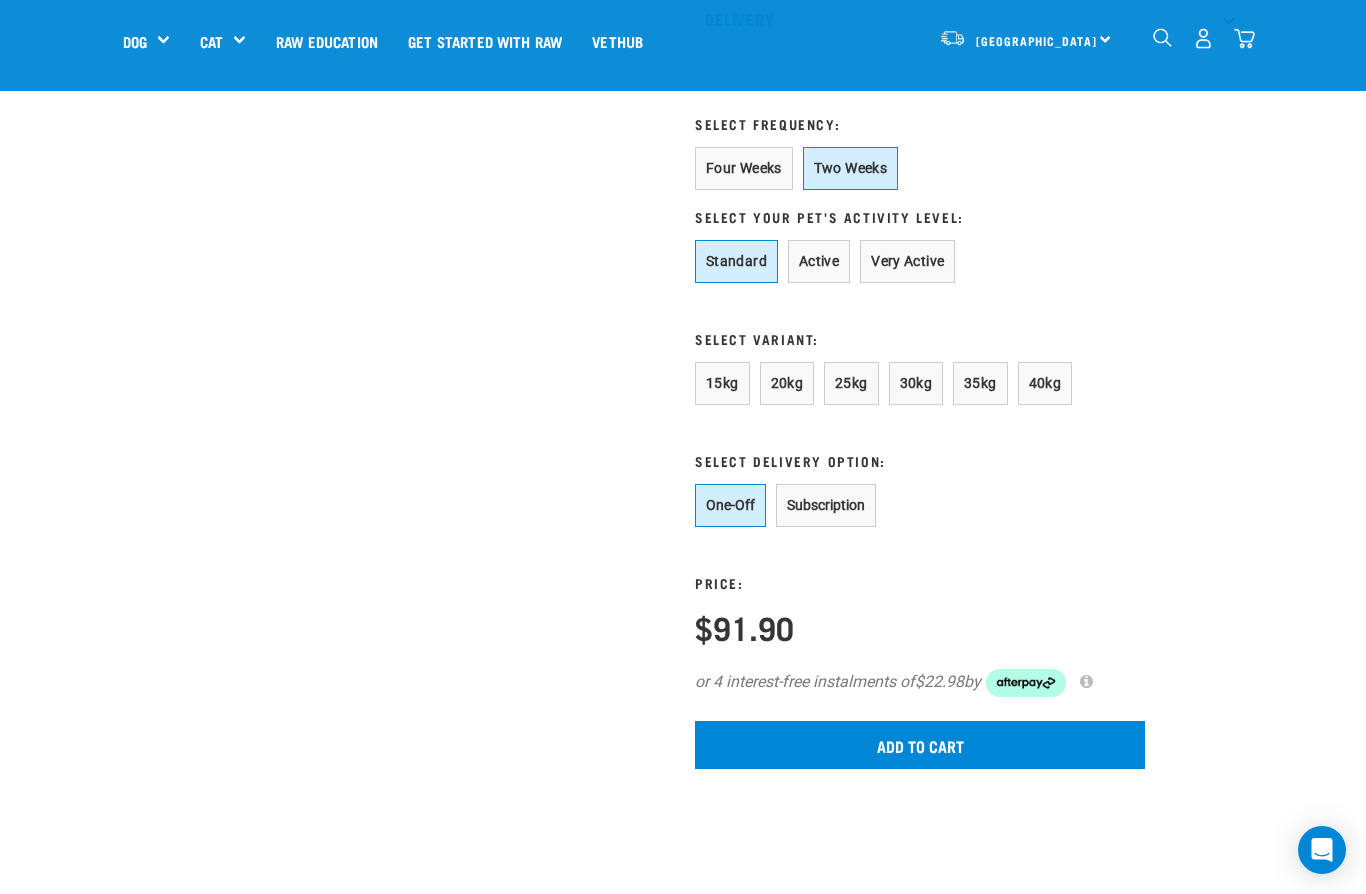 click on "Add to cart" at bounding box center [920, 745] 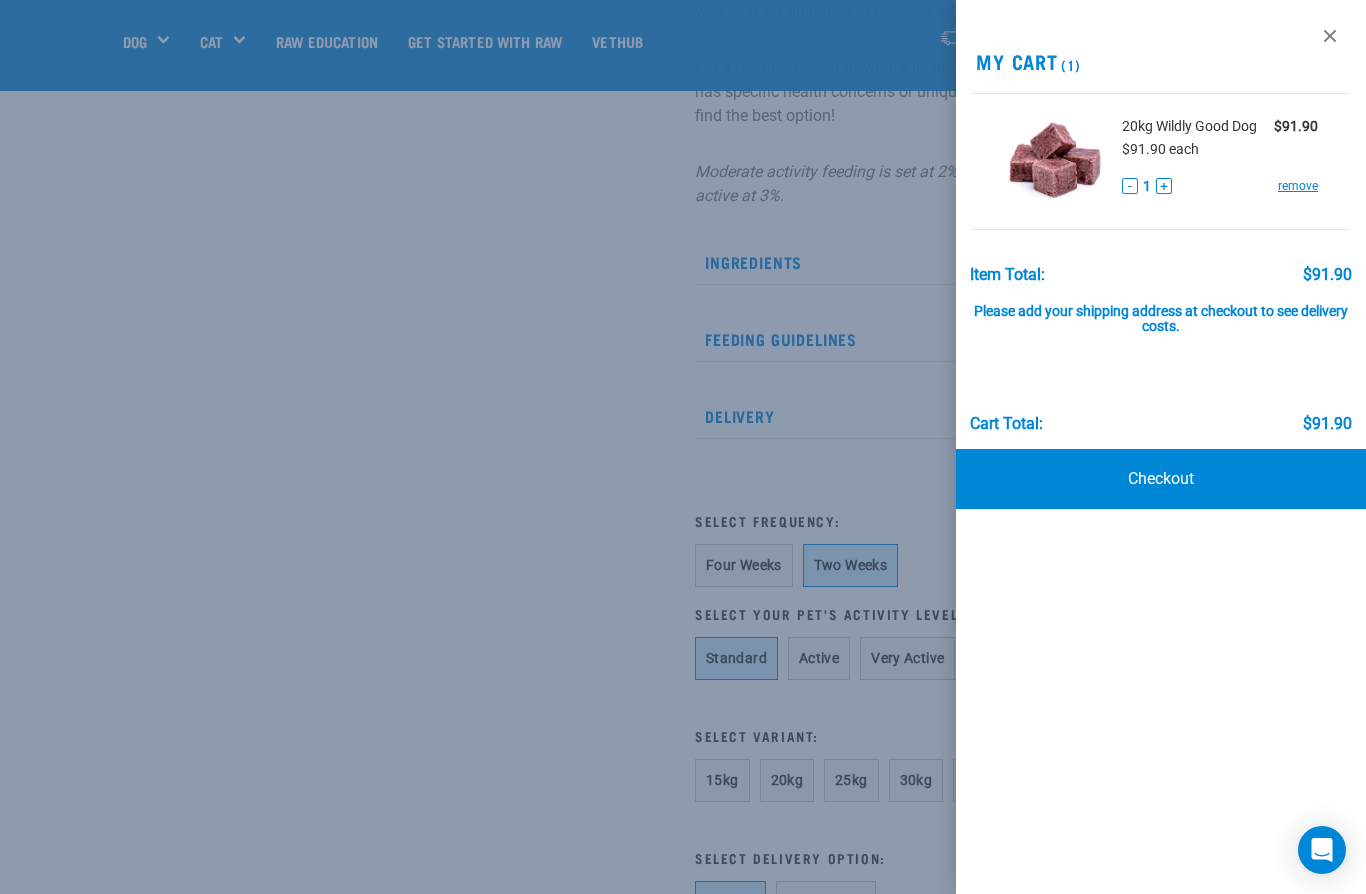 scroll, scrollTop: 832, scrollLeft: 0, axis: vertical 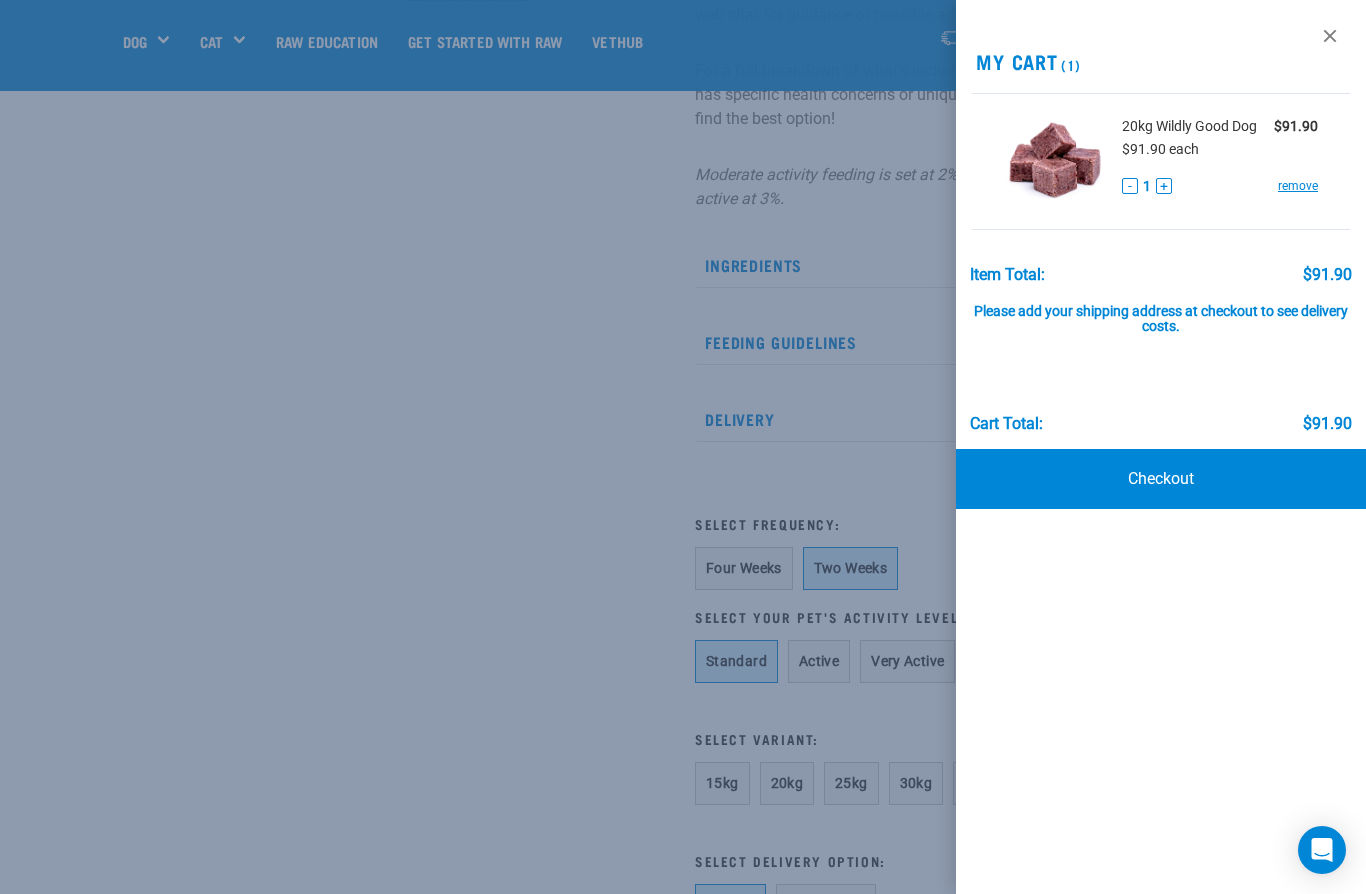 click on "20kg Wildly Good Dog" at bounding box center (1189, 126) 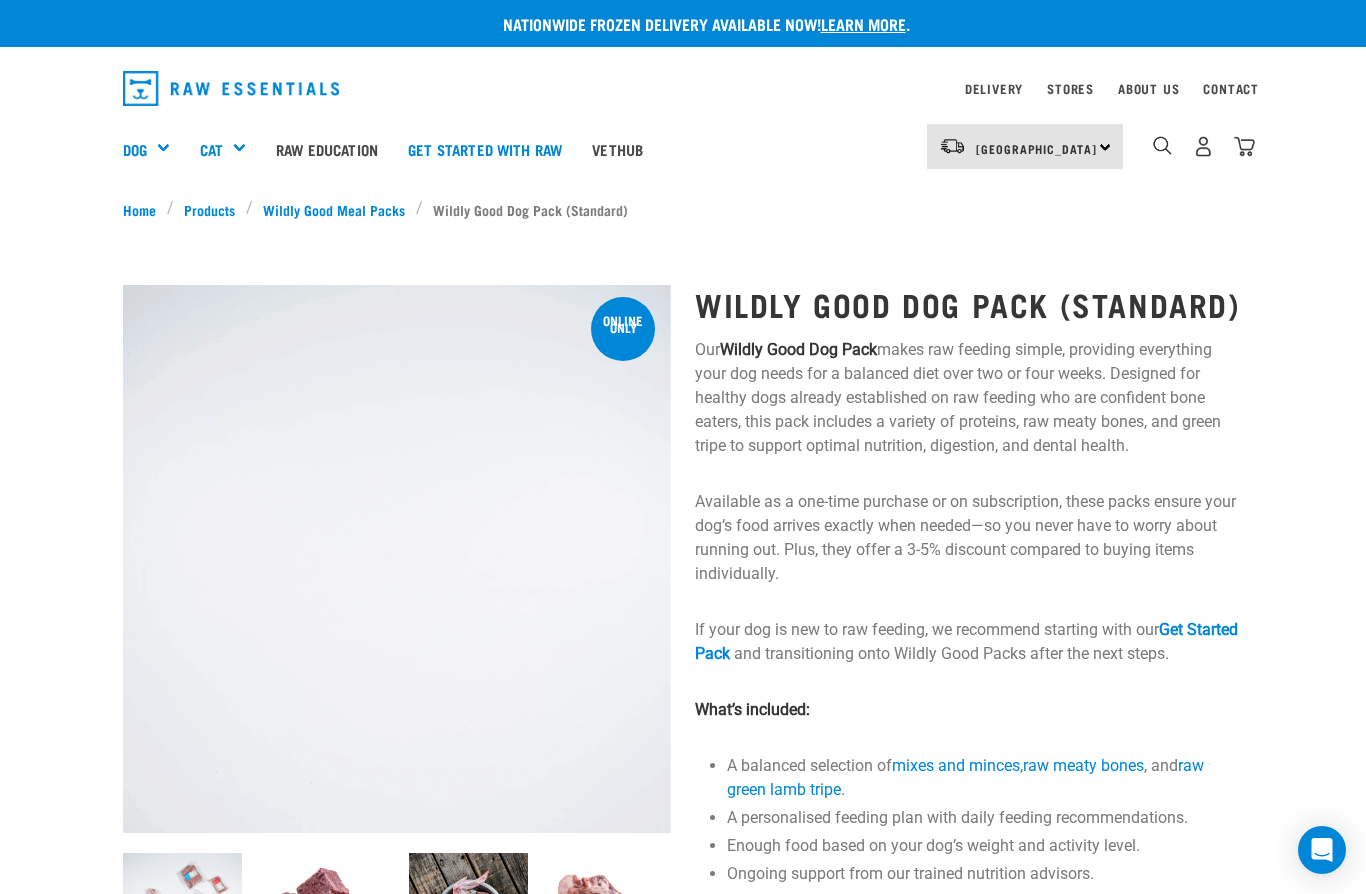scroll, scrollTop: 0, scrollLeft: 0, axis: both 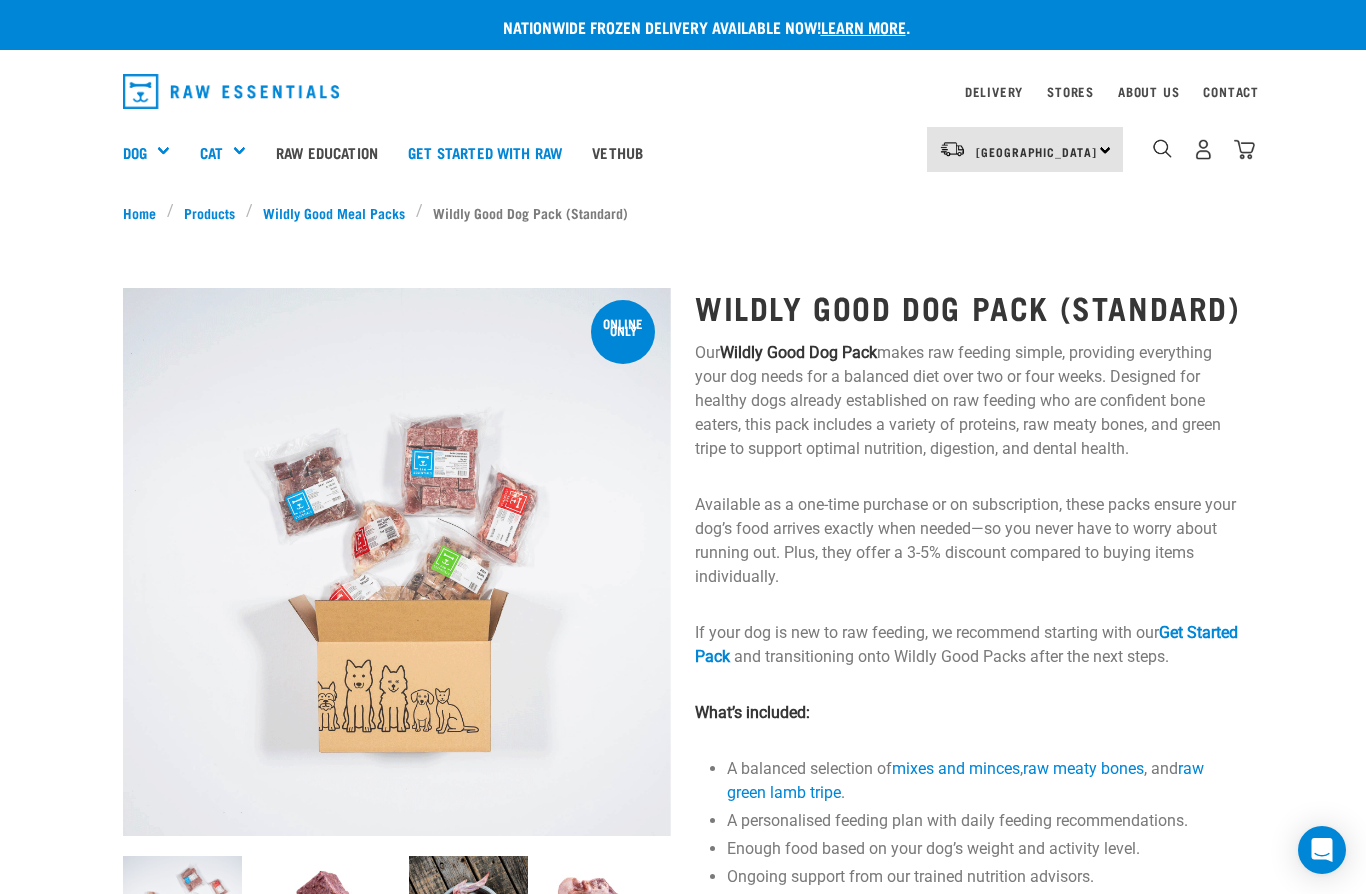click at bounding box center [1244, 149] 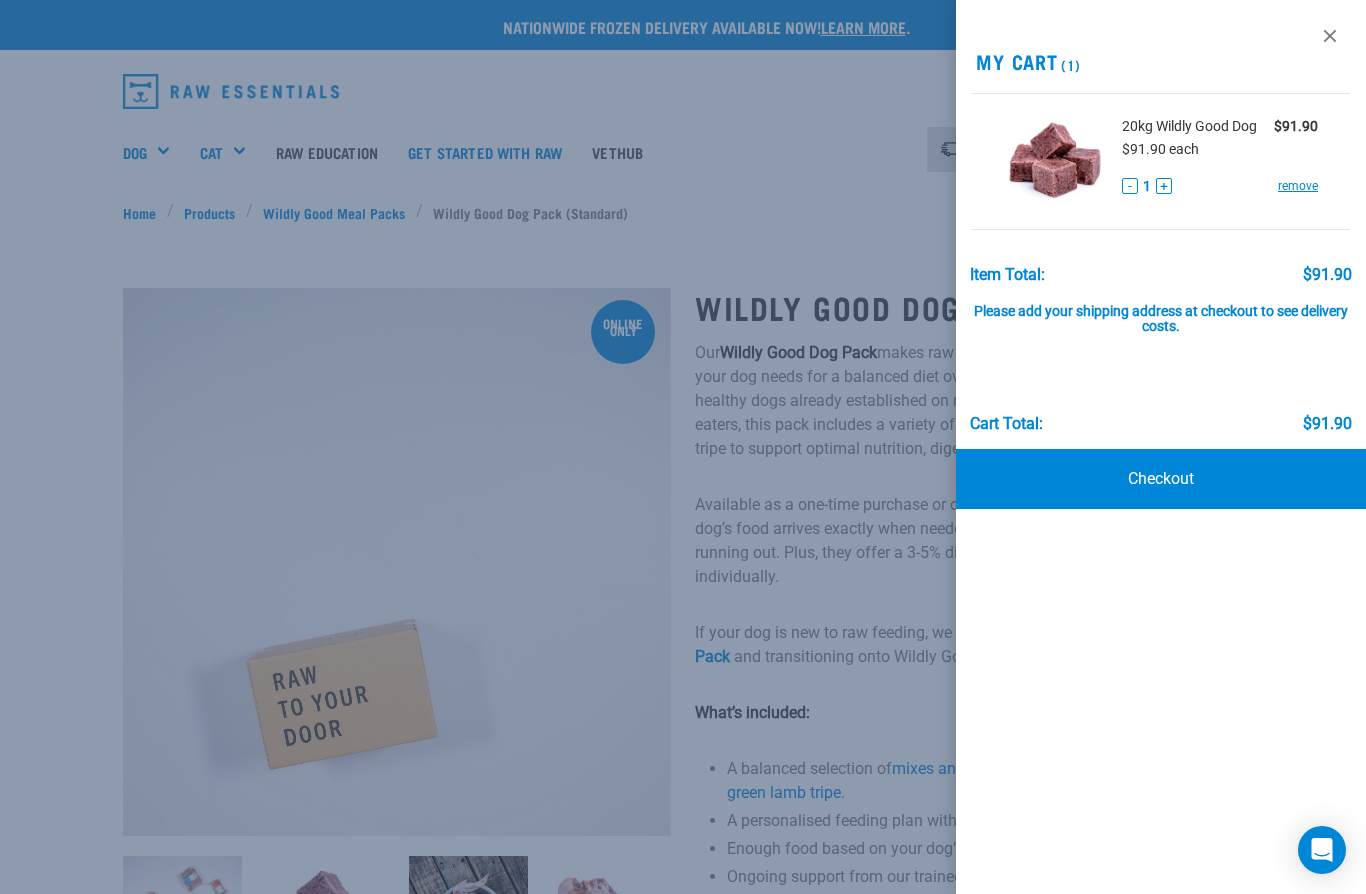 click on "Checkout" at bounding box center (1161, 479) 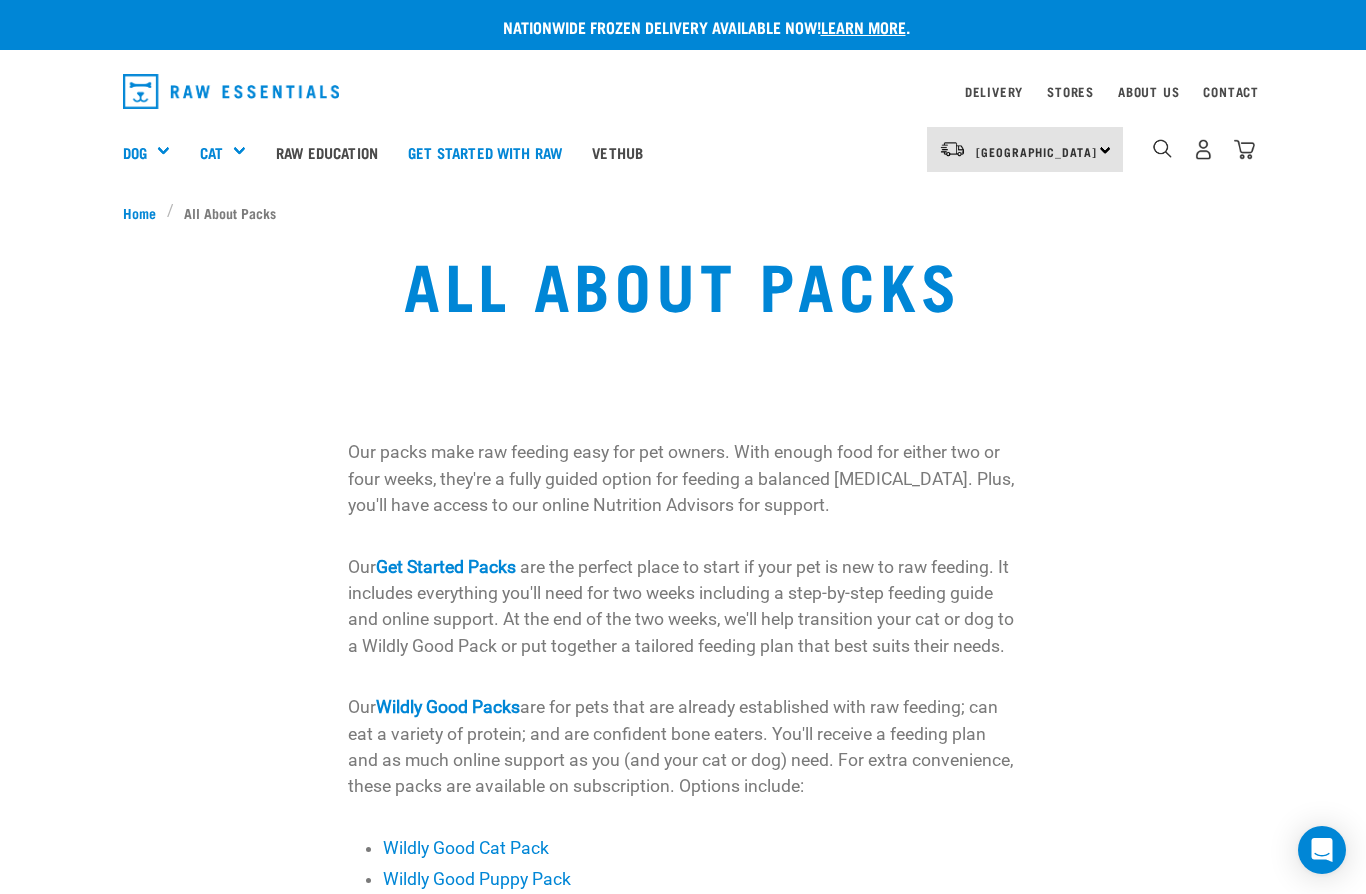 scroll, scrollTop: 0, scrollLeft: 0, axis: both 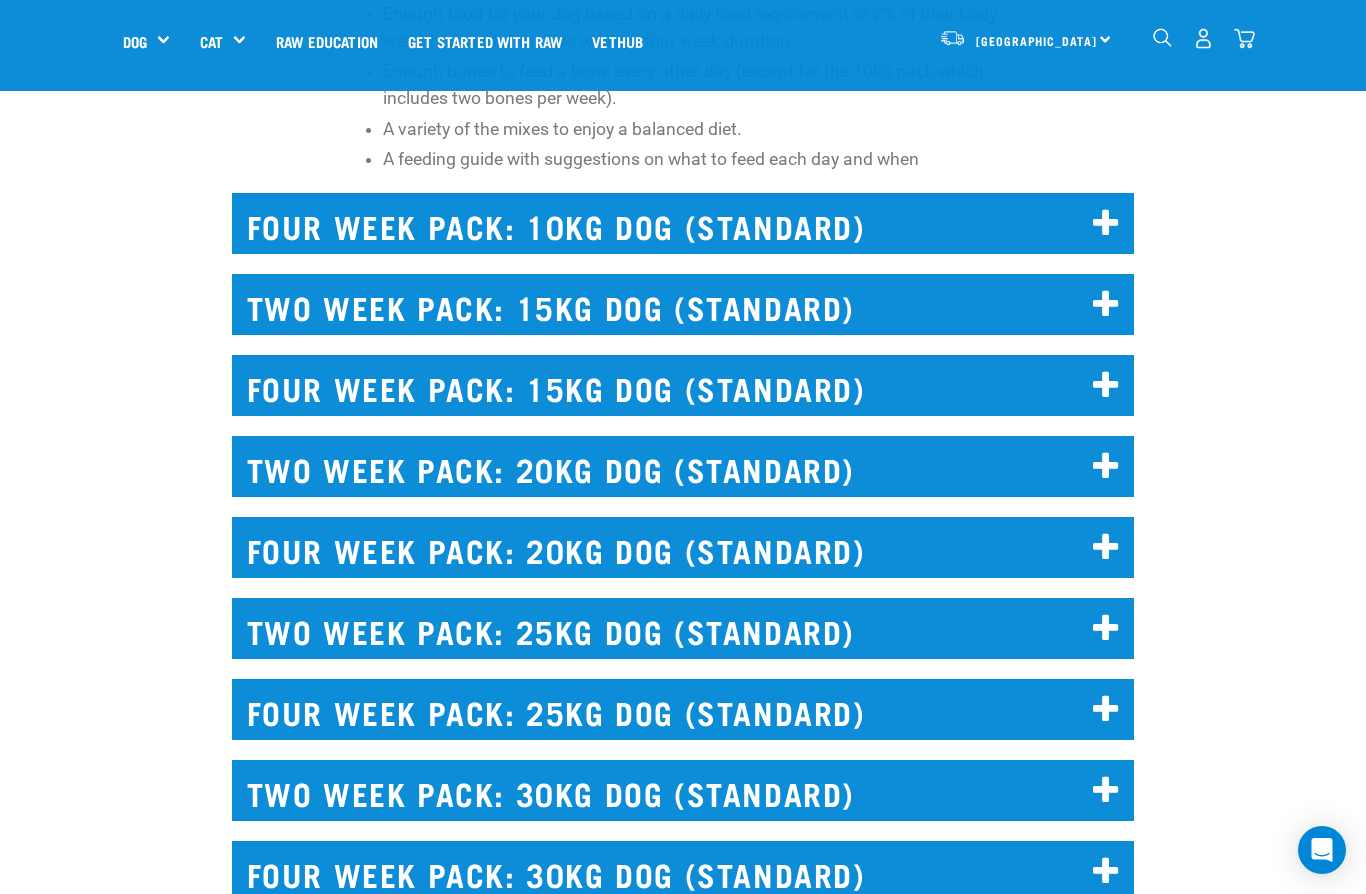 click on "TWO WEEK PACK: 20KG DOG (STANDARD)" at bounding box center (683, 466) 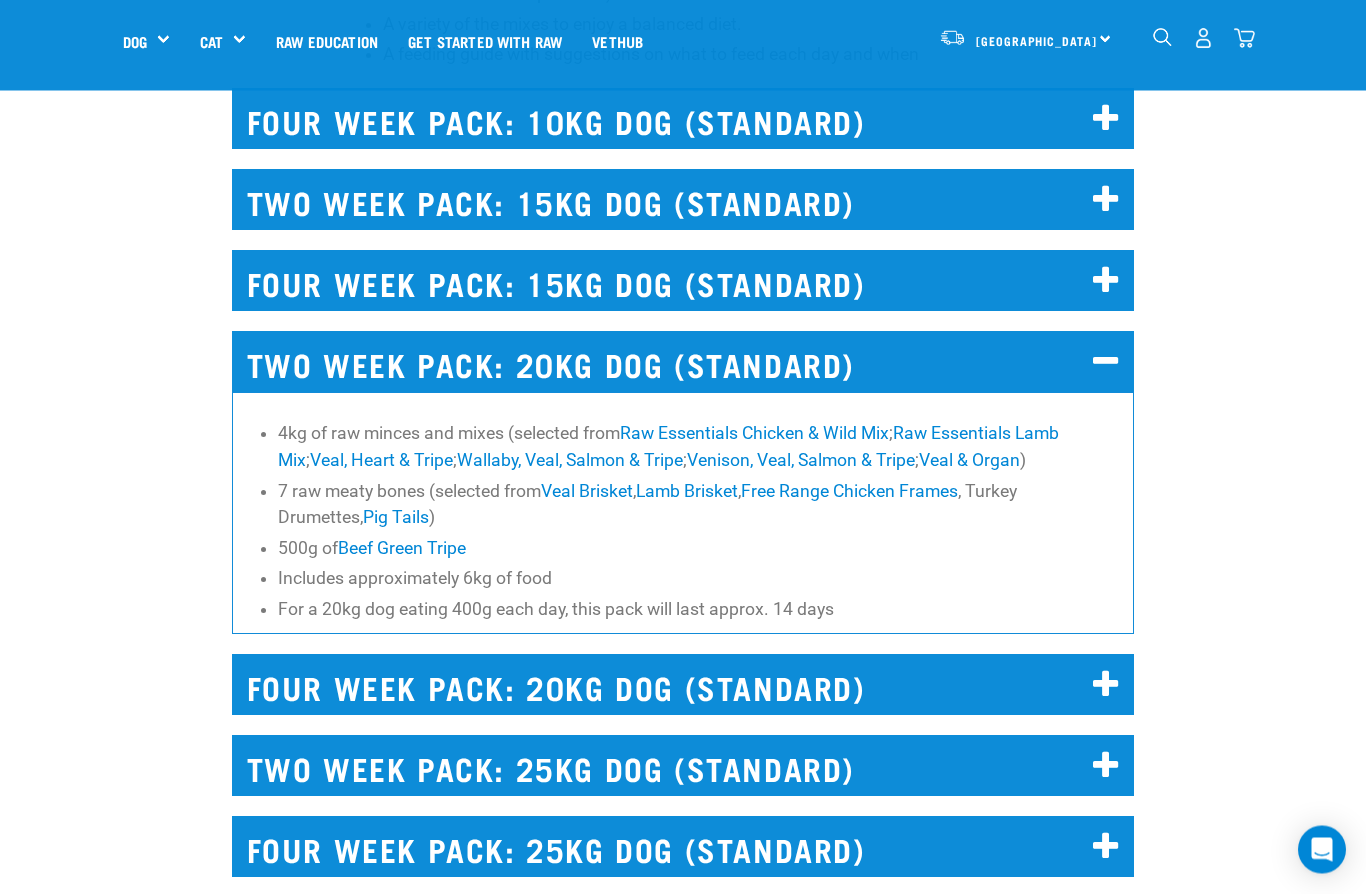 scroll, scrollTop: 4120, scrollLeft: 0, axis: vertical 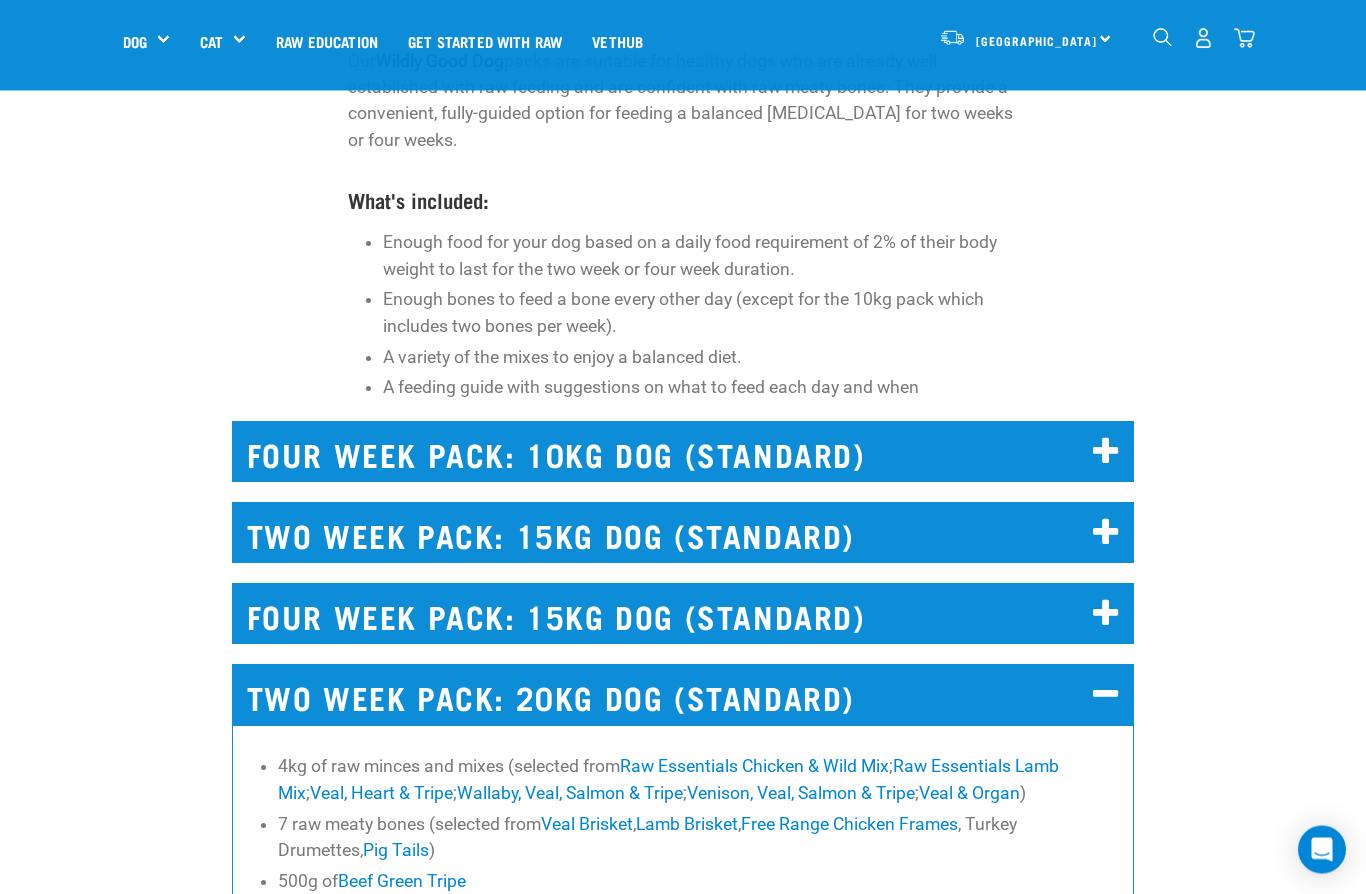 click on "FOUR WEEK PACK: 15KG DOG (STANDARD)" at bounding box center [683, 614] 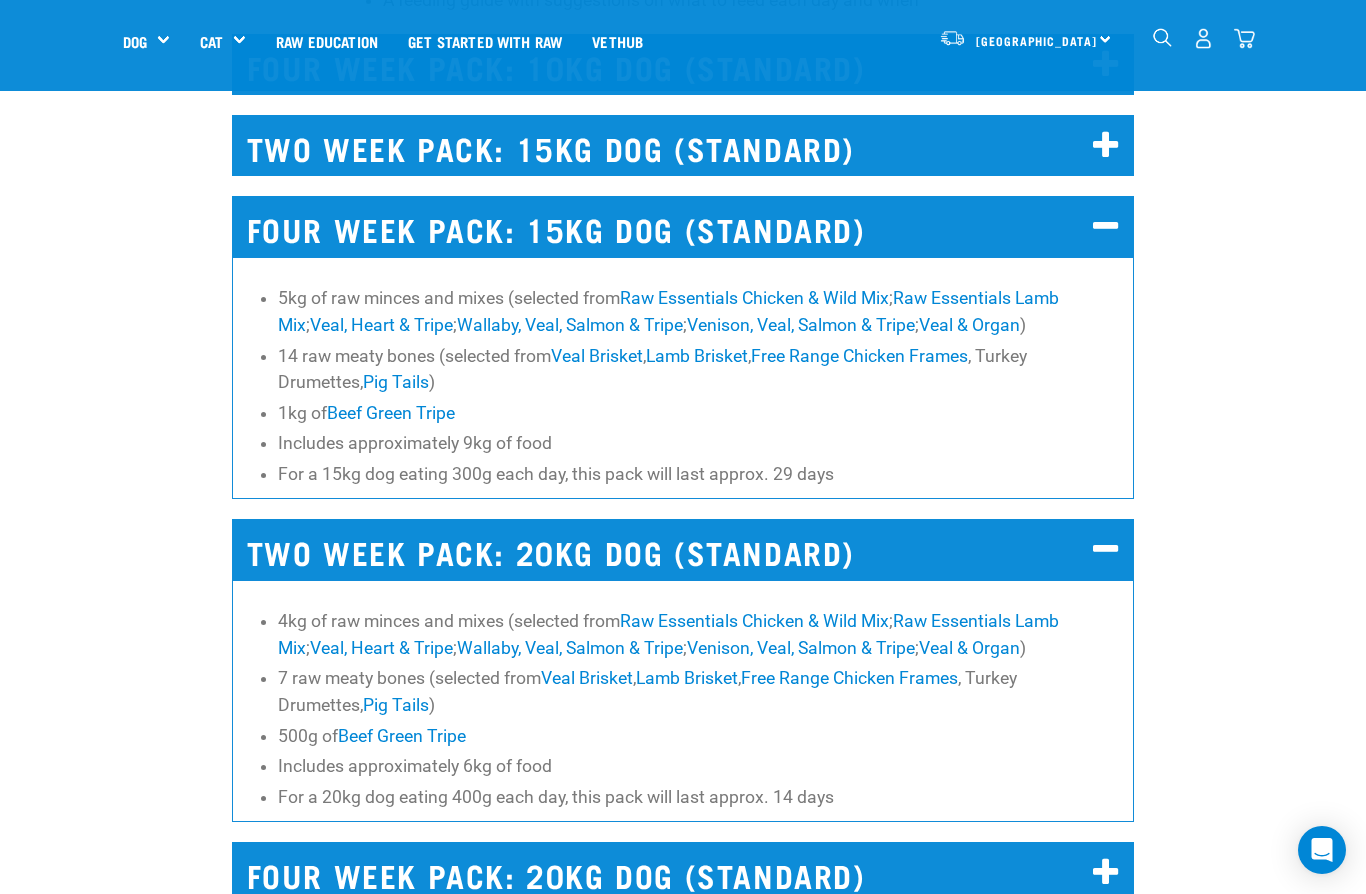 scroll, scrollTop: 4172, scrollLeft: 0, axis: vertical 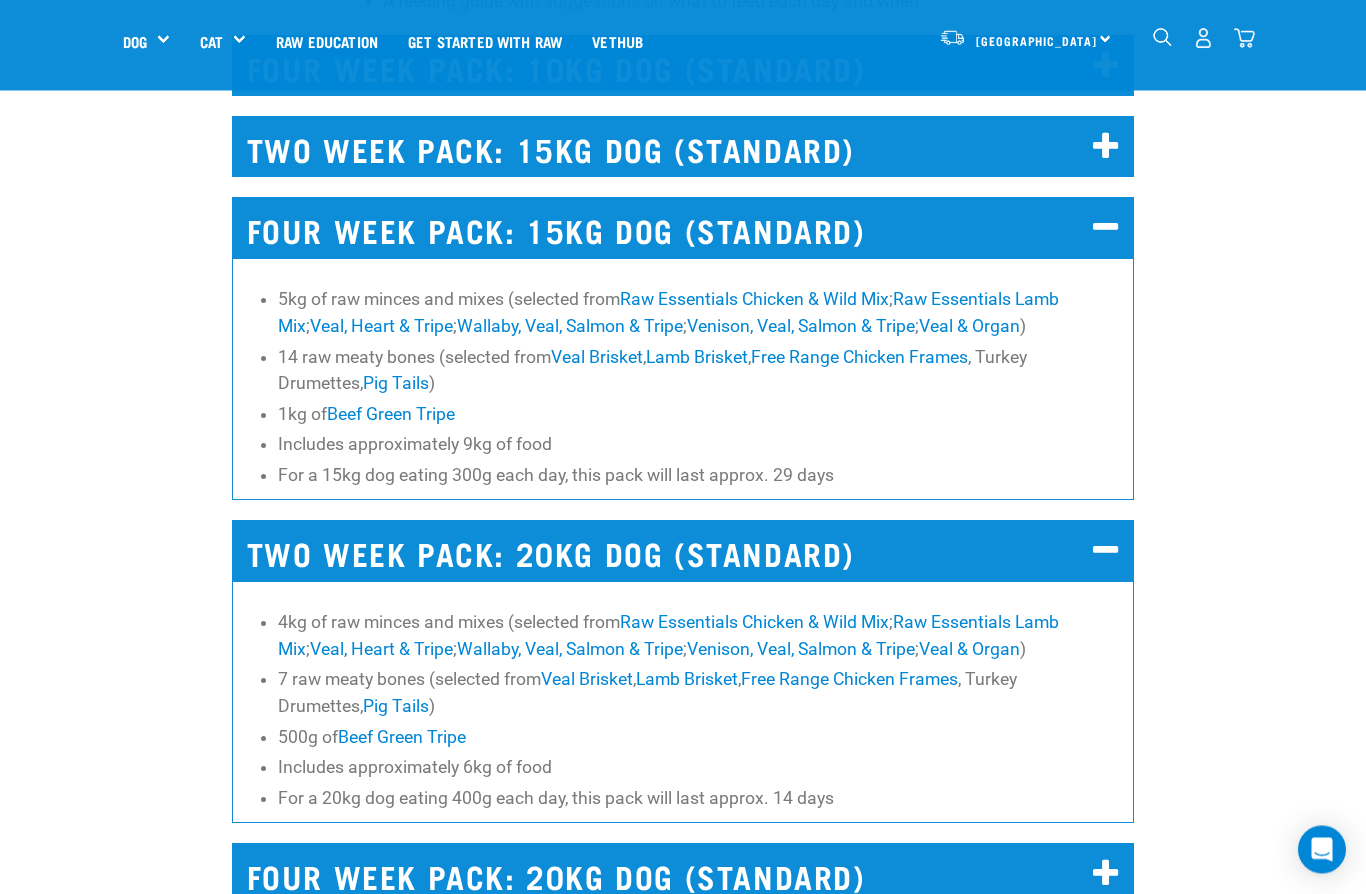 click on "FOUR WEEK PACK: 15KG DOG (STANDARD)" at bounding box center (683, 228) 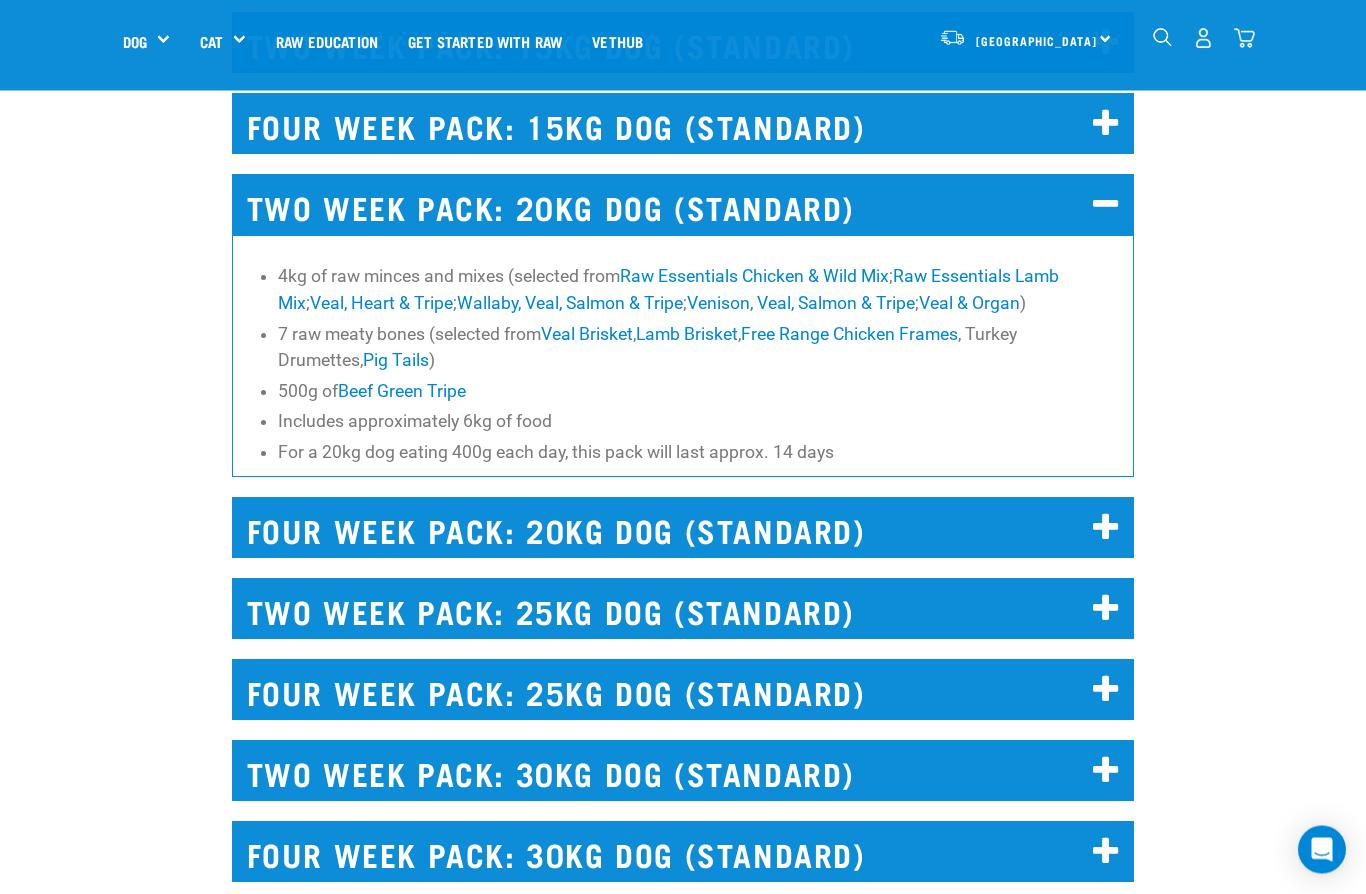 click on "FOUR WEEK PACK: 20KG DOG (STANDARD)" at bounding box center [683, 528] 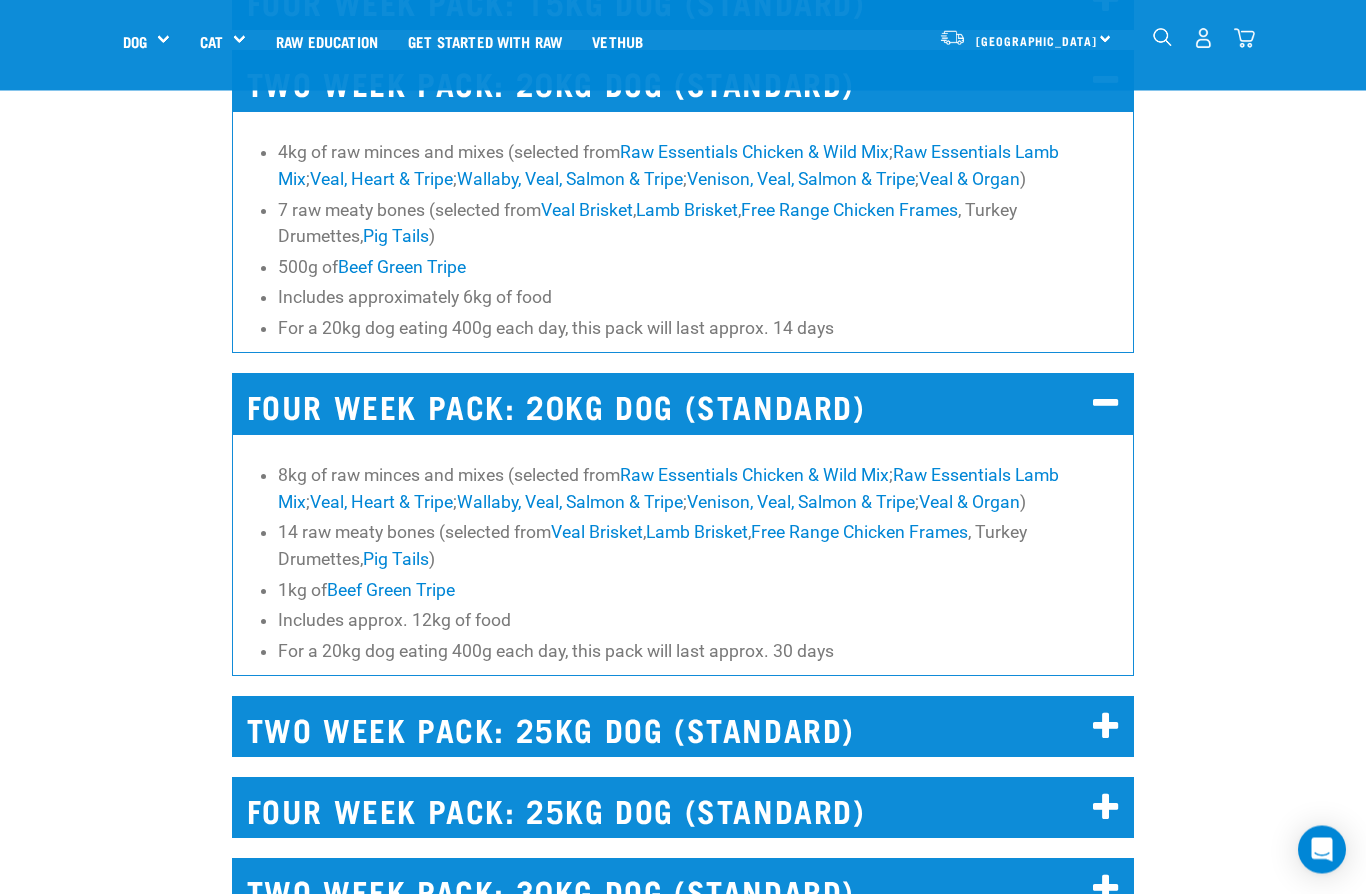 scroll, scrollTop: 4400, scrollLeft: 0, axis: vertical 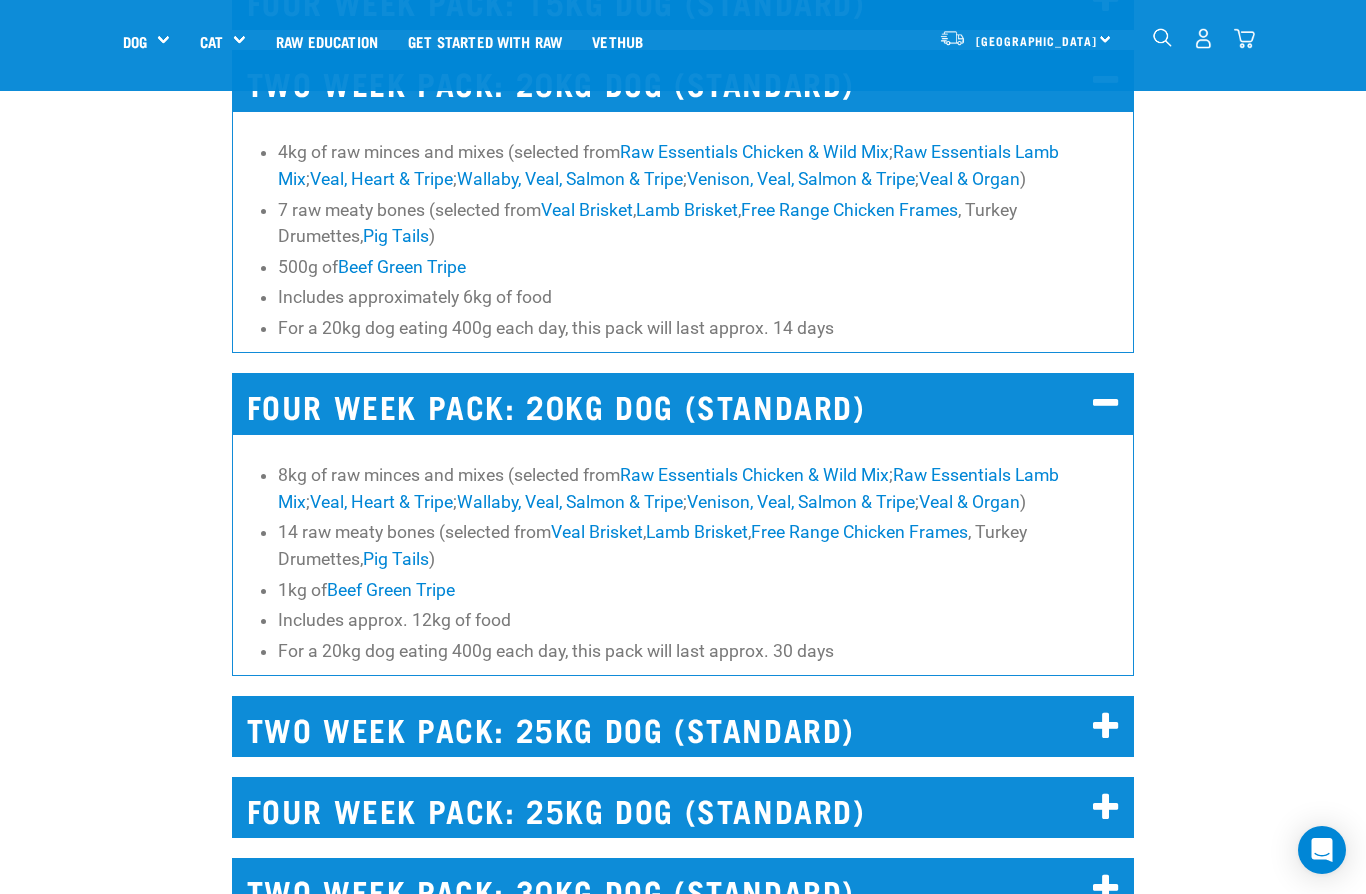 click on "TWO WEEK PACK: 20KG DOG (STANDARD)" at bounding box center [683, 80] 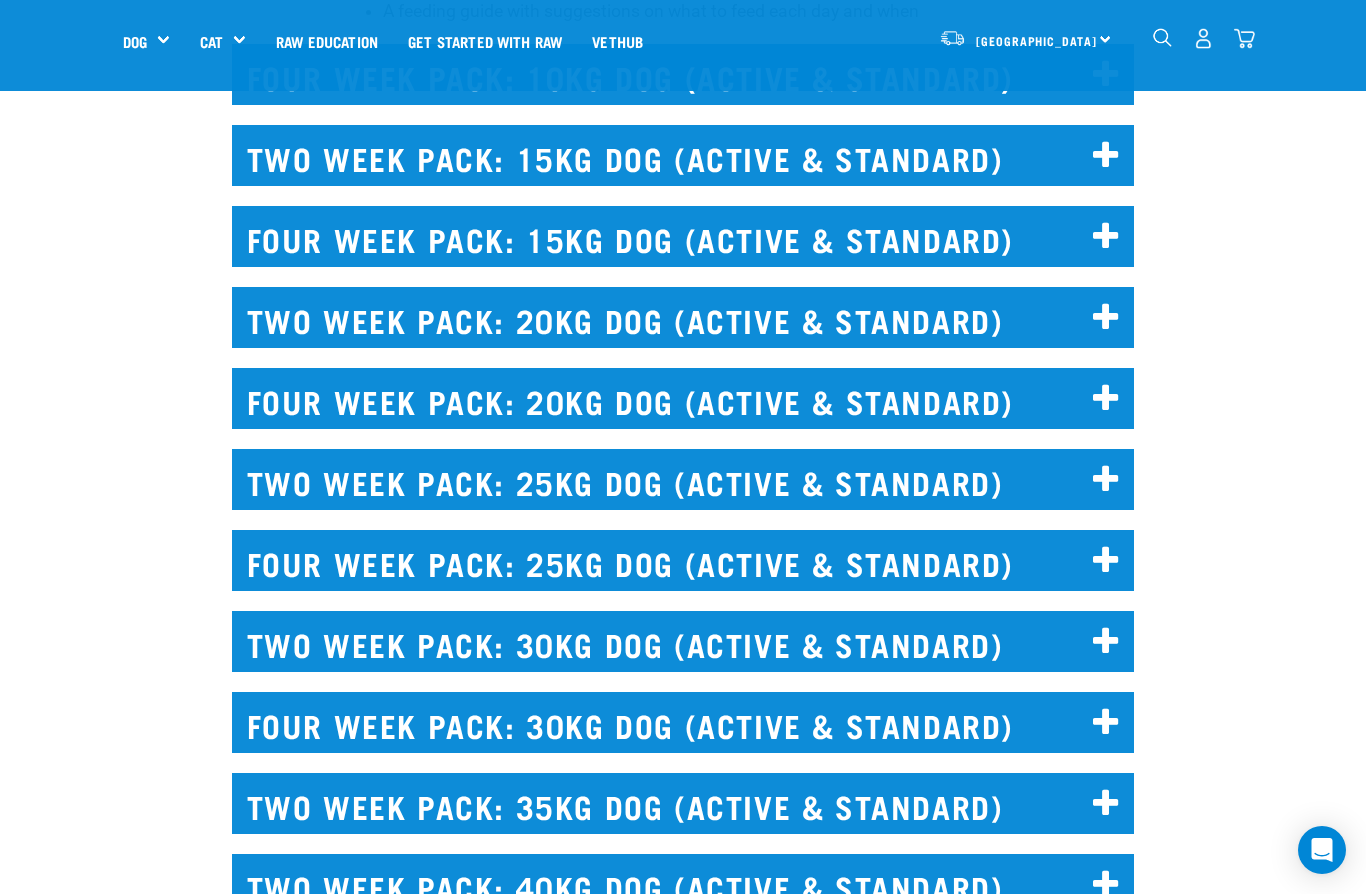 scroll, scrollTop: 5928, scrollLeft: 0, axis: vertical 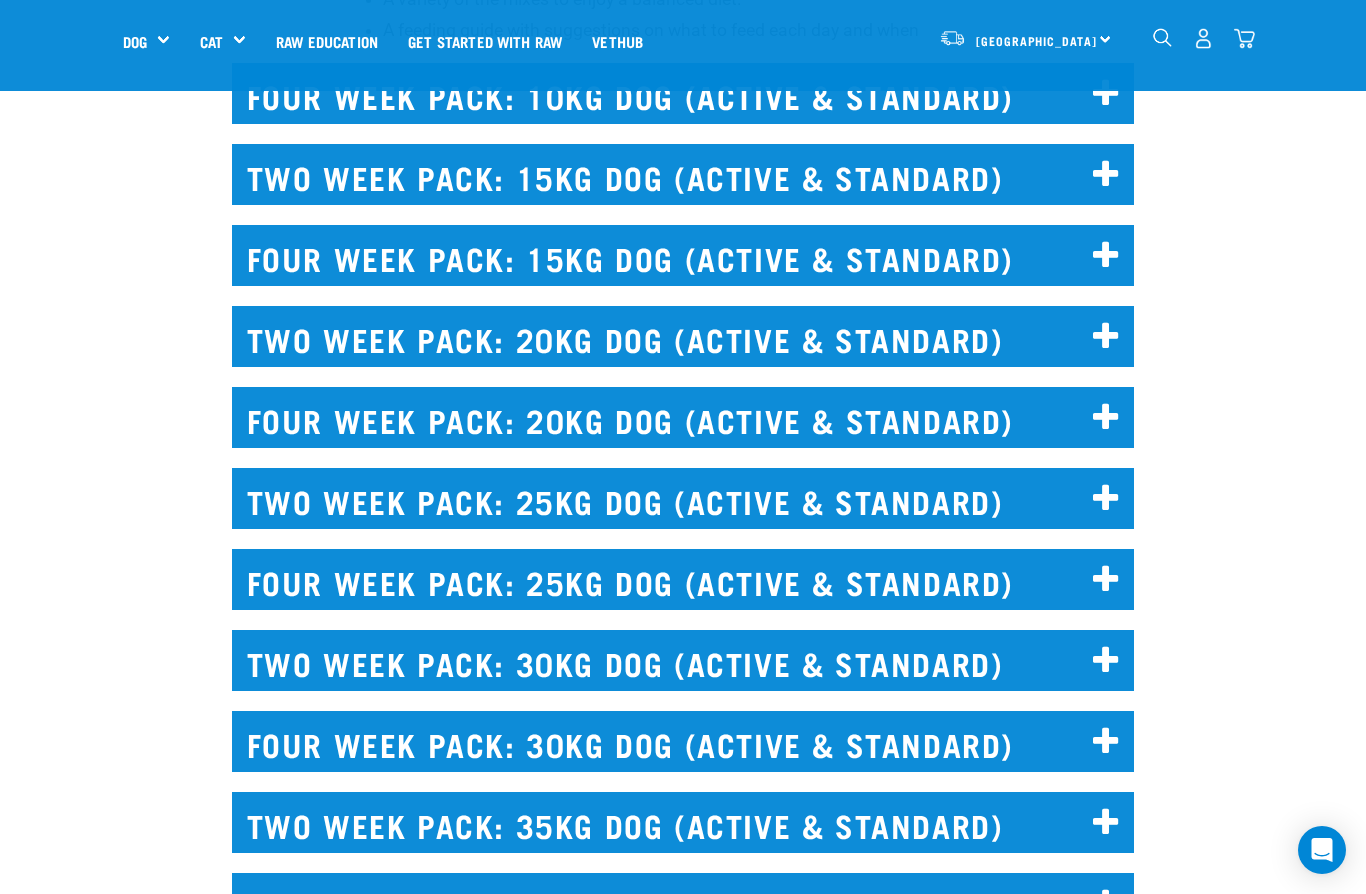 click on "FOUR WEEK PACK: 20KG DOG (ACTIVE & STANDARD)" at bounding box center (683, 417) 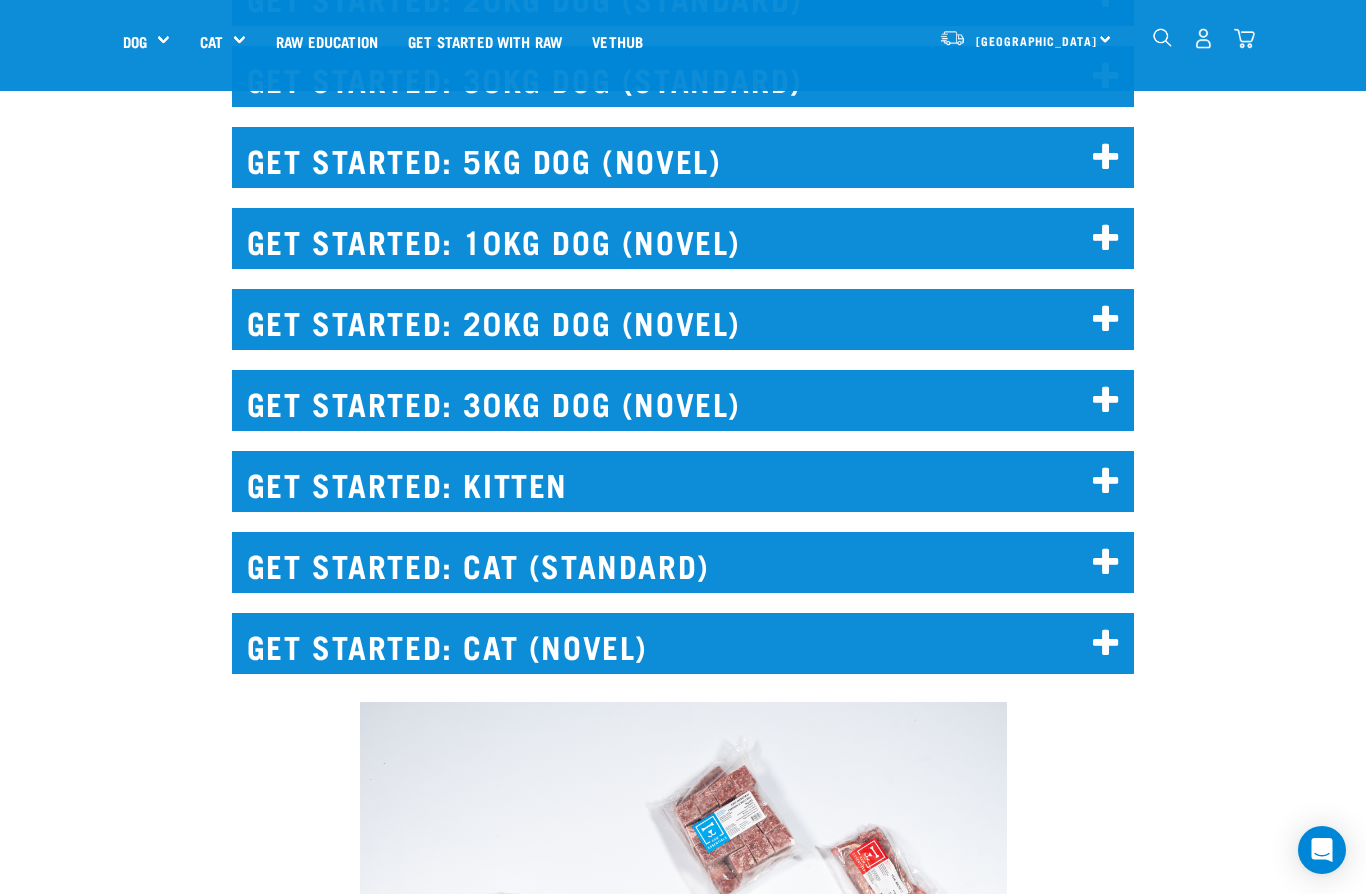 scroll, scrollTop: 2312, scrollLeft: 0, axis: vertical 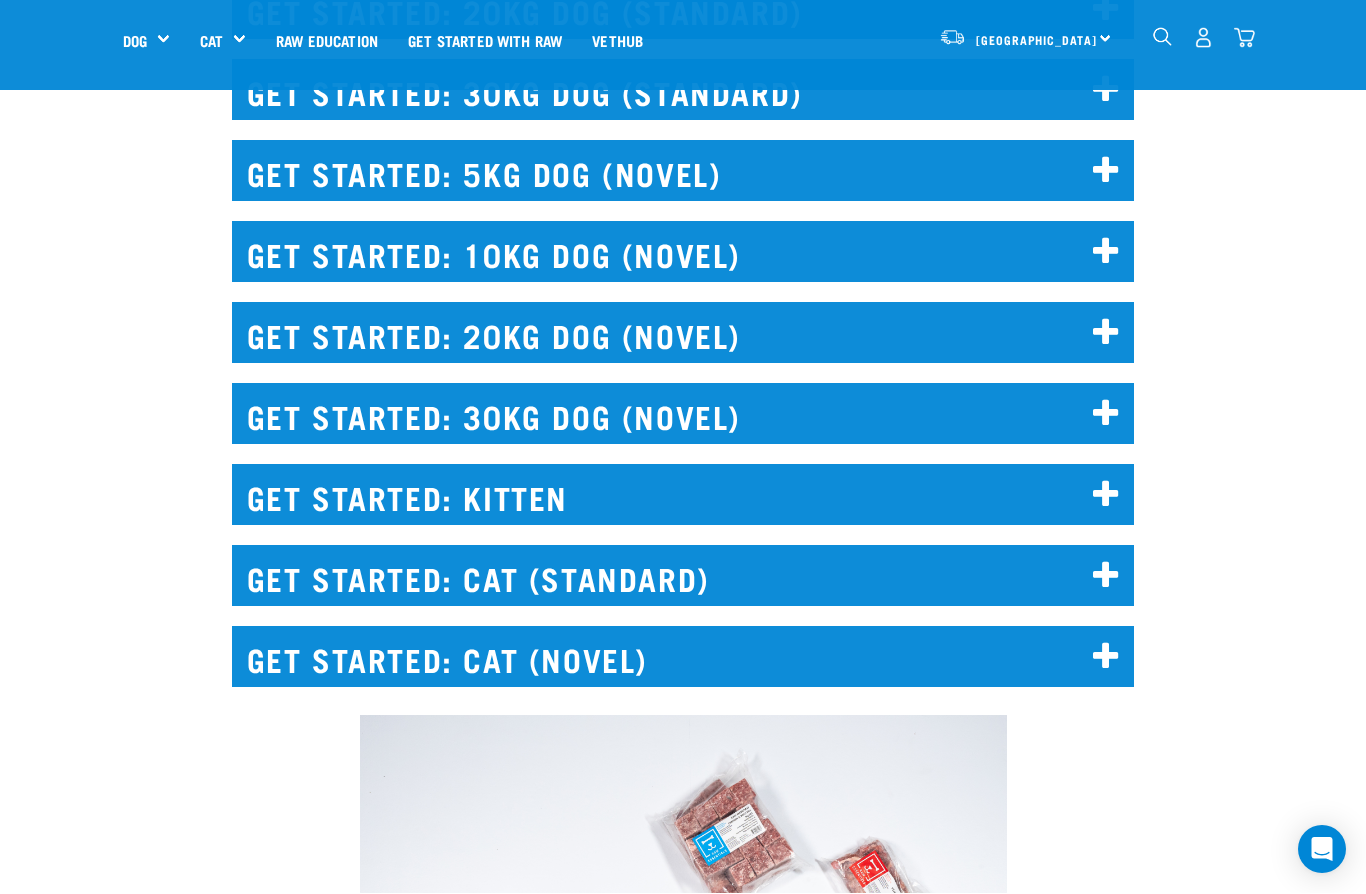 click on "GET STARTED: 20KG DOG (NOVEL)" at bounding box center (683, 333) 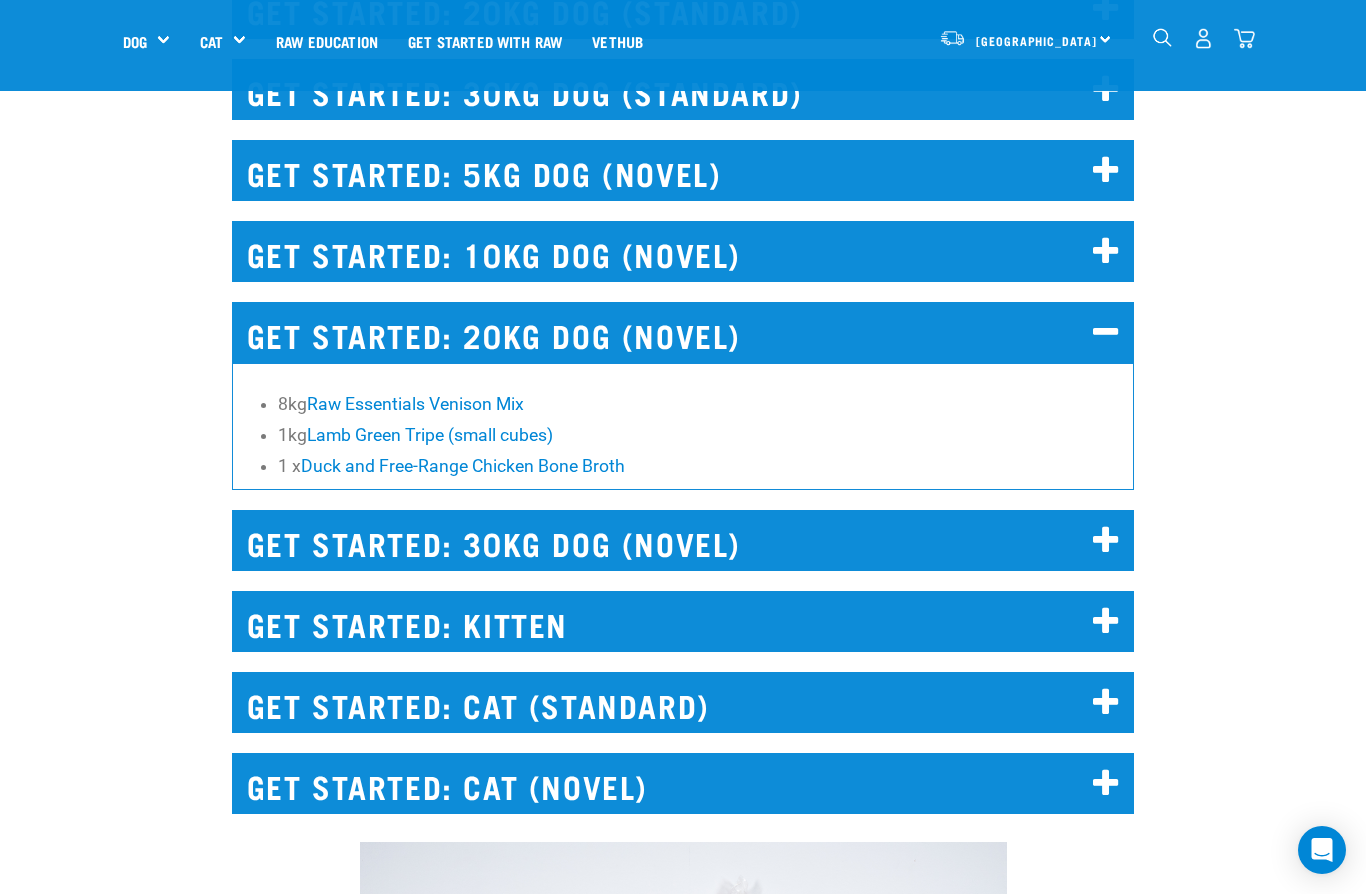 click on "GET STARTED: 20KG DOG (NOVEL)" at bounding box center (683, 332) 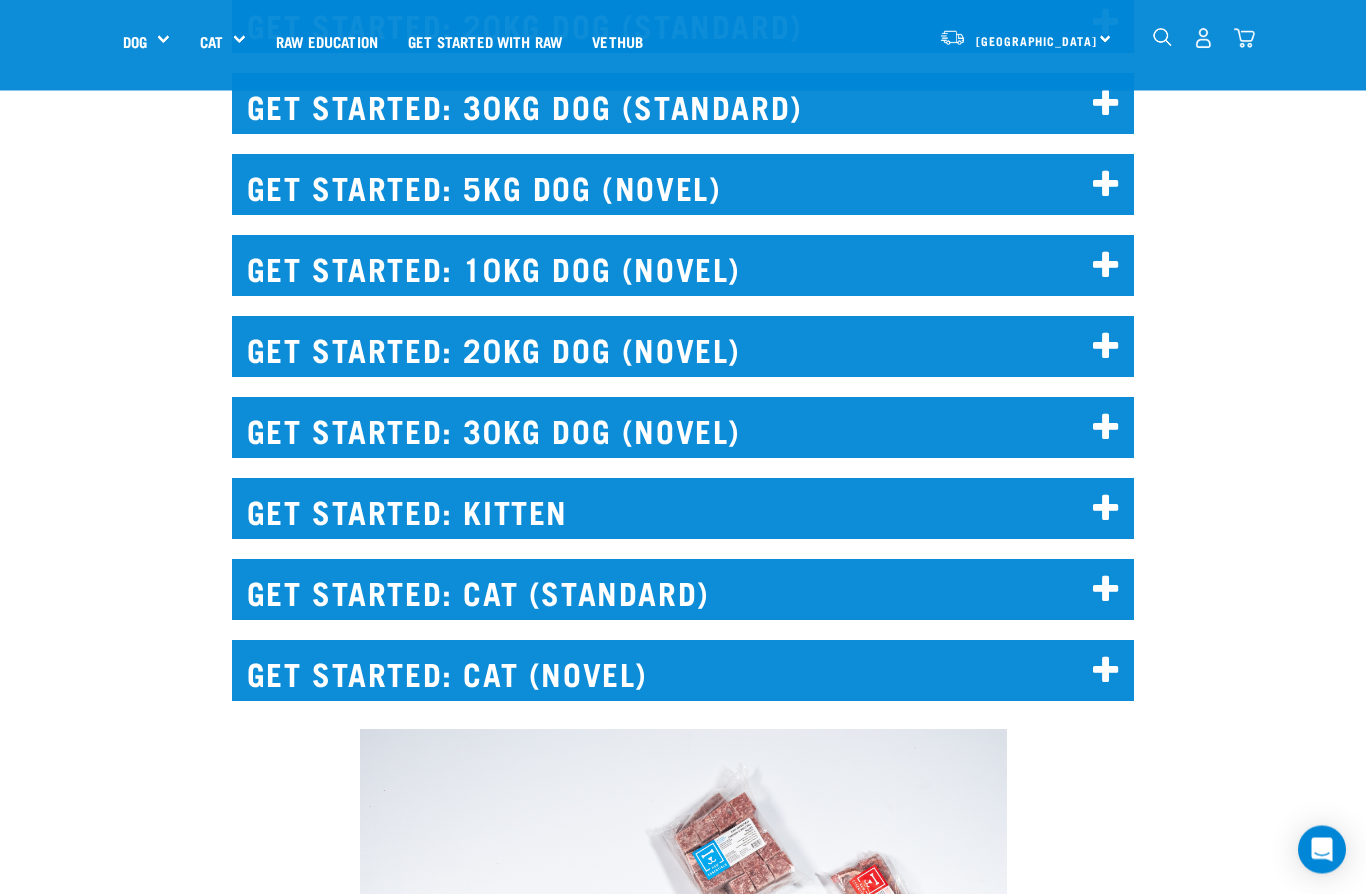 scroll, scrollTop: 2299, scrollLeft: 0, axis: vertical 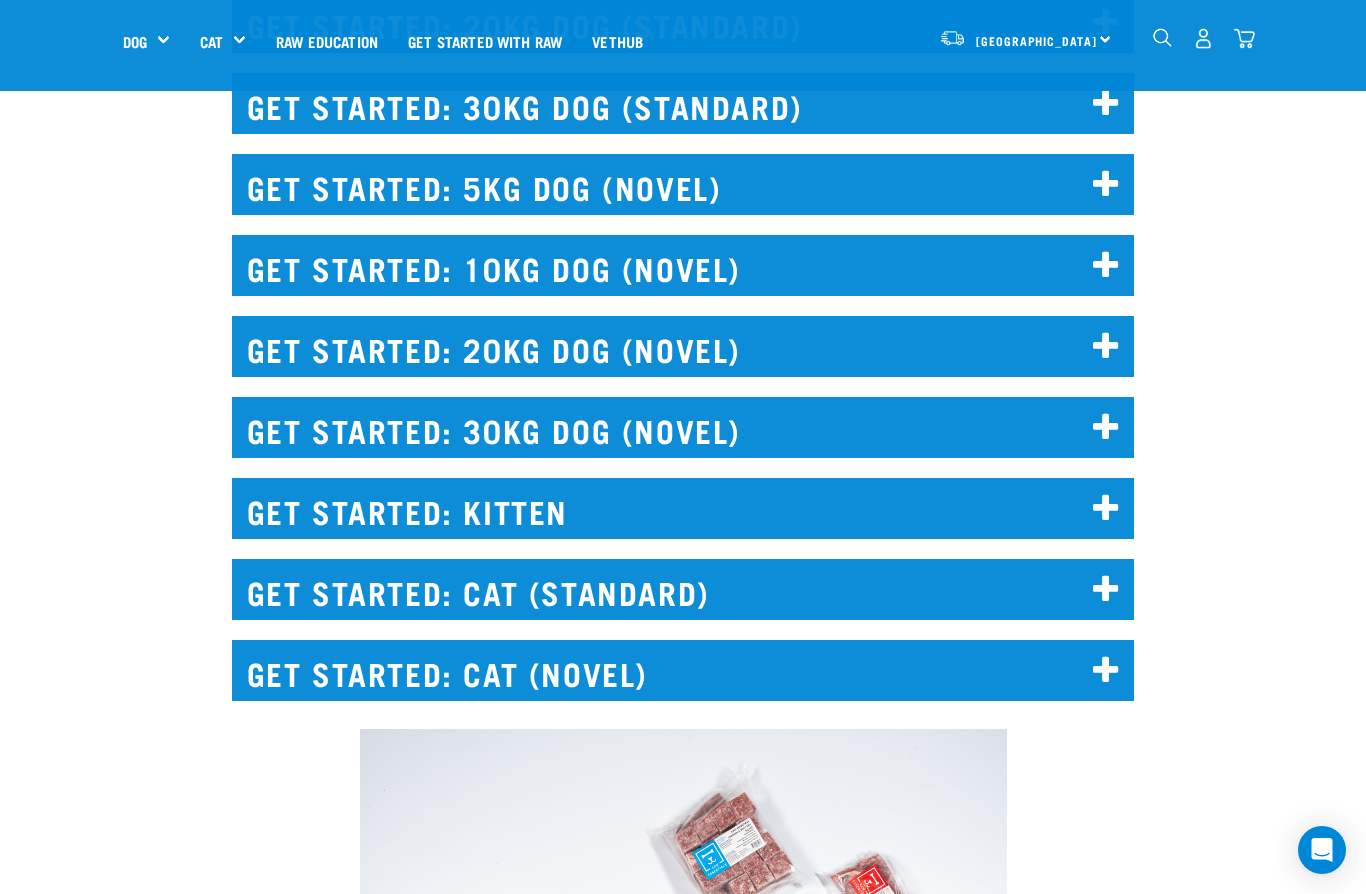 click at bounding box center (1106, 347) 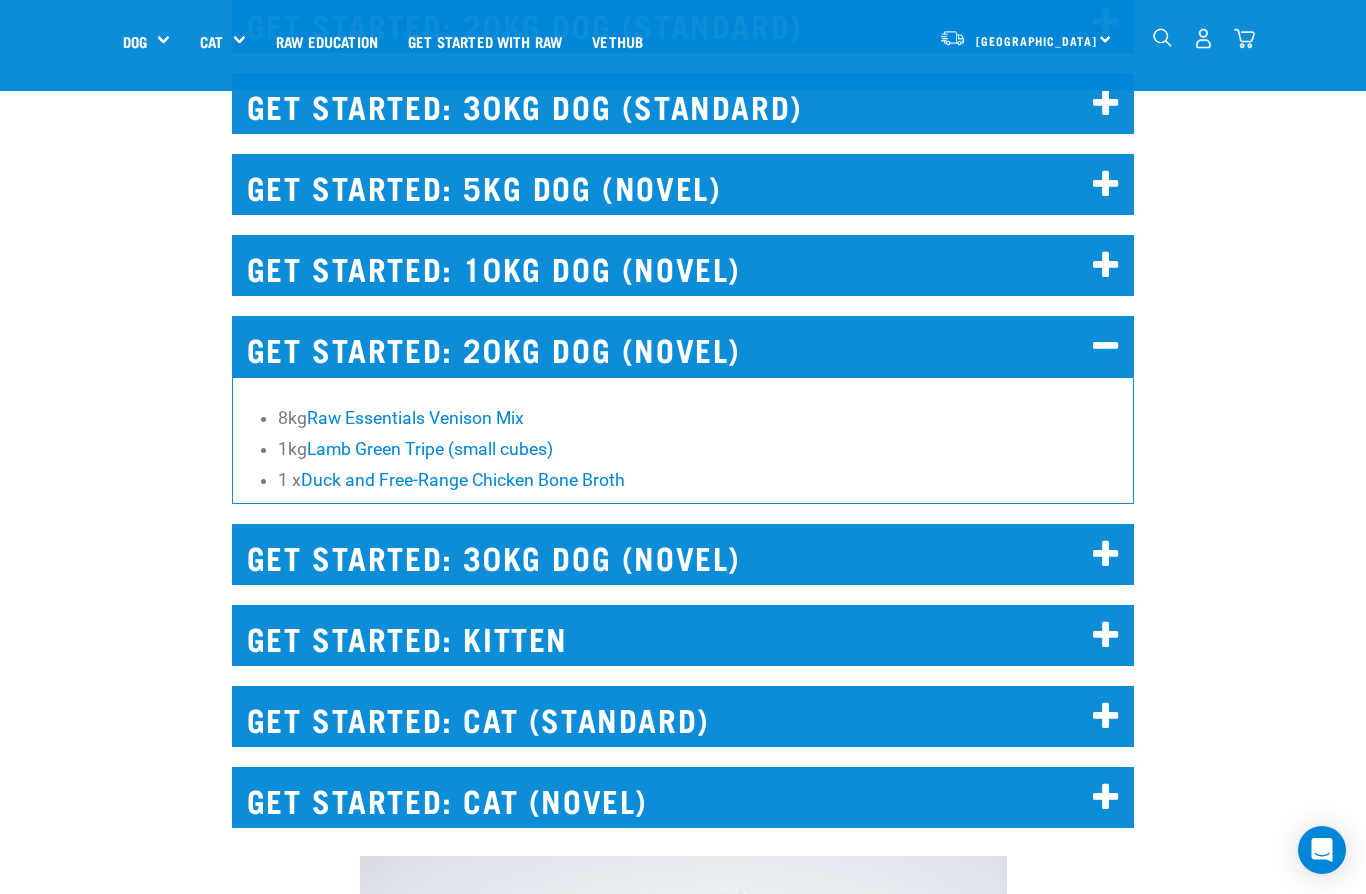 click on "GET STARTED: 20KG DOG (NOVEL)" at bounding box center (683, 346) 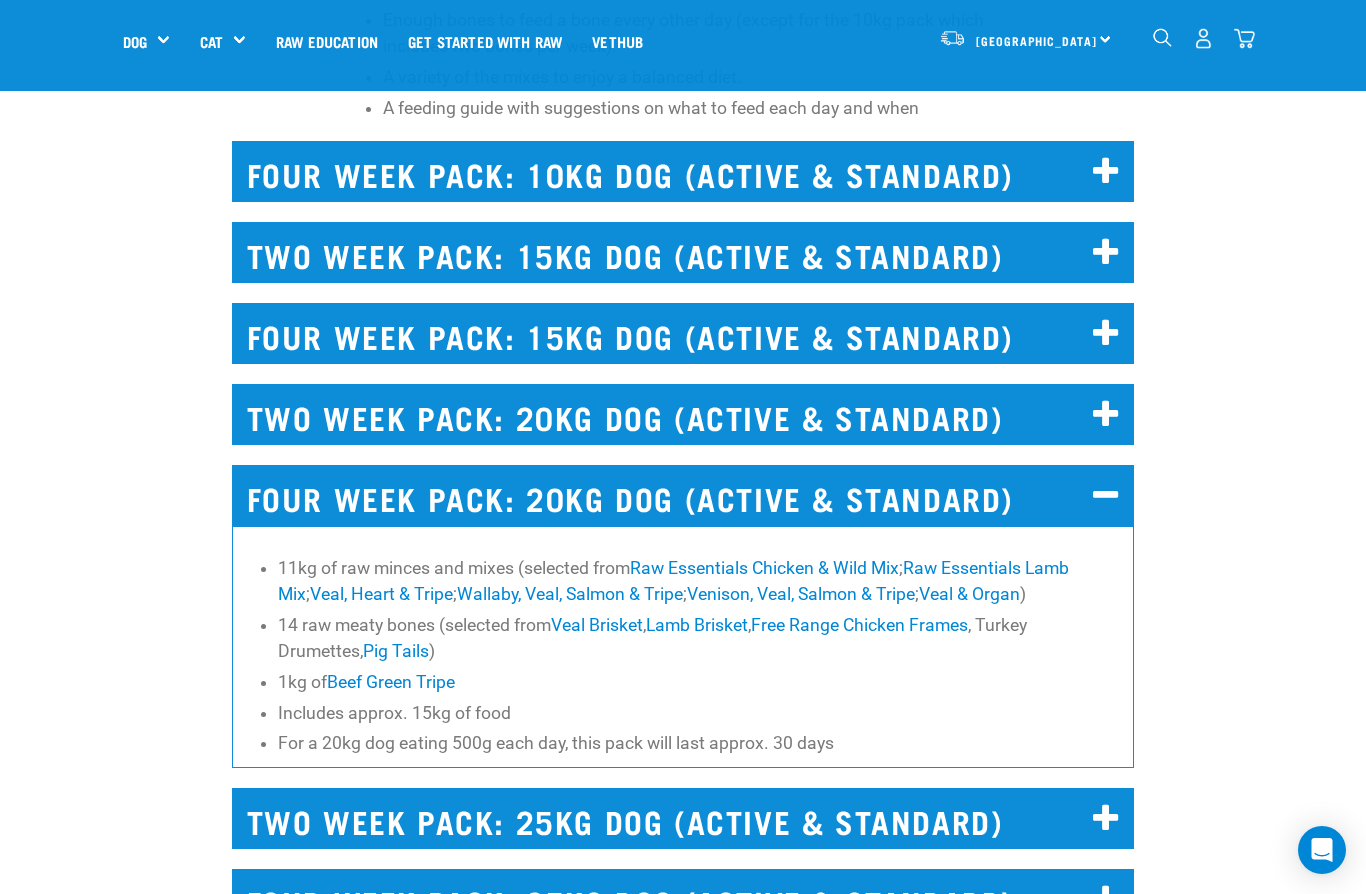 scroll, scrollTop: 5855, scrollLeft: 0, axis: vertical 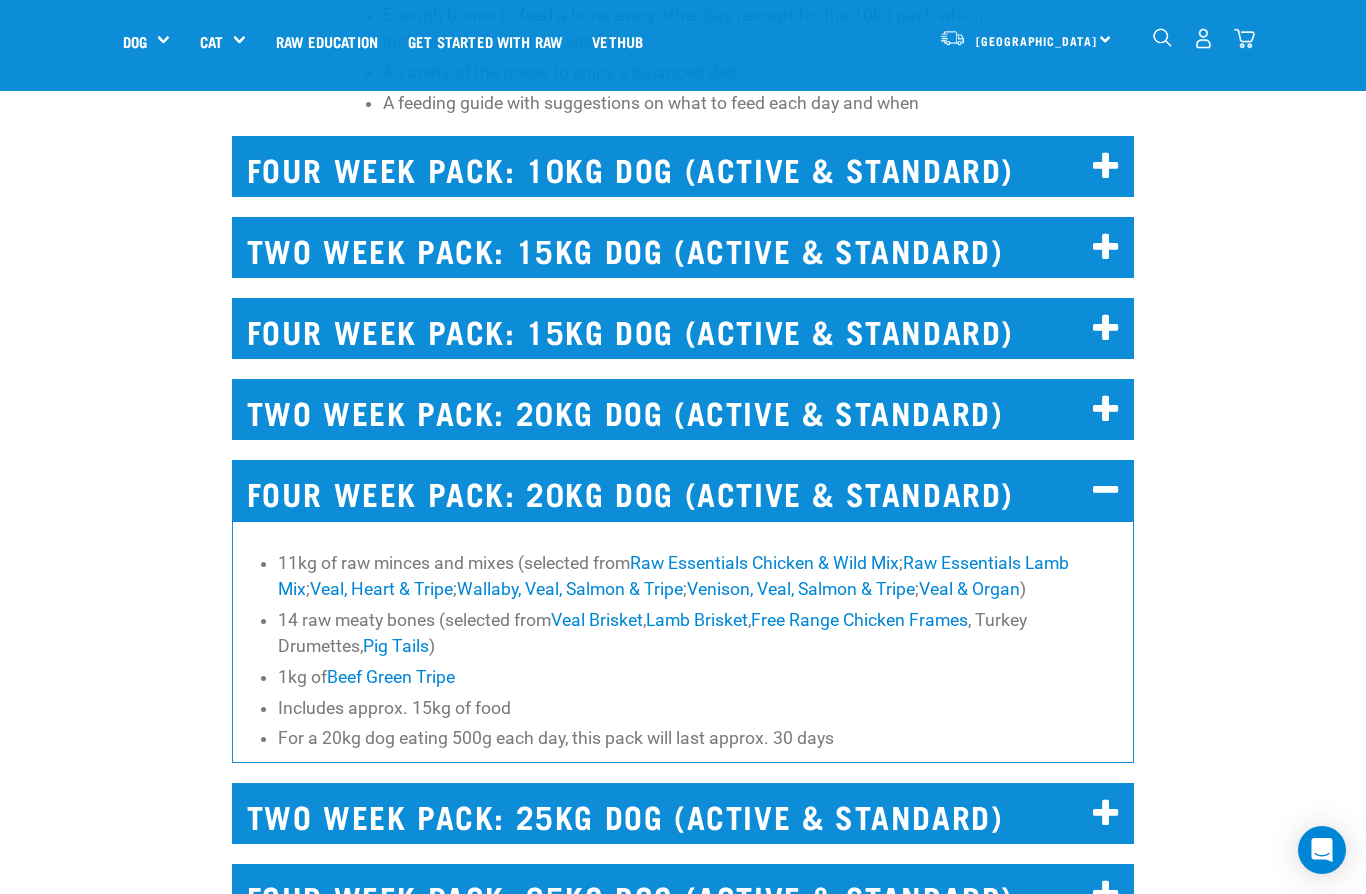 click on "TWO WEEK PACK: 20KG DOG (ACTIVE & STANDARD)" at bounding box center (683, 409) 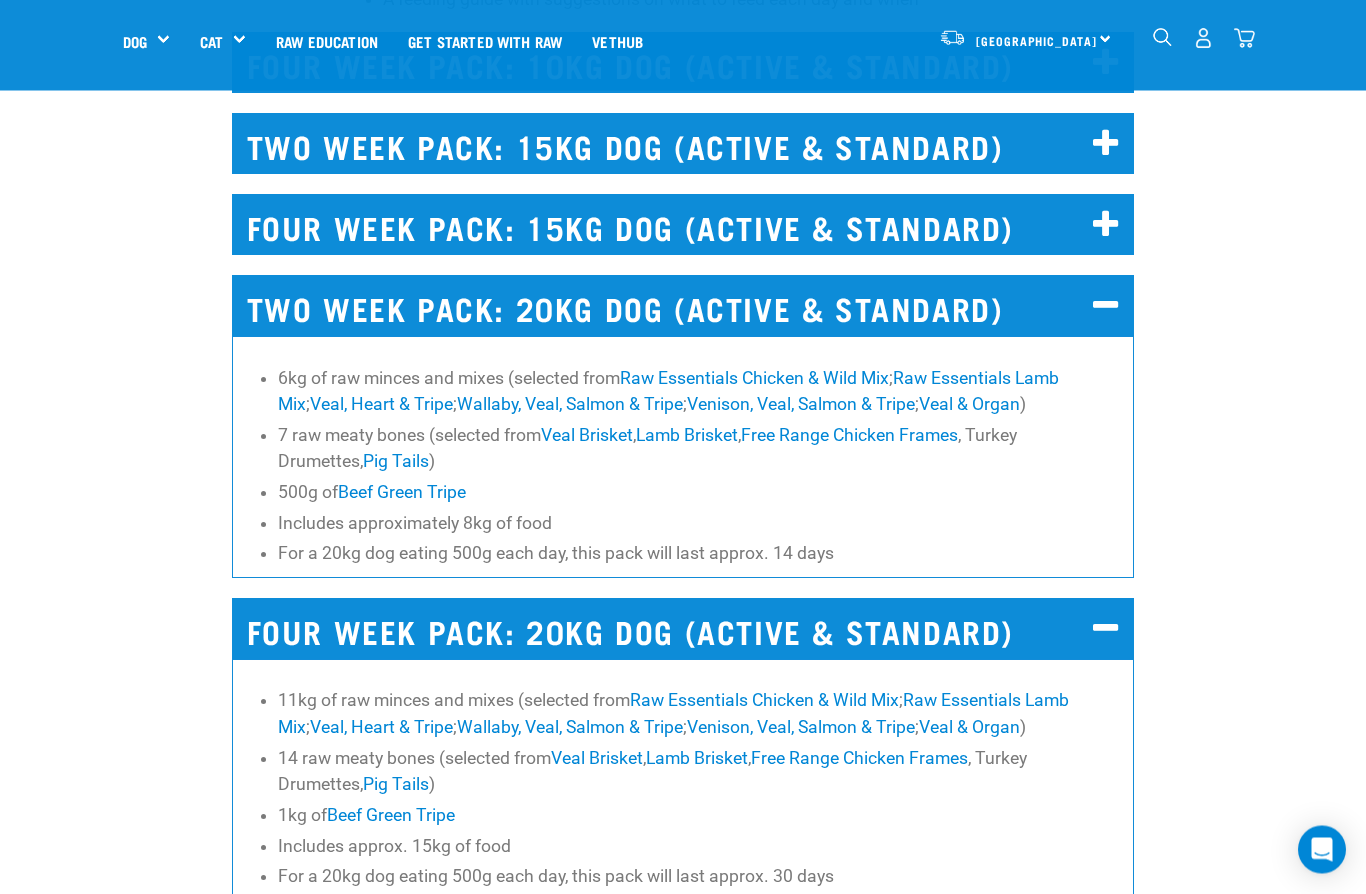 scroll, scrollTop: 5963, scrollLeft: 0, axis: vertical 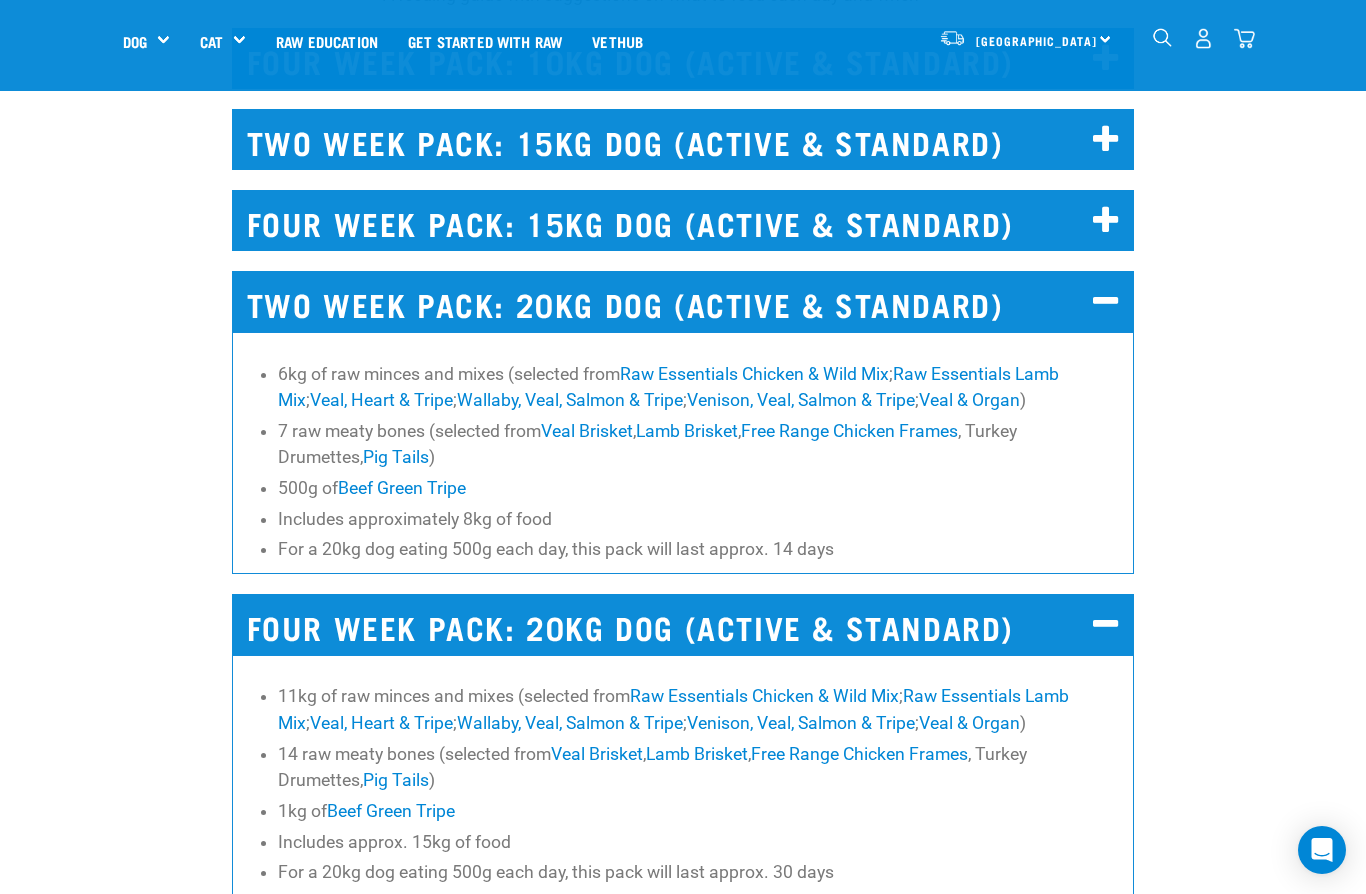 click on "FOUR WEEK PACK: 20KG DOG (ACTIVE & STANDARD)" at bounding box center (683, 624) 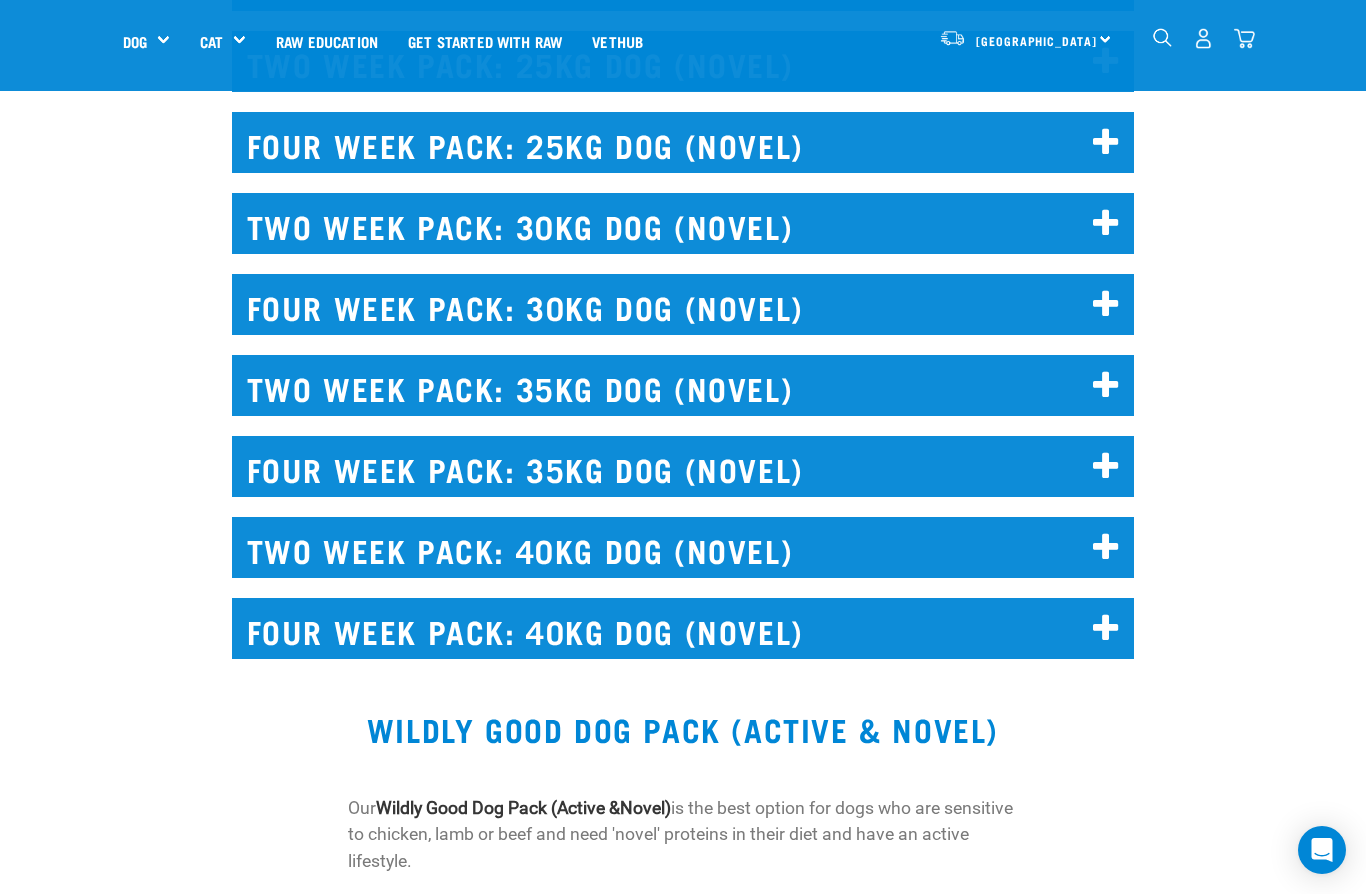 scroll, scrollTop: 9361, scrollLeft: 0, axis: vertical 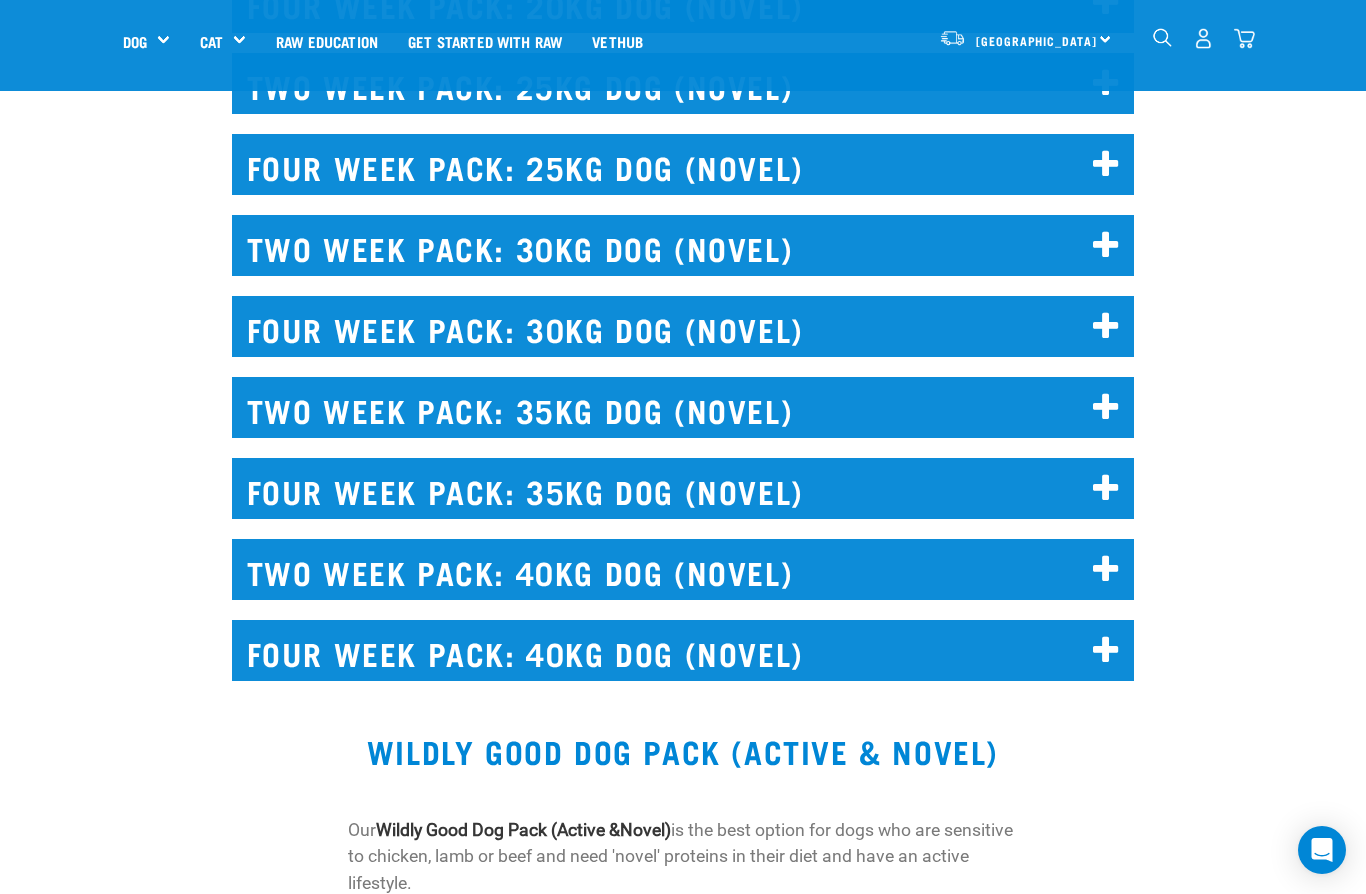 click on "FOUR WEEK PACK: 20KG DOG (NOVEL)" at bounding box center (683, 2) 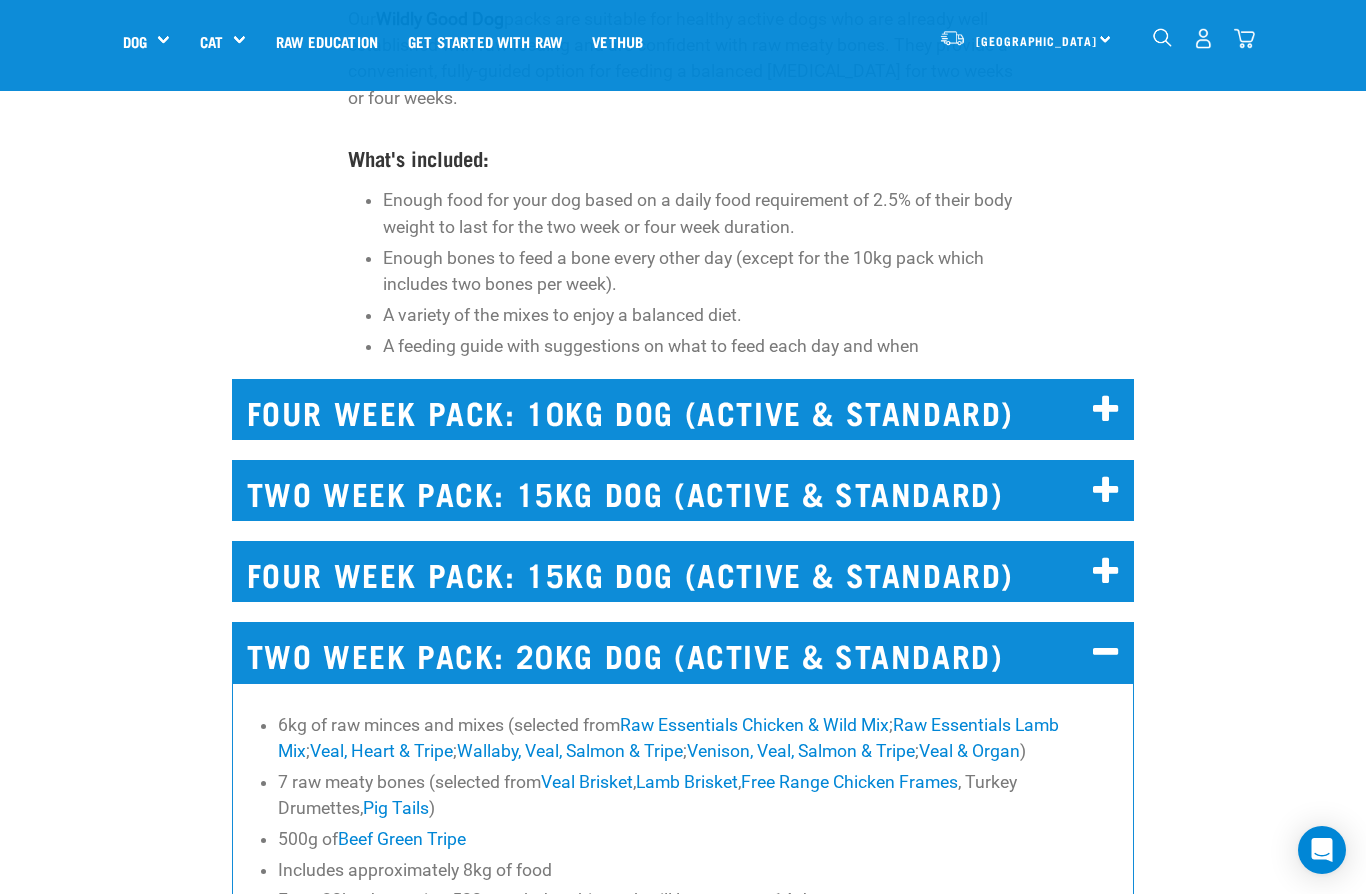 scroll, scrollTop: 5611, scrollLeft: 0, axis: vertical 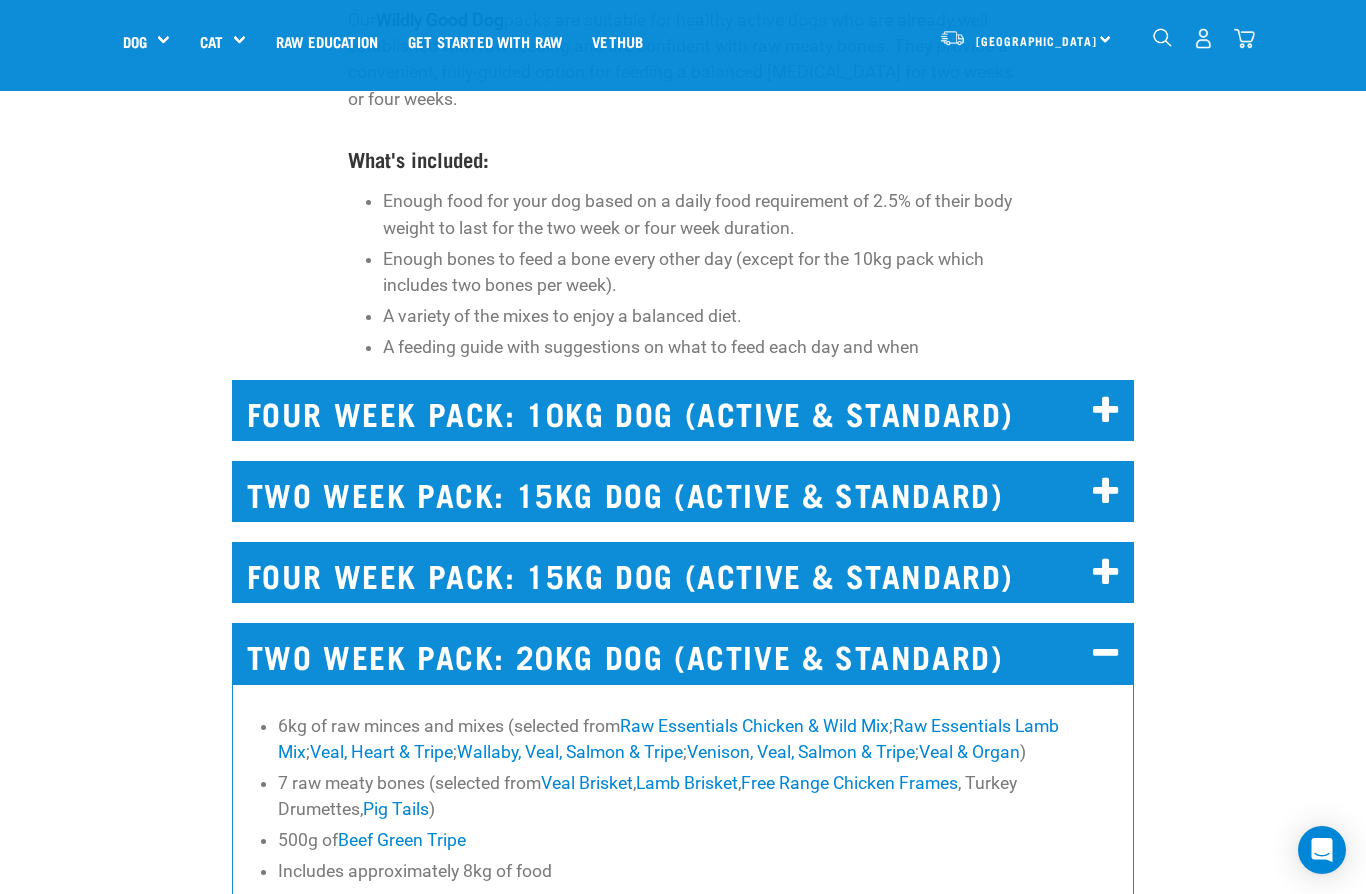 click at bounding box center (1106, 654) 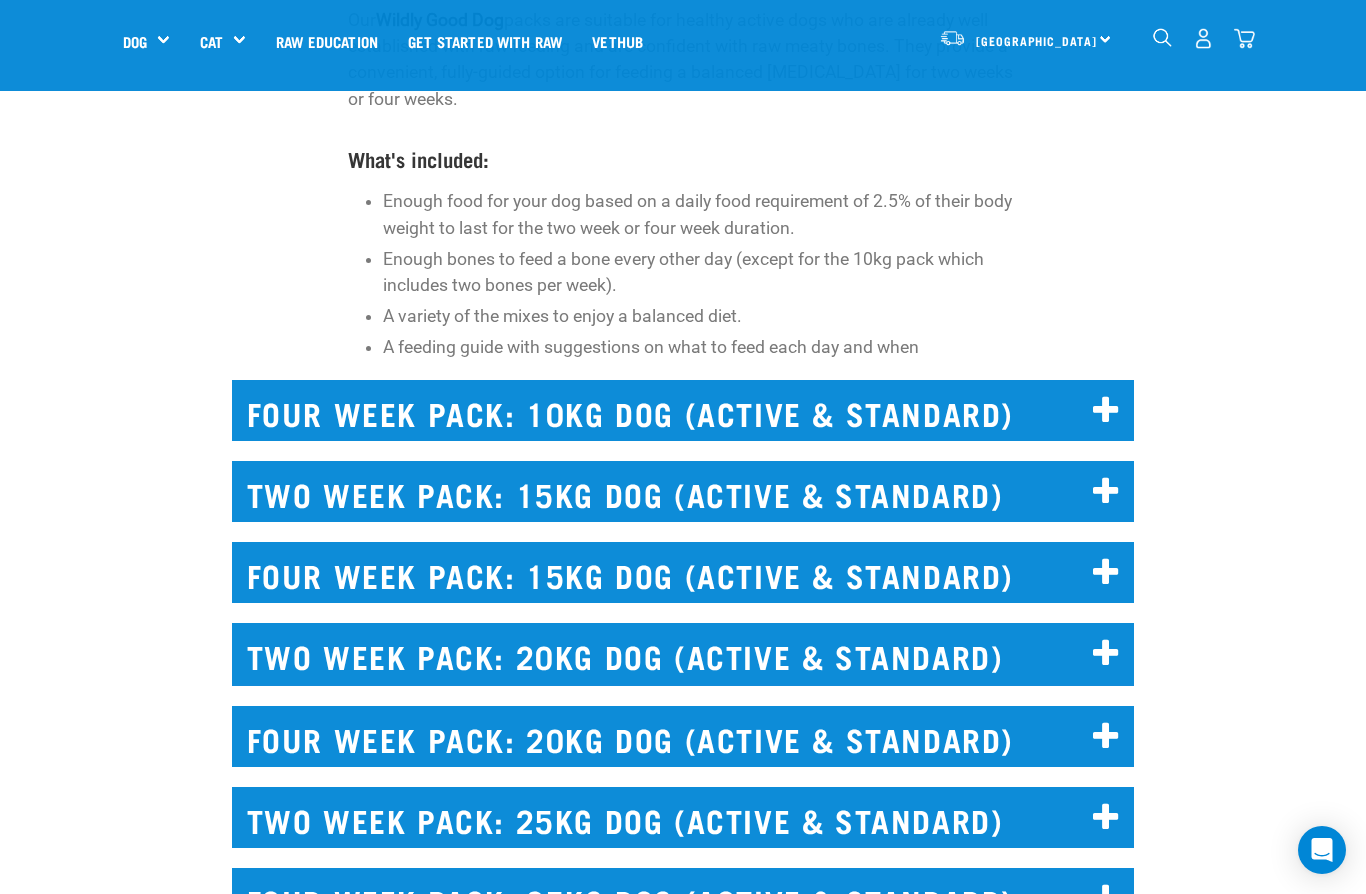 click on "TWO WEEK PACK: 20KG DOG (ACTIVE & STANDARD)" at bounding box center (683, 653) 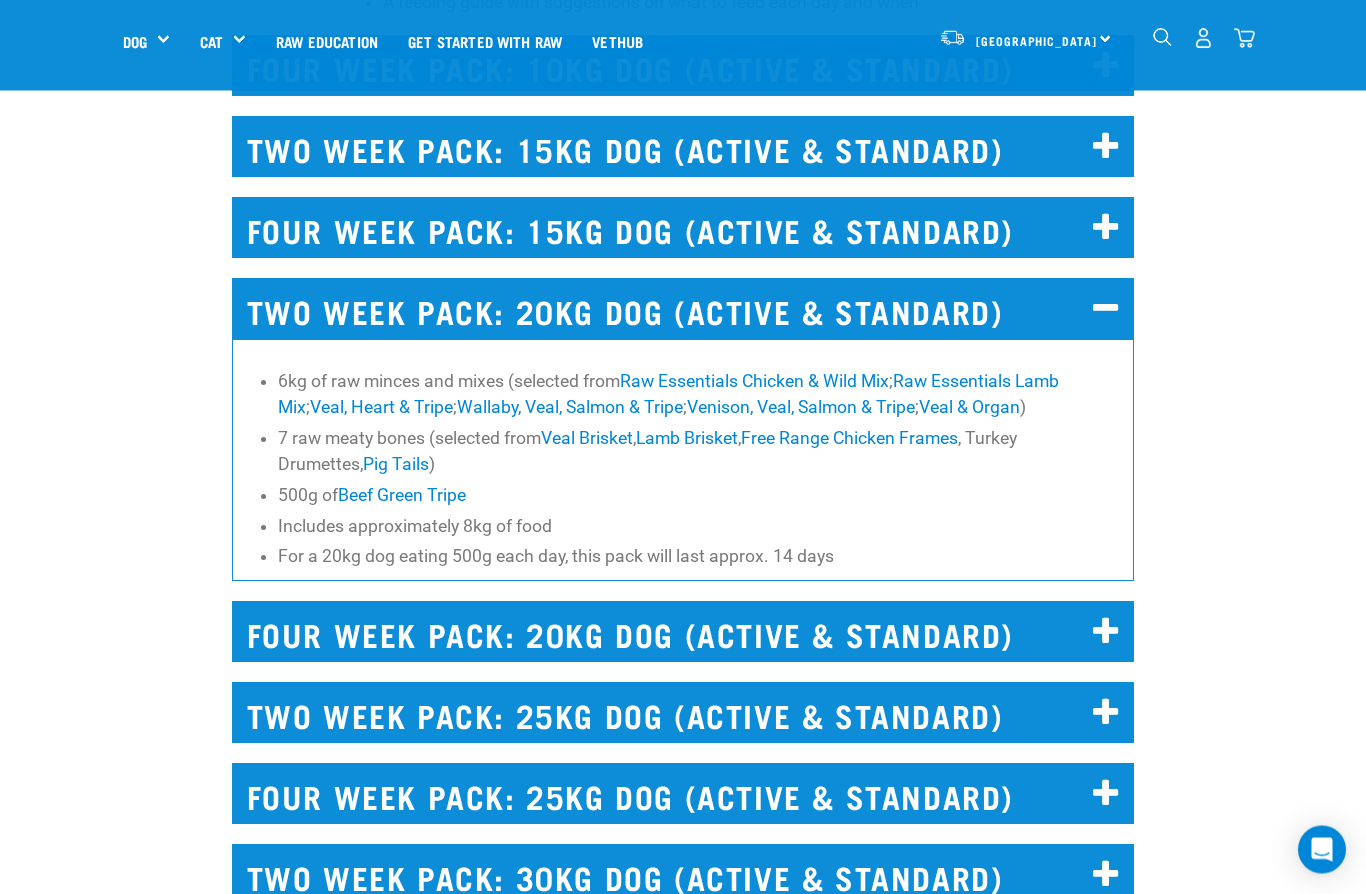 scroll, scrollTop: 5956, scrollLeft: 0, axis: vertical 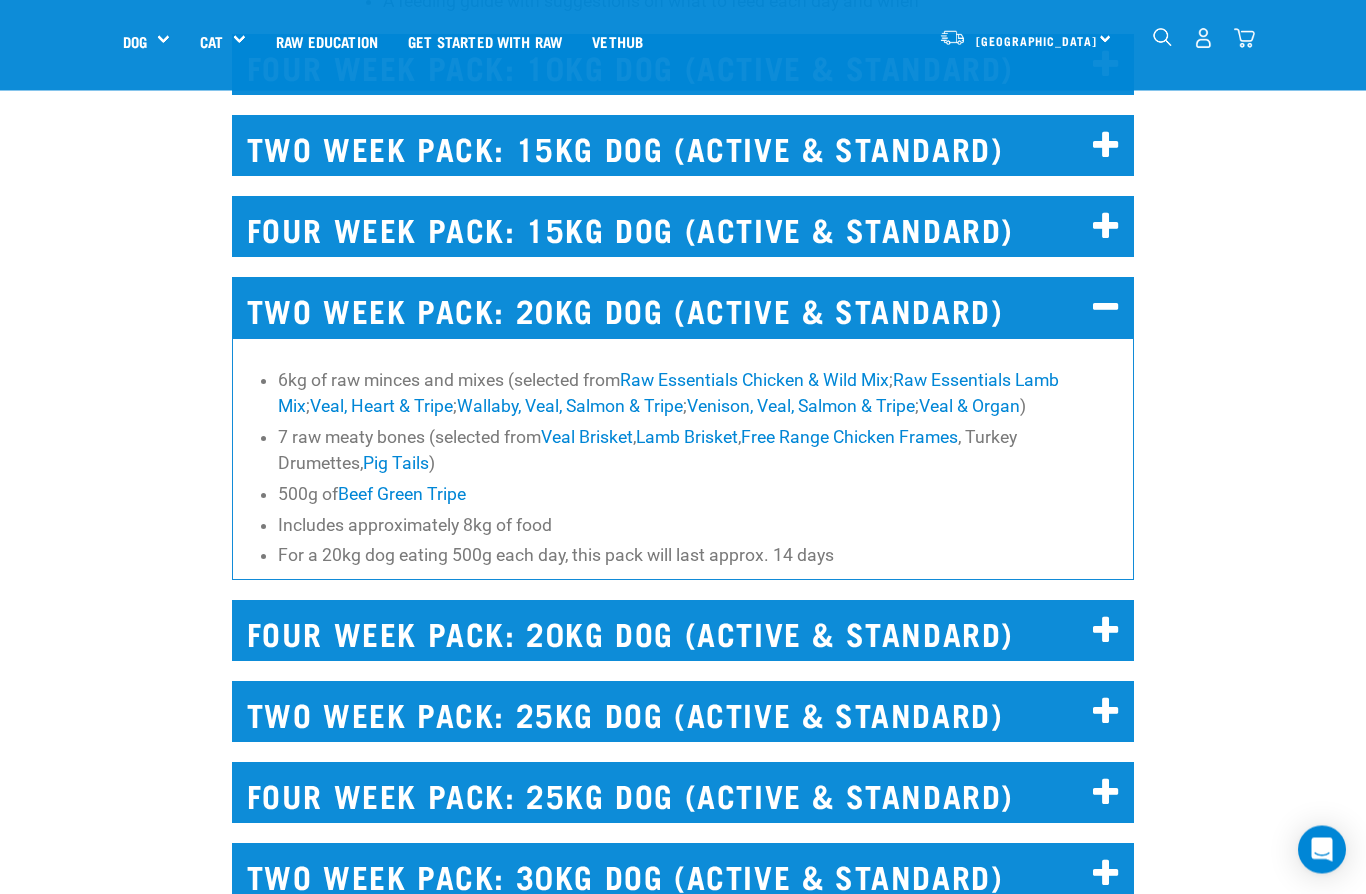 click on "FOUR WEEK PACK: 20KG DOG (ACTIVE & STANDARD)" at bounding box center (683, 631) 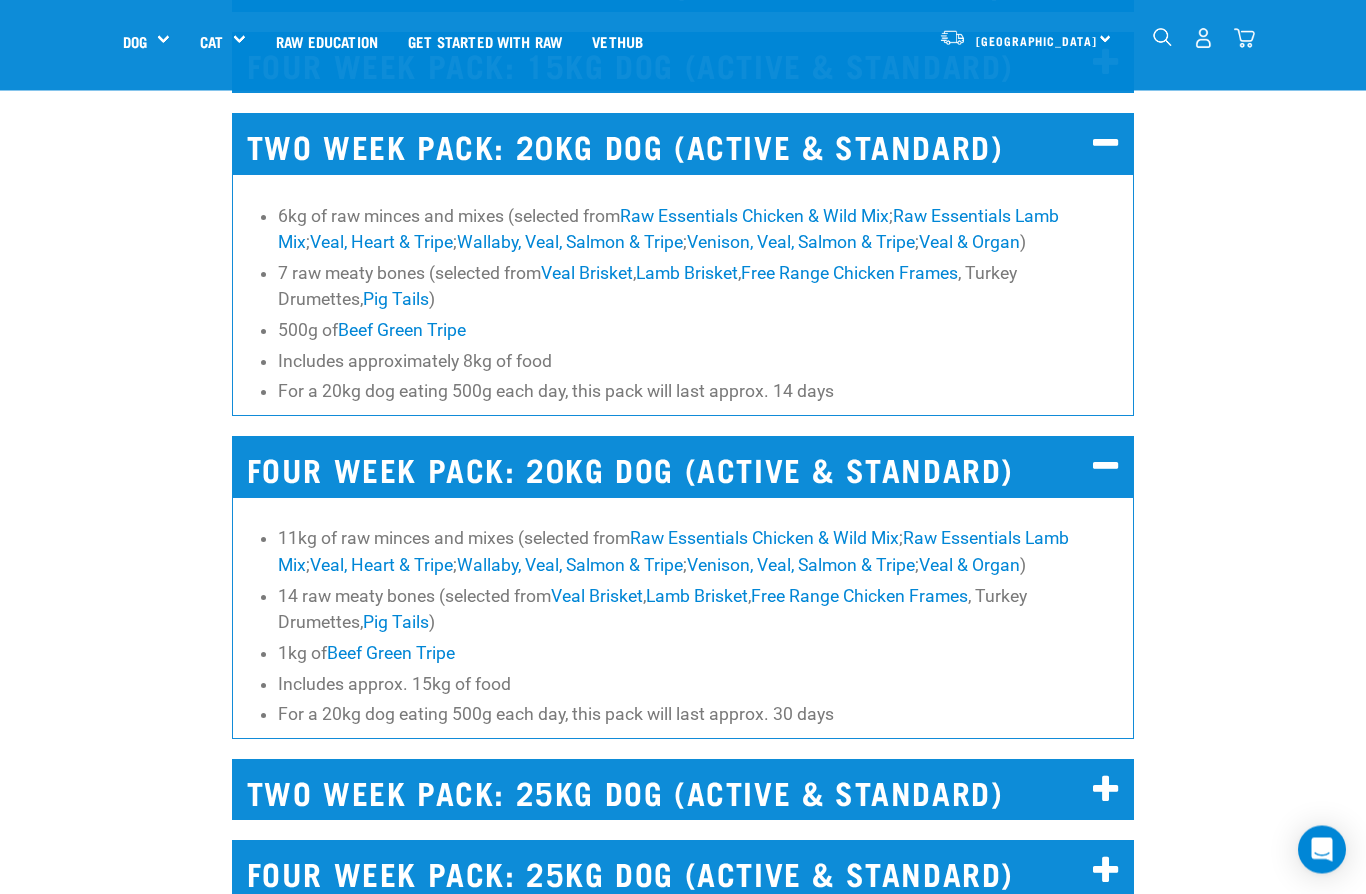 scroll, scrollTop: 6121, scrollLeft: 0, axis: vertical 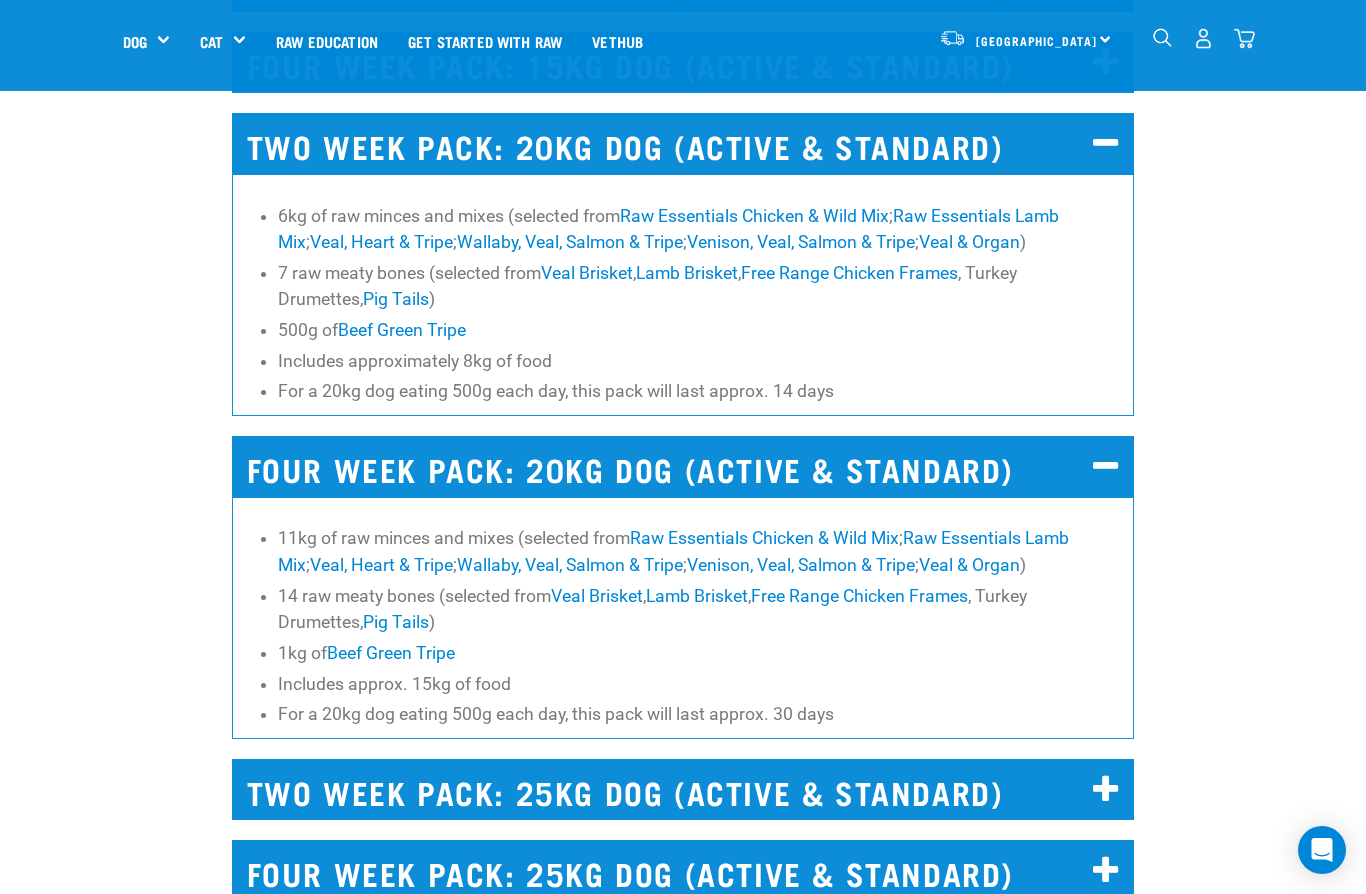 click on "FOUR WEEK PACK: 20KG DOG (ACTIVE & STANDARD)" at bounding box center (683, 466) 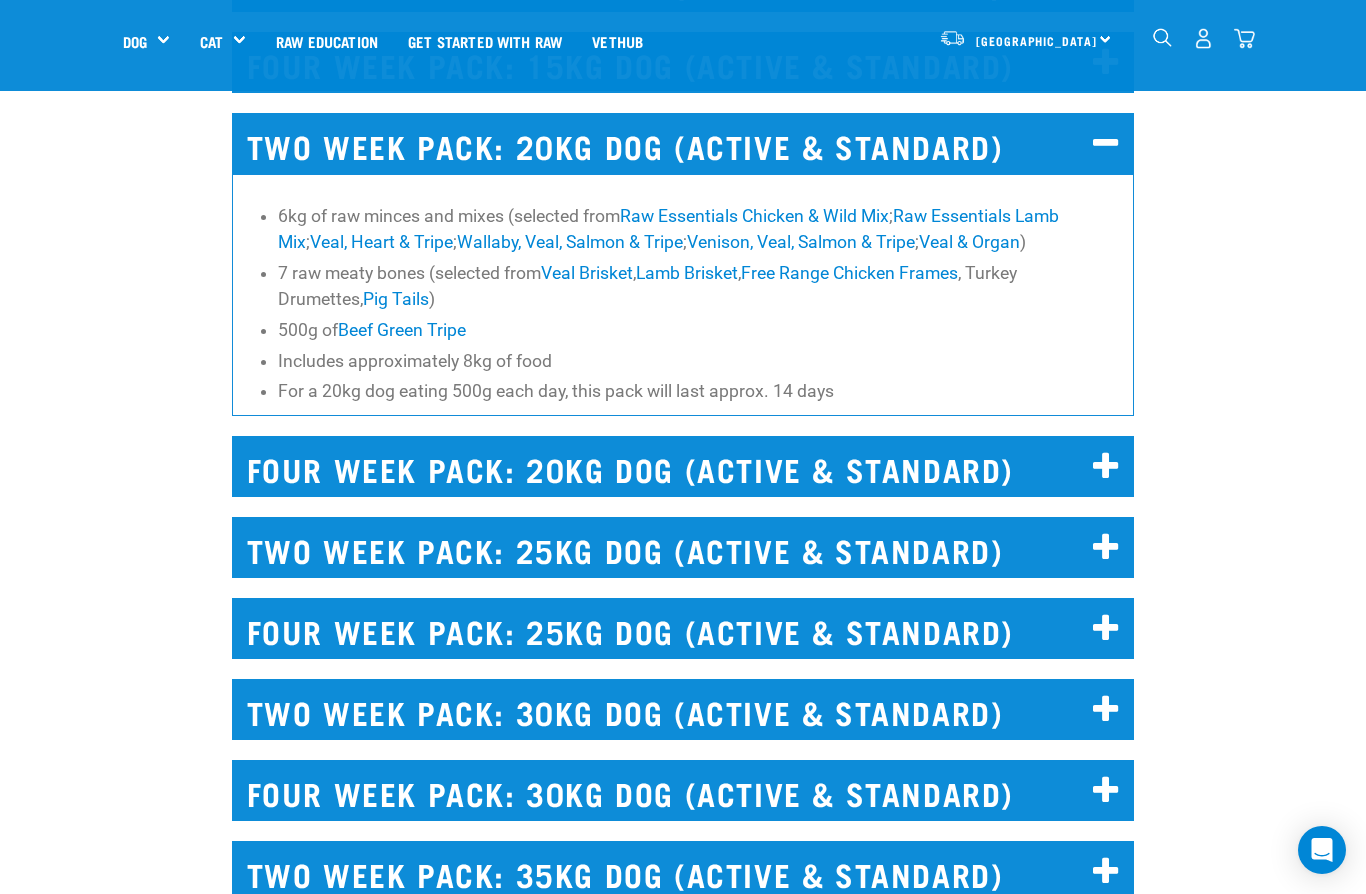 click at bounding box center [1106, 144] 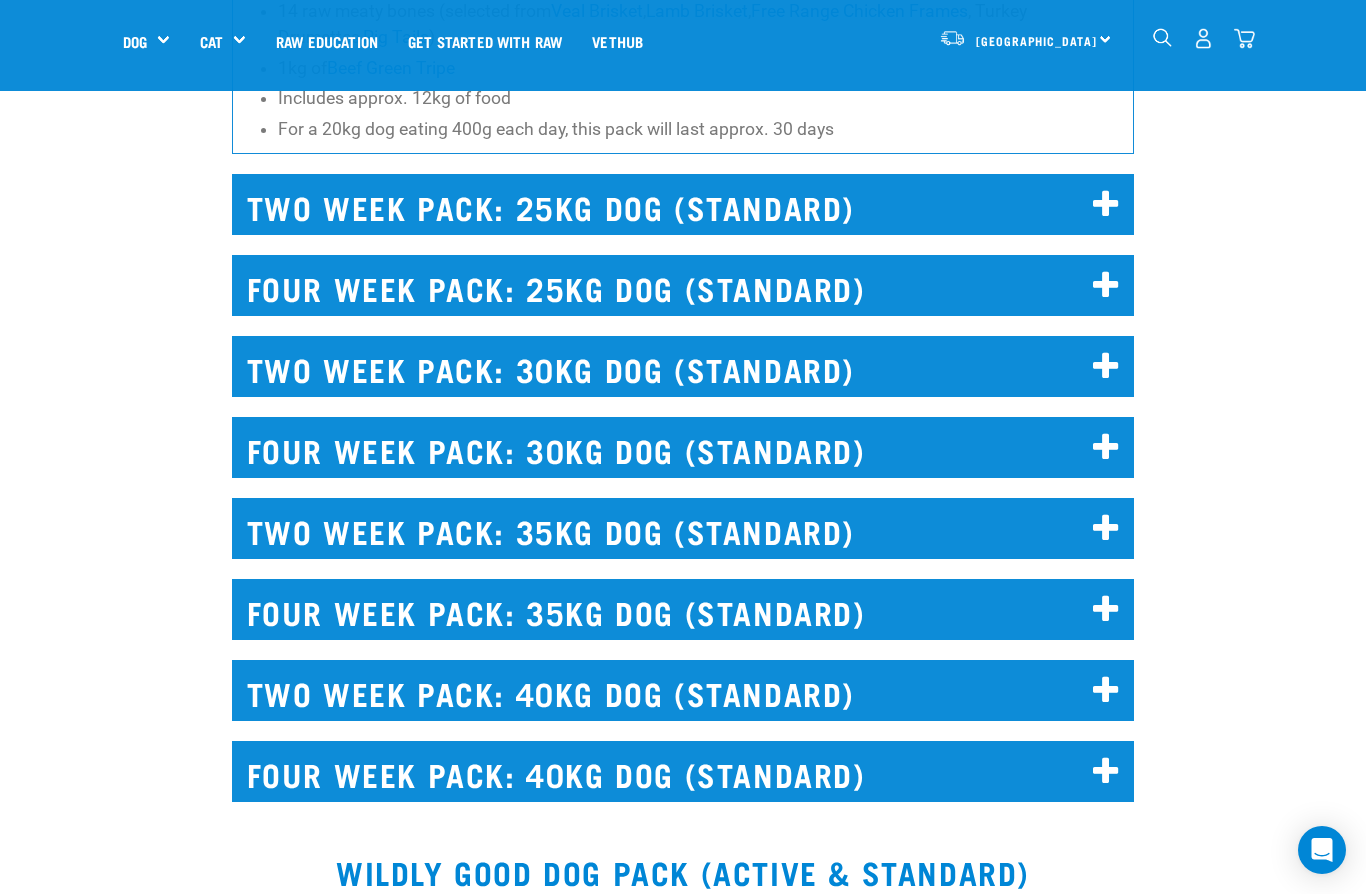 scroll, scrollTop: 4620, scrollLeft: 0, axis: vertical 